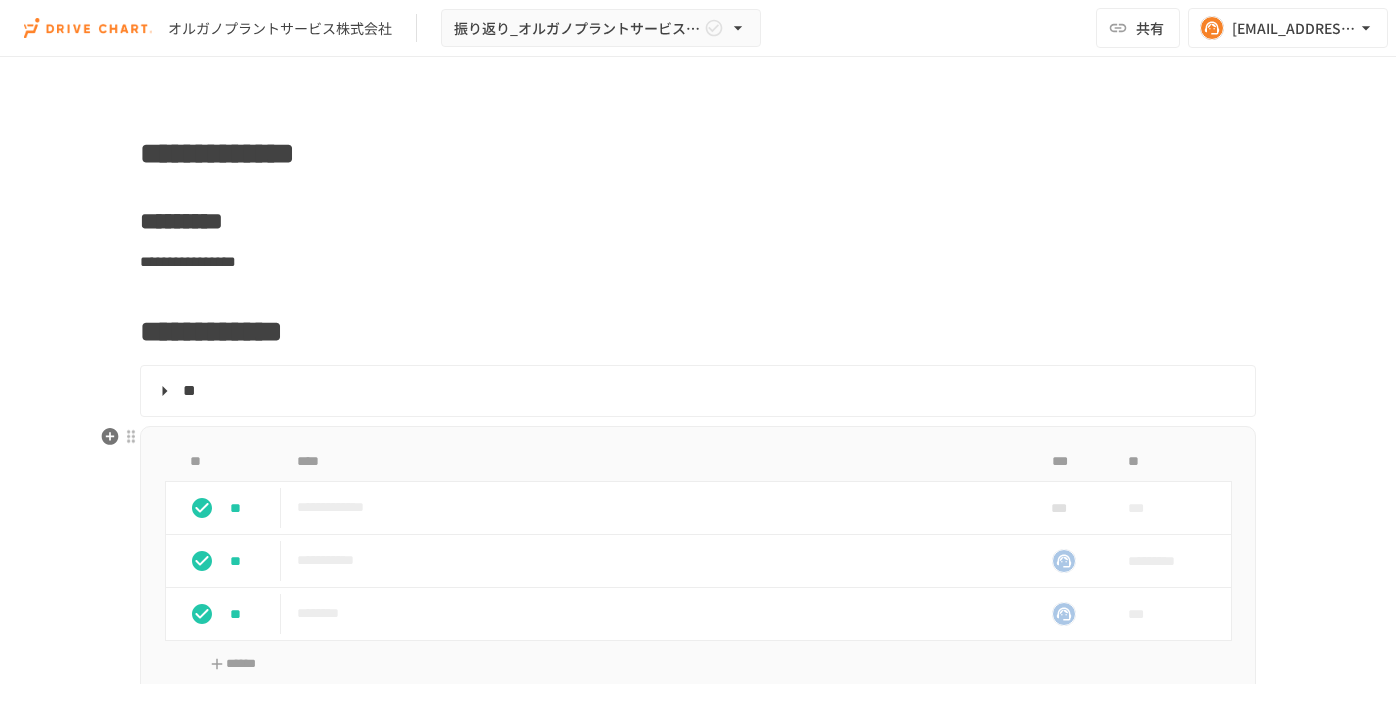 scroll, scrollTop: 0, scrollLeft: 0, axis: both 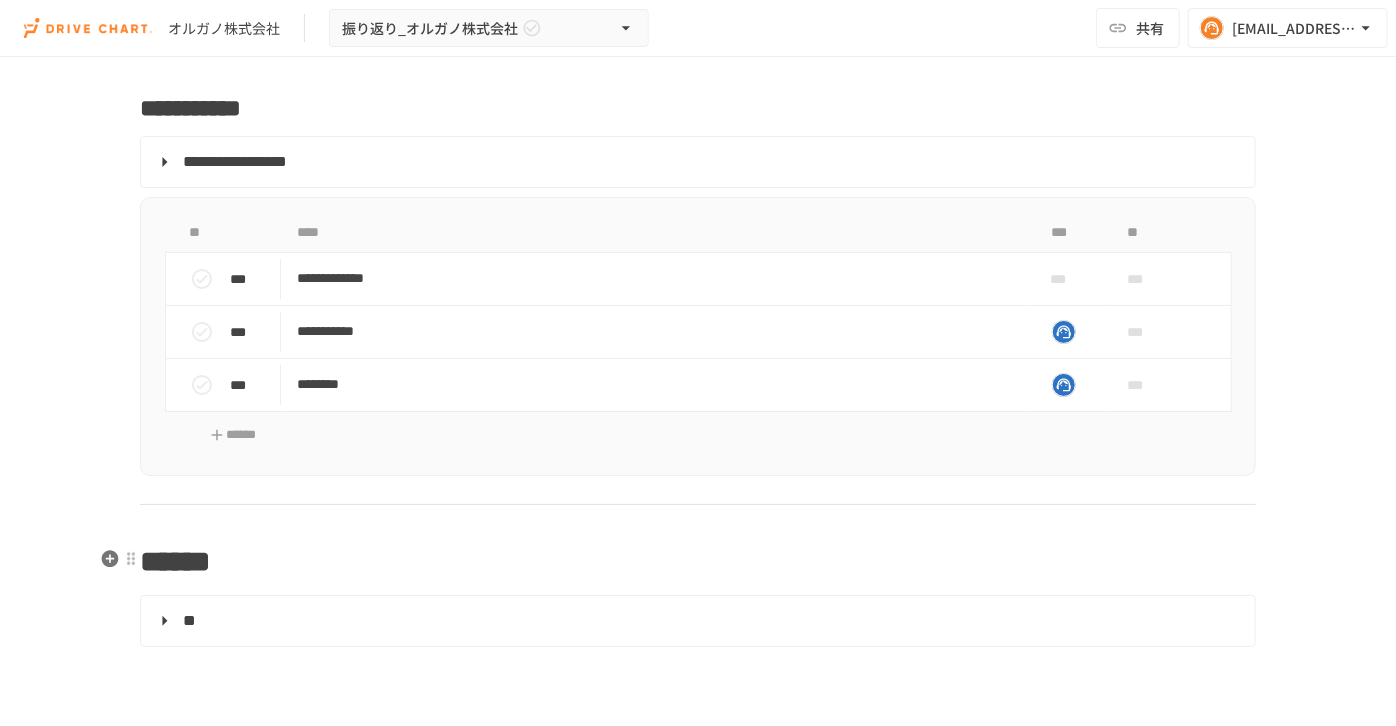 click on "******" at bounding box center (175, 561) 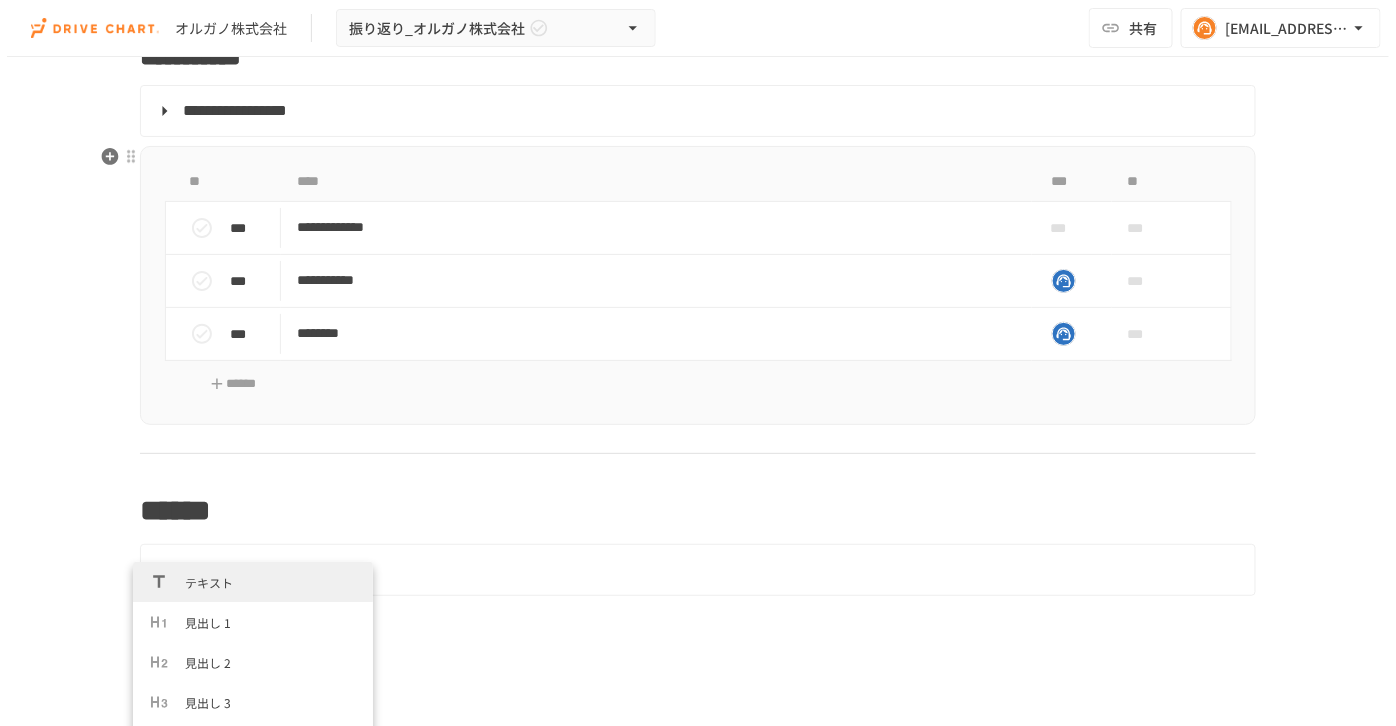scroll, scrollTop: 272, scrollLeft: 0, axis: vertical 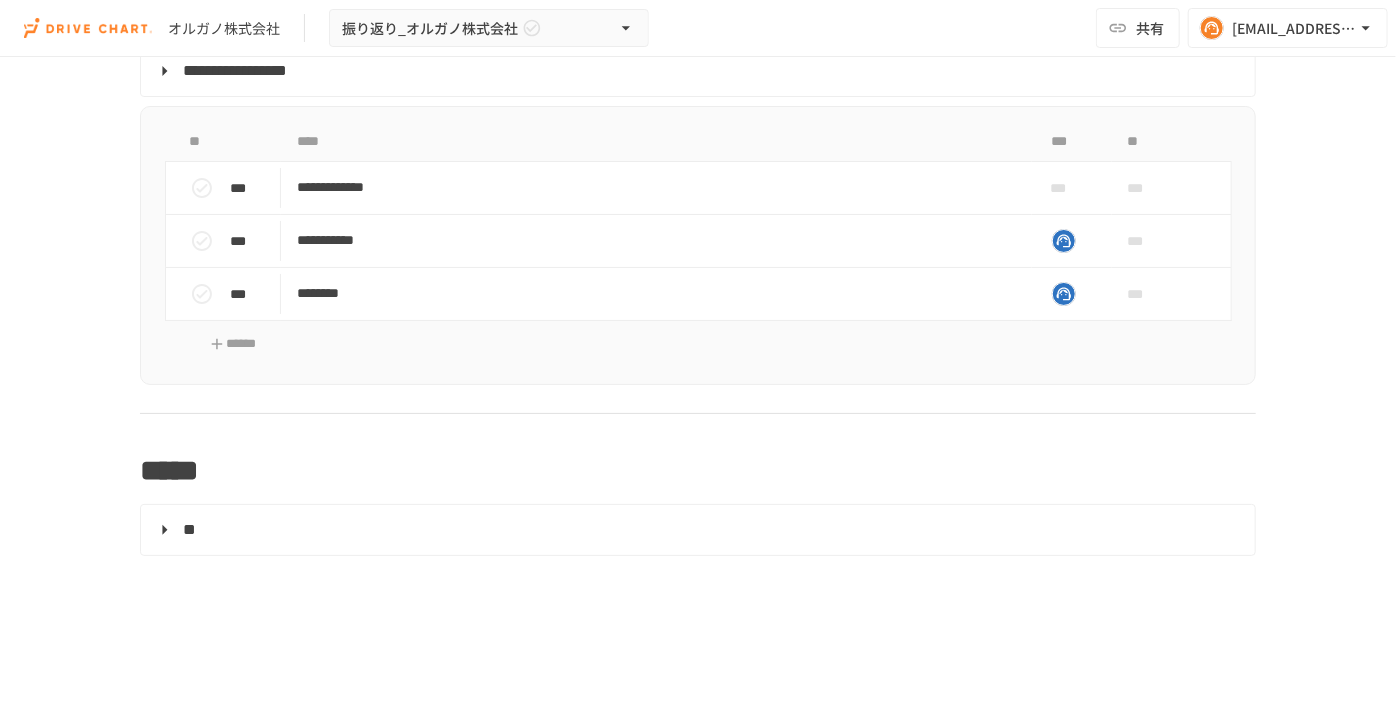 type 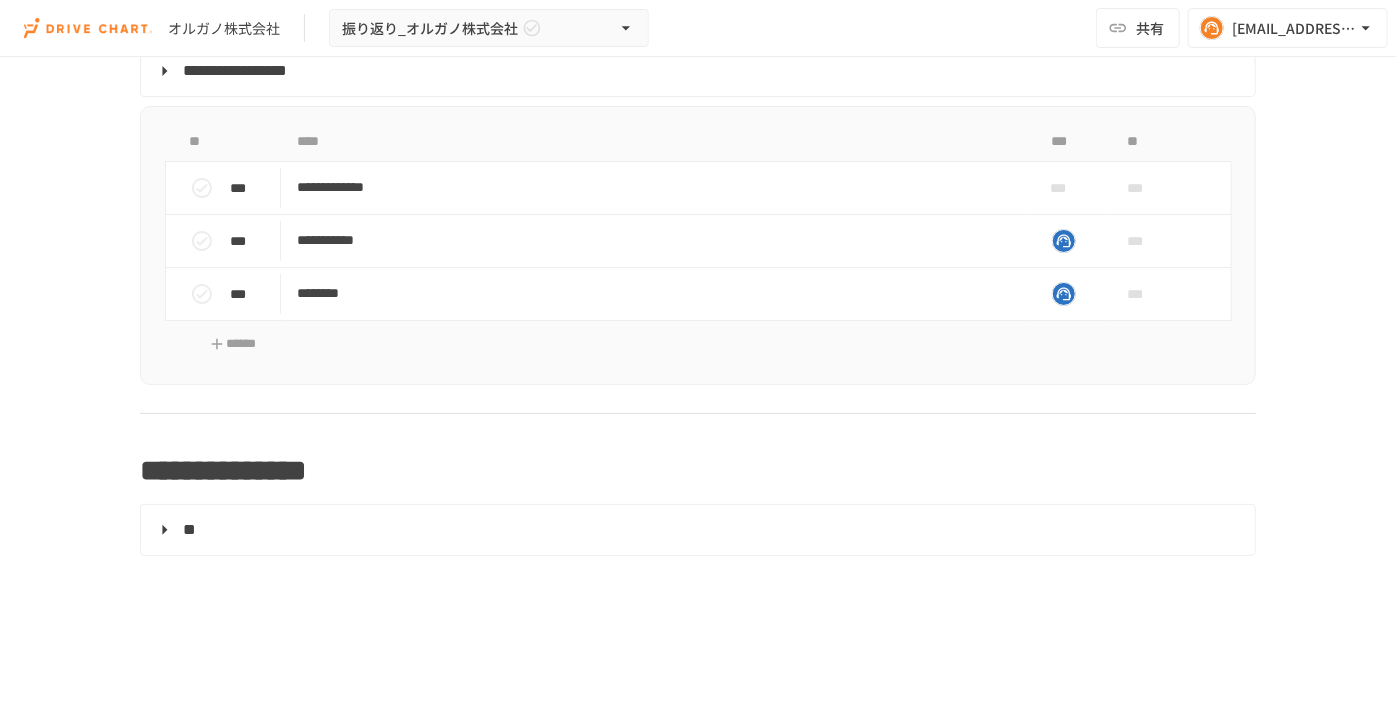 scroll, scrollTop: 181, scrollLeft: 0, axis: vertical 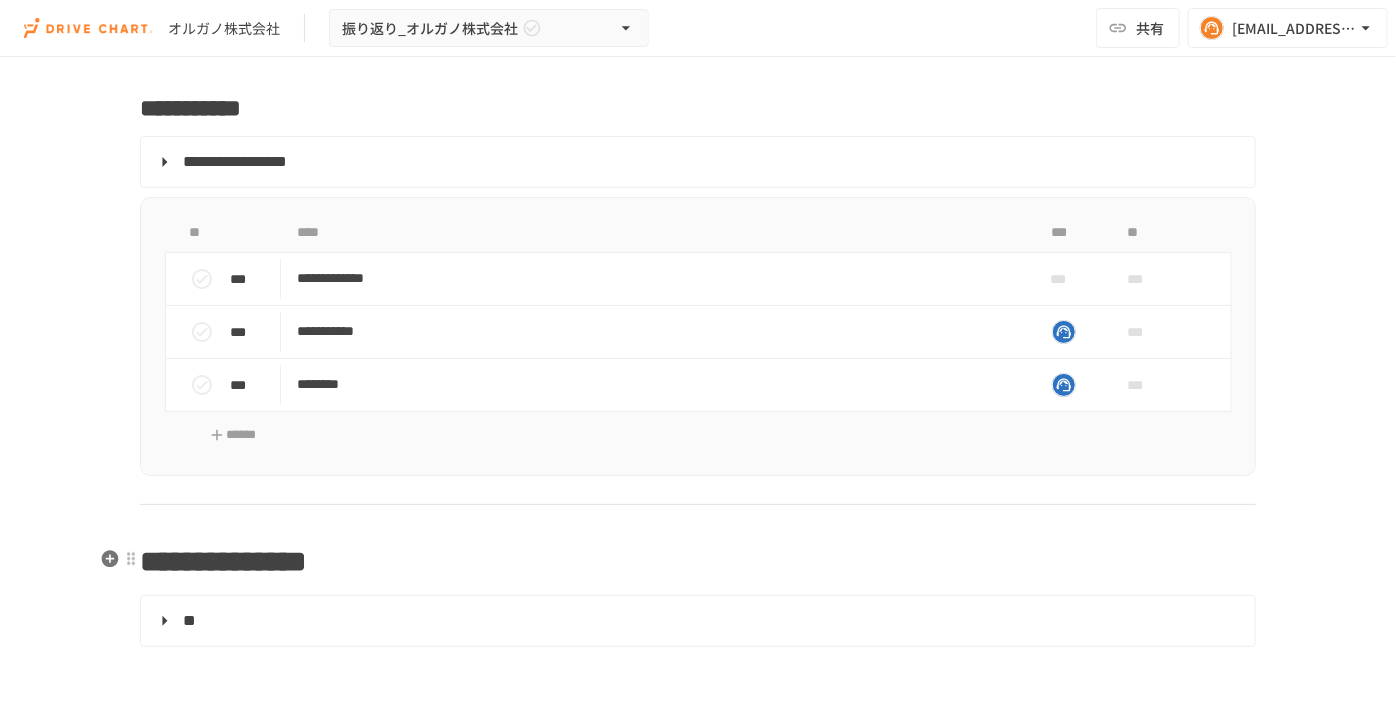 click on "**********" at bounding box center (698, 562) 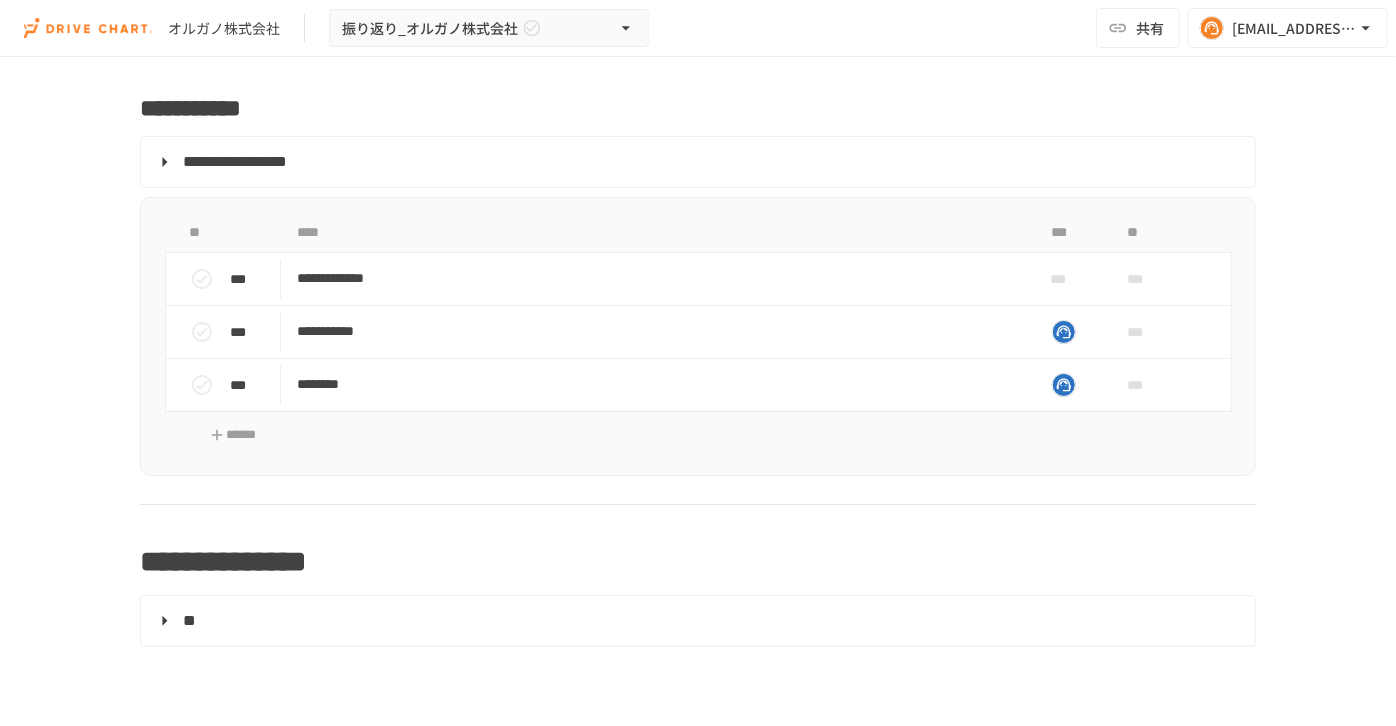 click on "**********" at bounding box center (698, 451) 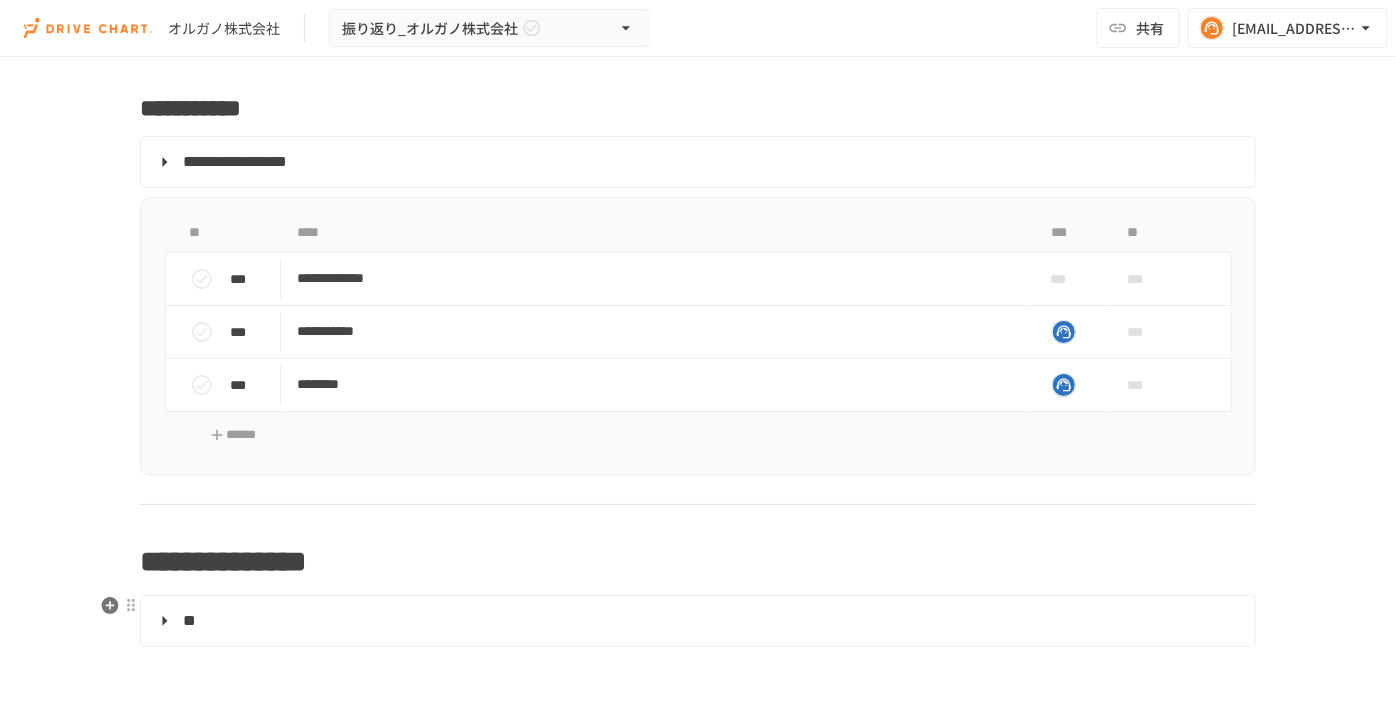 click on "**" at bounding box center [189, 620] 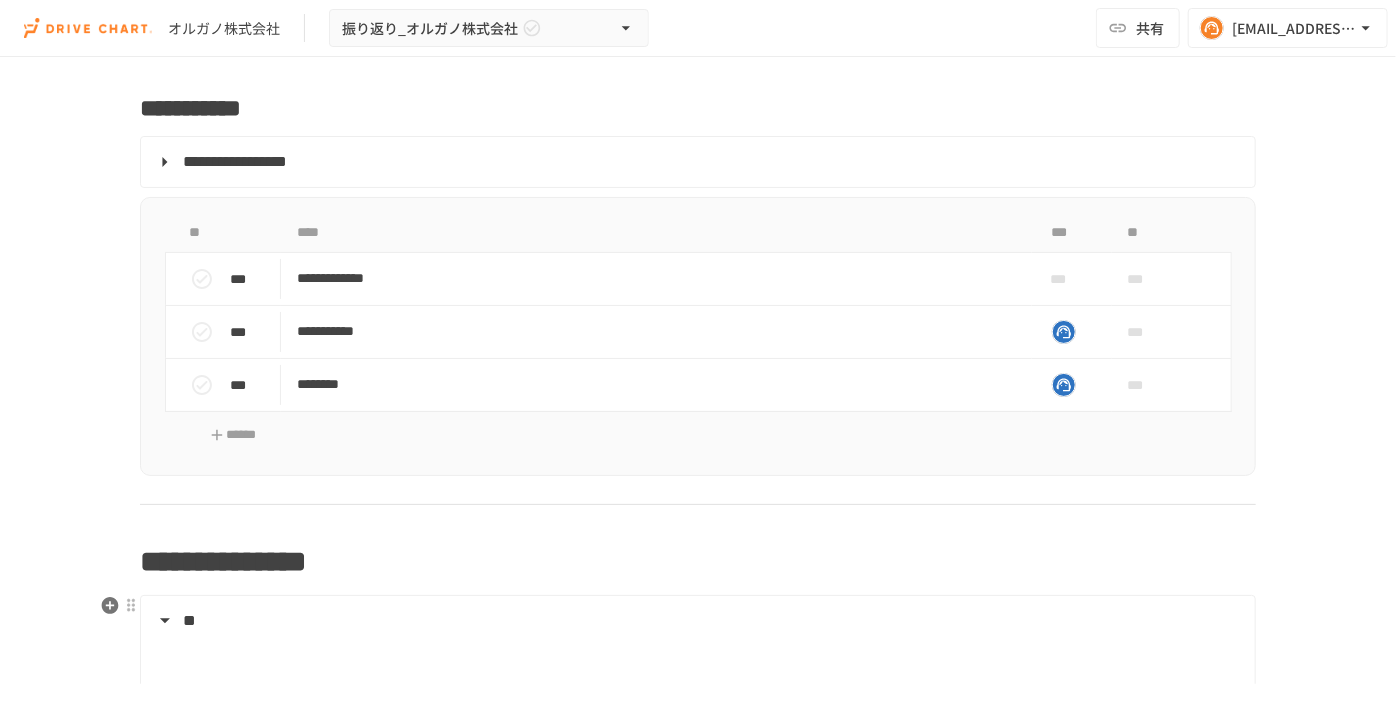 click on "**" at bounding box center (696, 621) 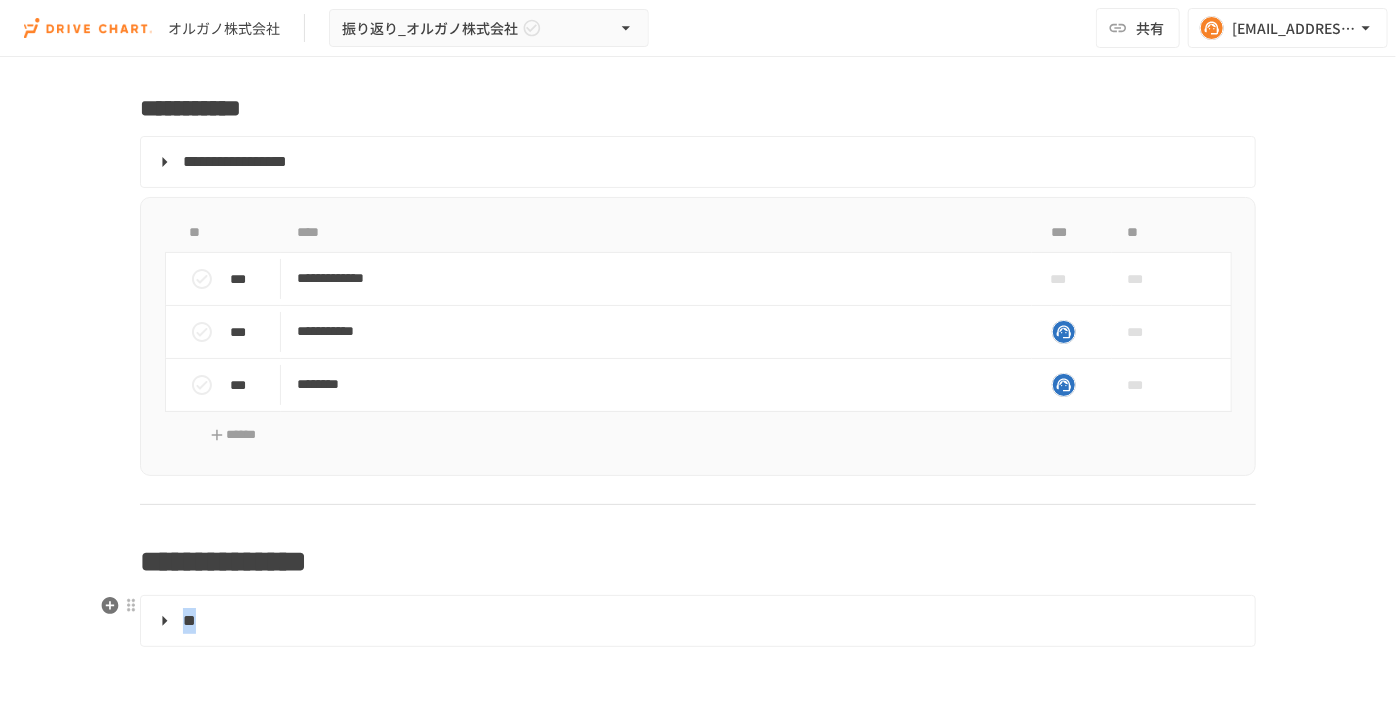 click on "**" at bounding box center [696, 621] 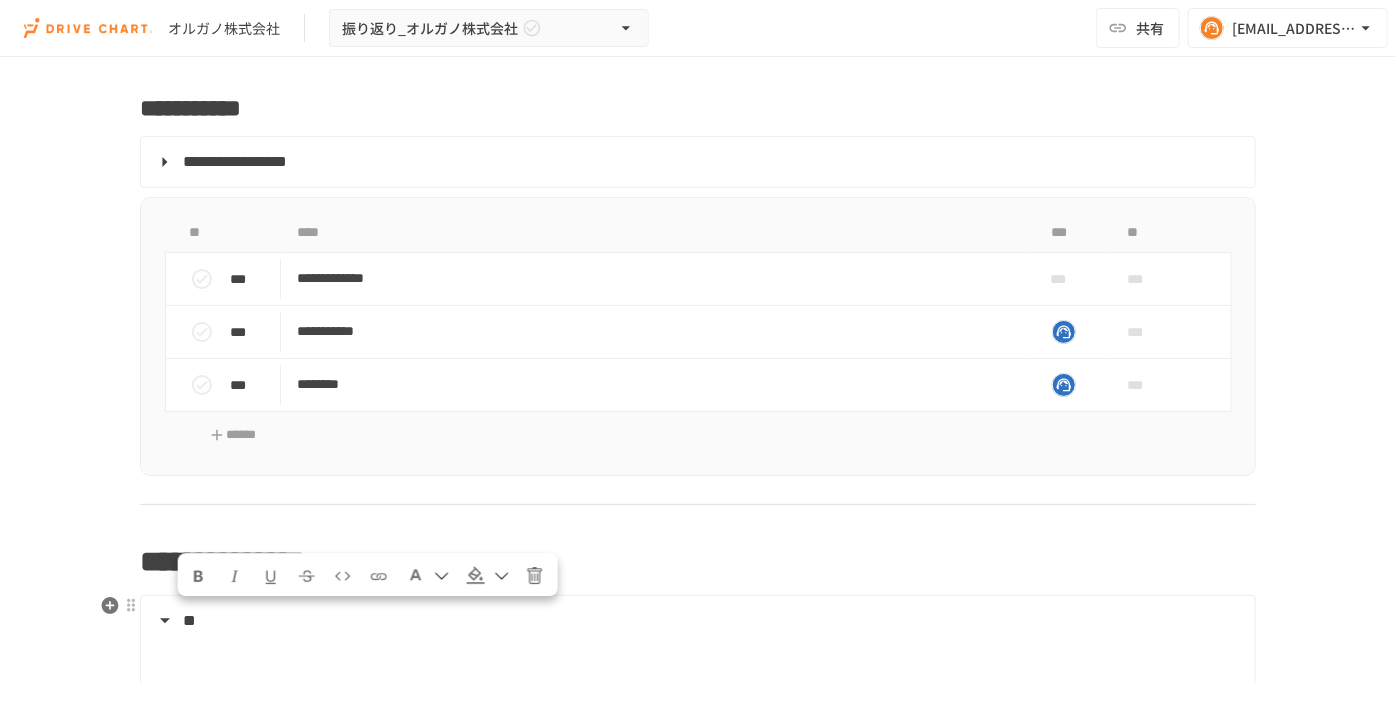 click at bounding box center (711, 668) 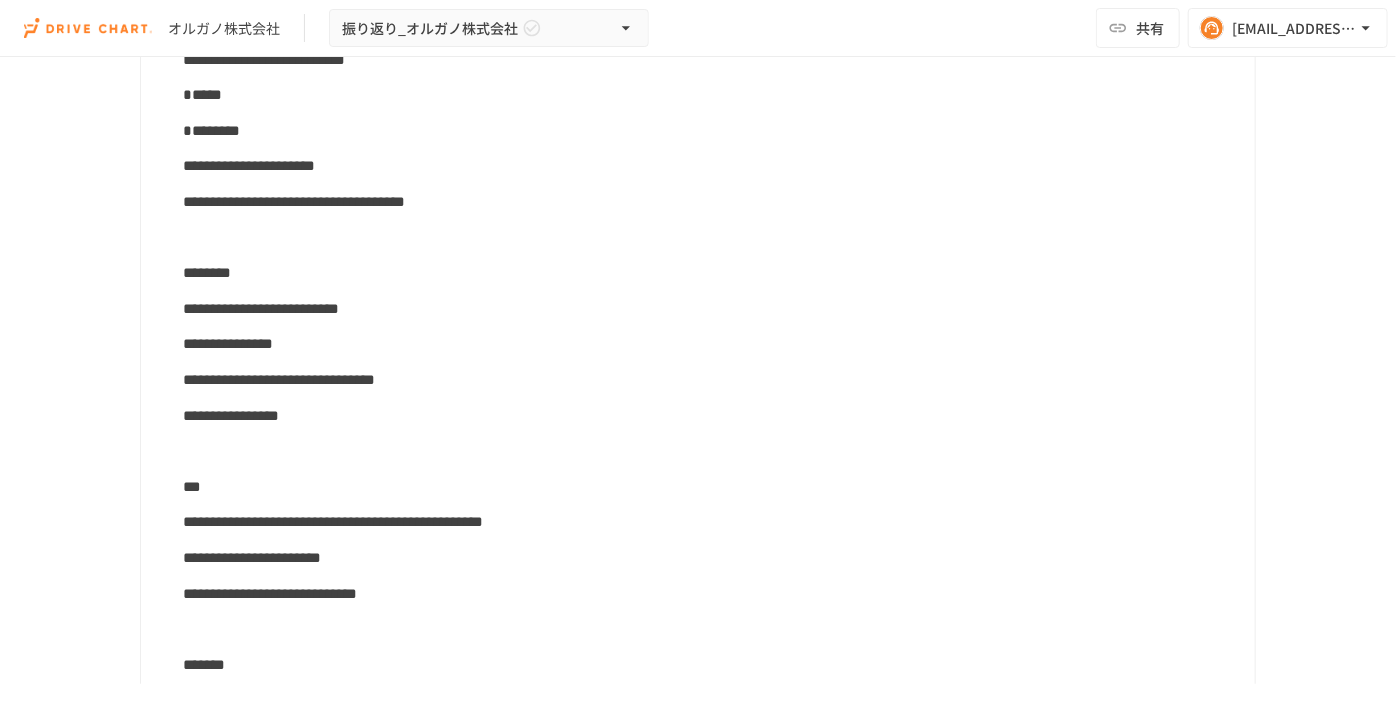 scroll, scrollTop: 623, scrollLeft: 0, axis: vertical 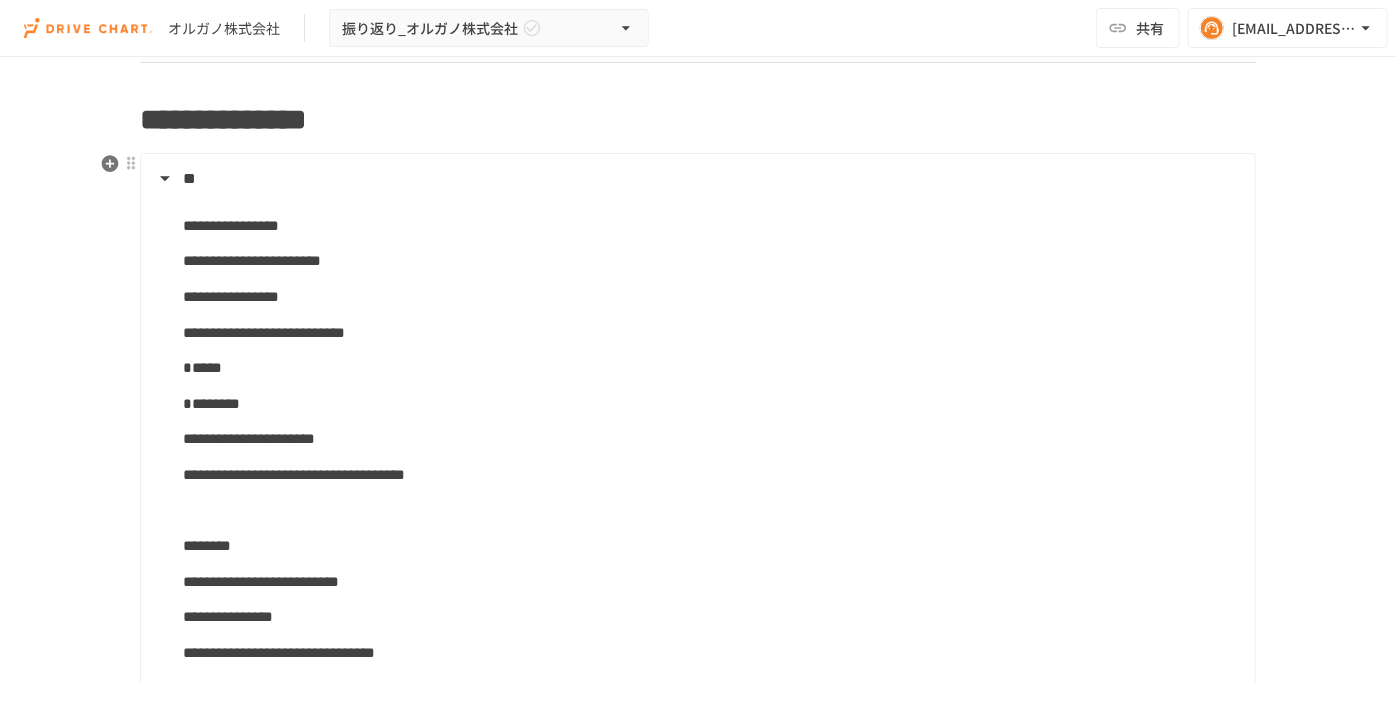 click on "**********" at bounding box center [252, 260] 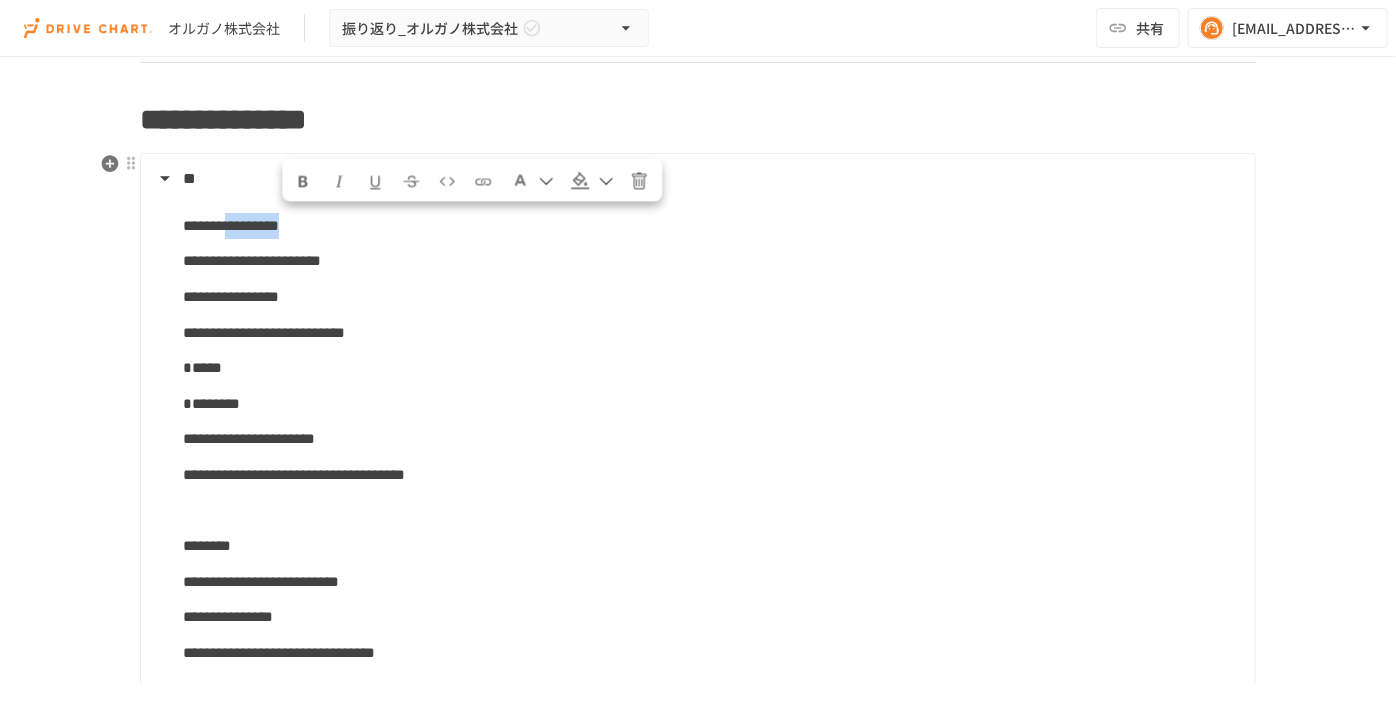 drag, startPoint x: 442, startPoint y: 223, endPoint x: 287, endPoint y: 223, distance: 155 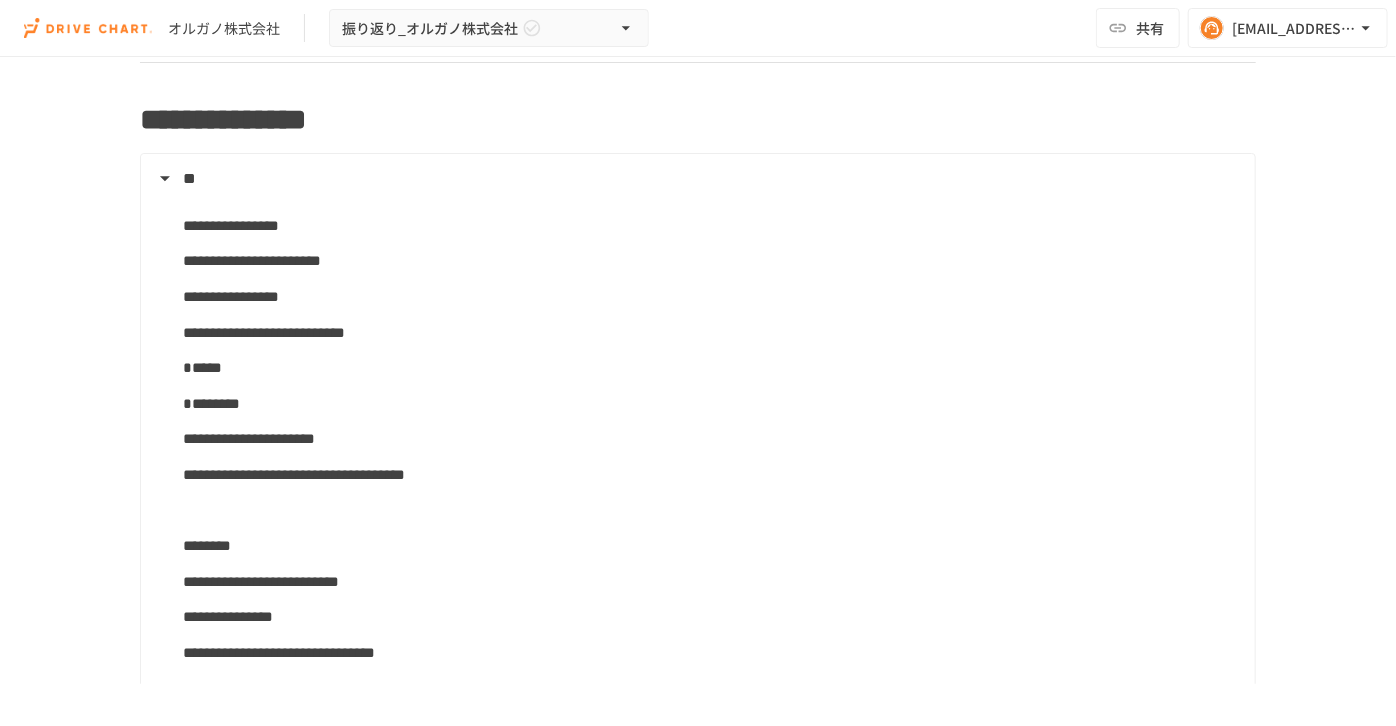 scroll, scrollTop: 532, scrollLeft: 0, axis: vertical 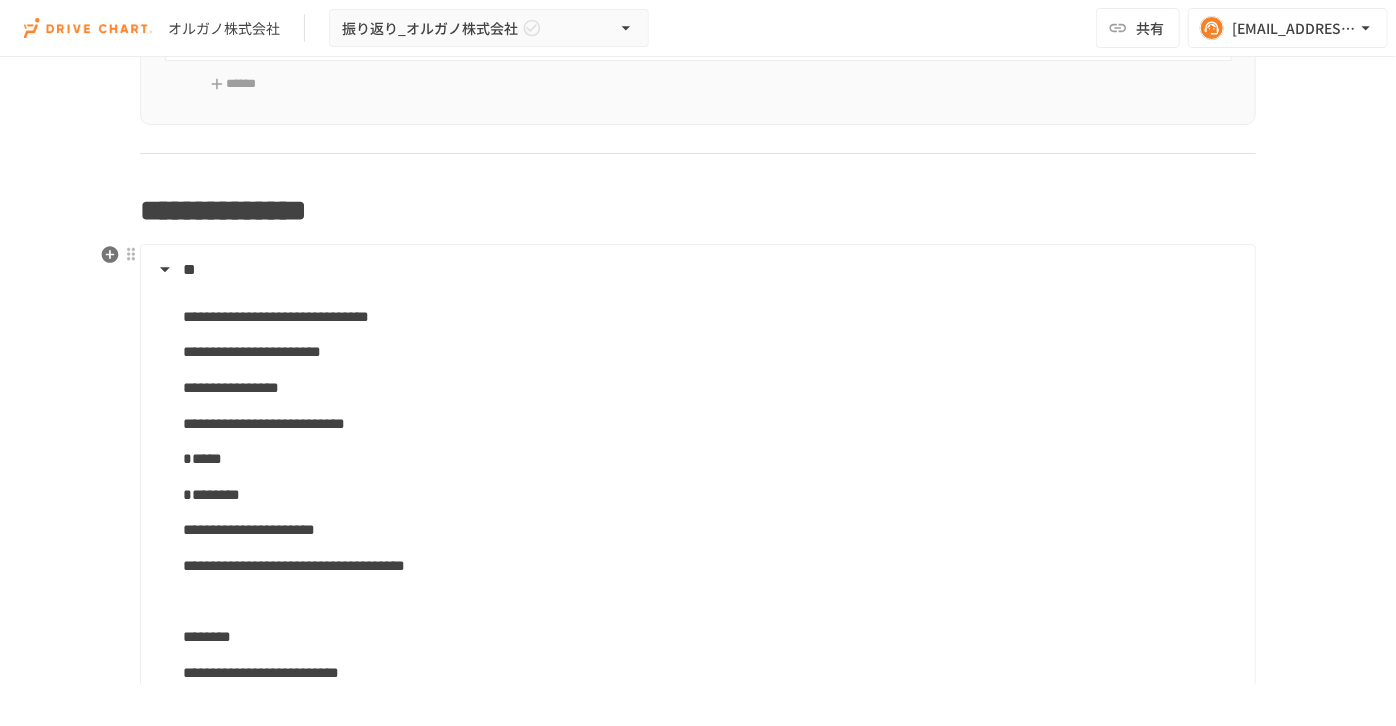 click on "**********" at bounding box center (711, 388) 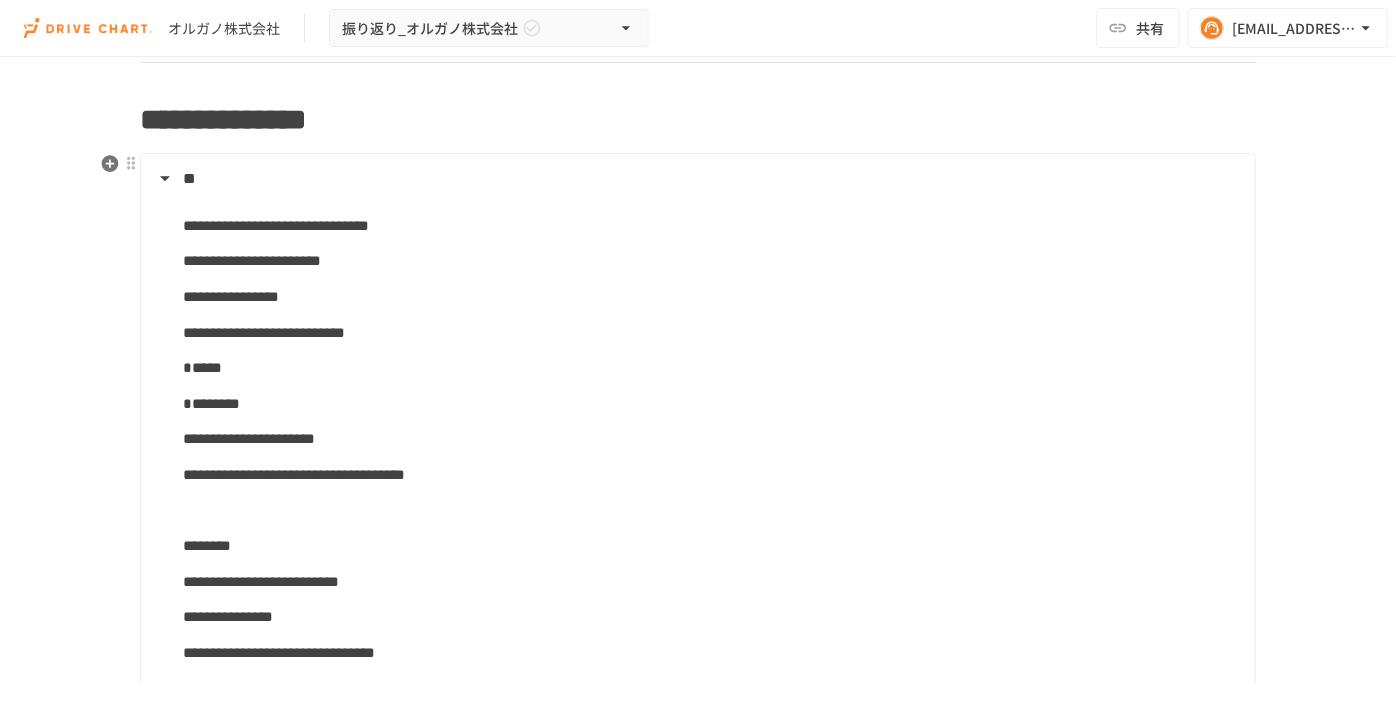click on "*****" at bounding box center [711, 368] 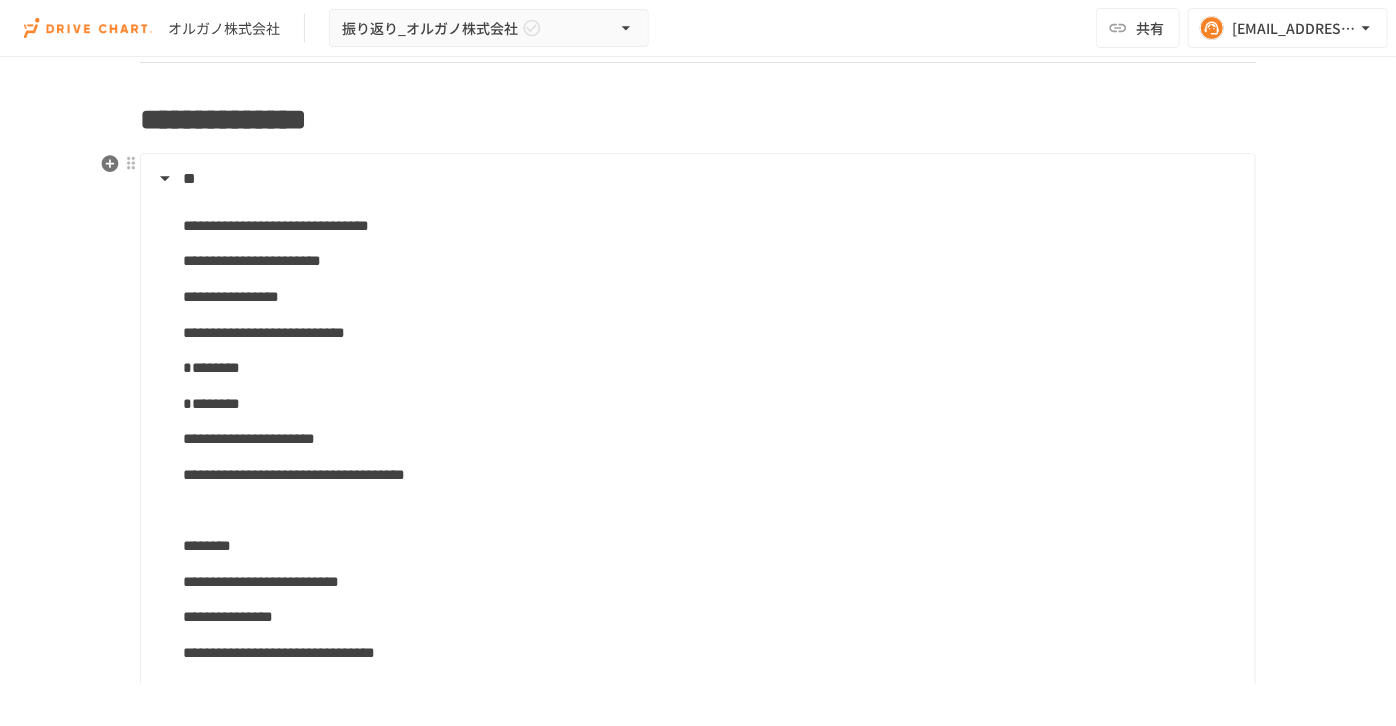 click on "********" at bounding box center [711, 404] 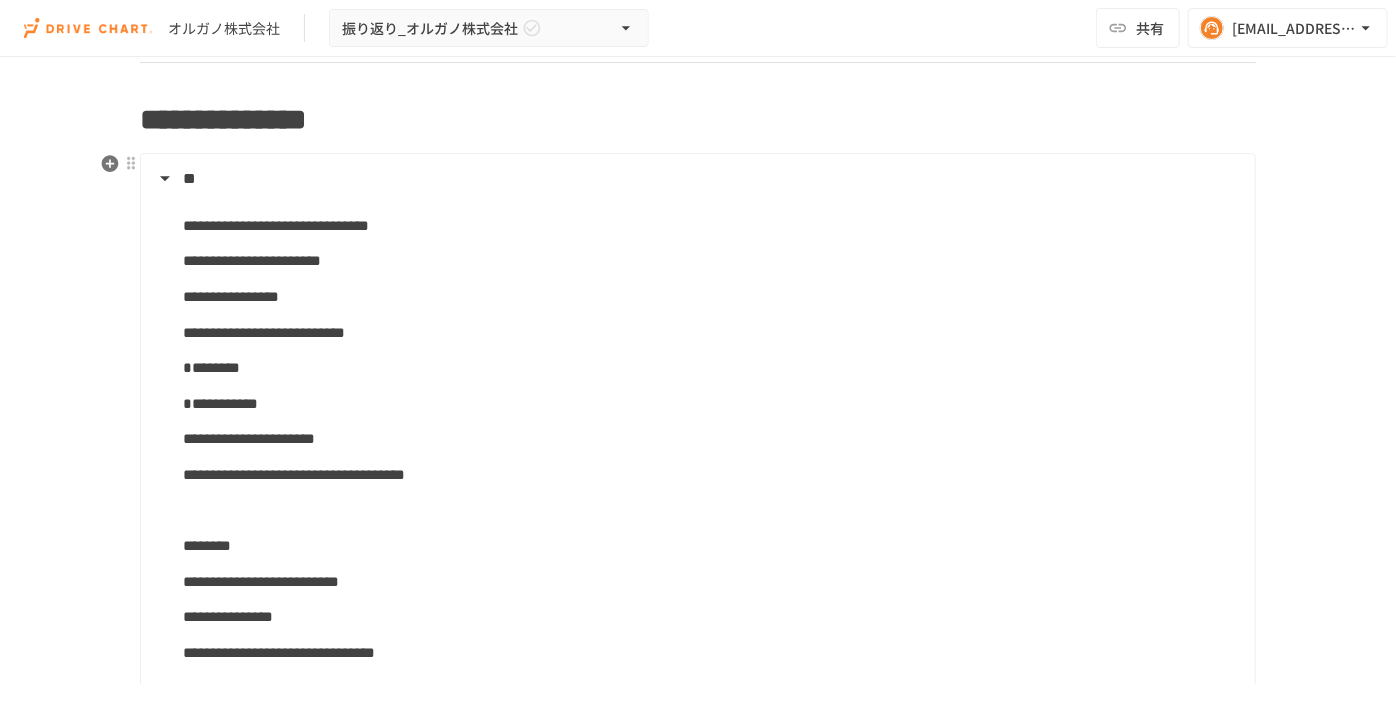 click on "**********" at bounding box center [711, 439] 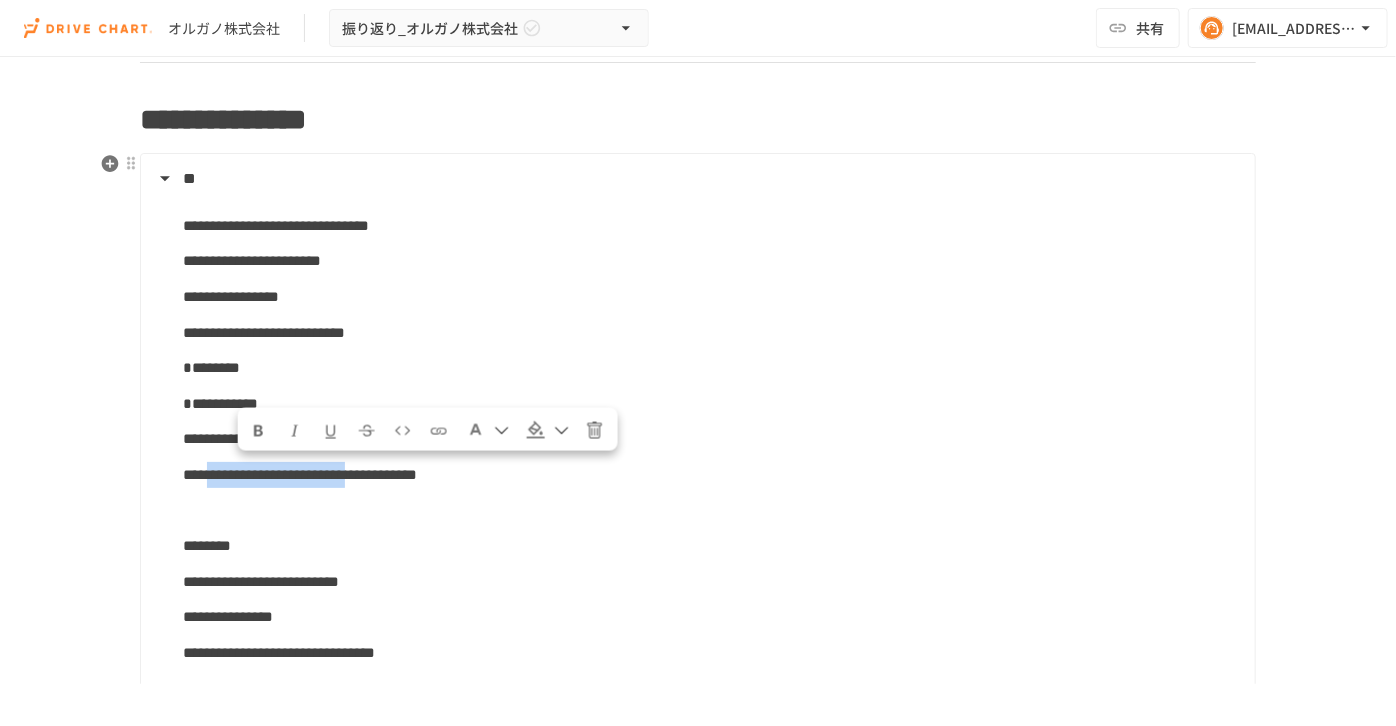 drag, startPoint x: 229, startPoint y: 468, endPoint x: 605, endPoint y: 467, distance: 376.00134 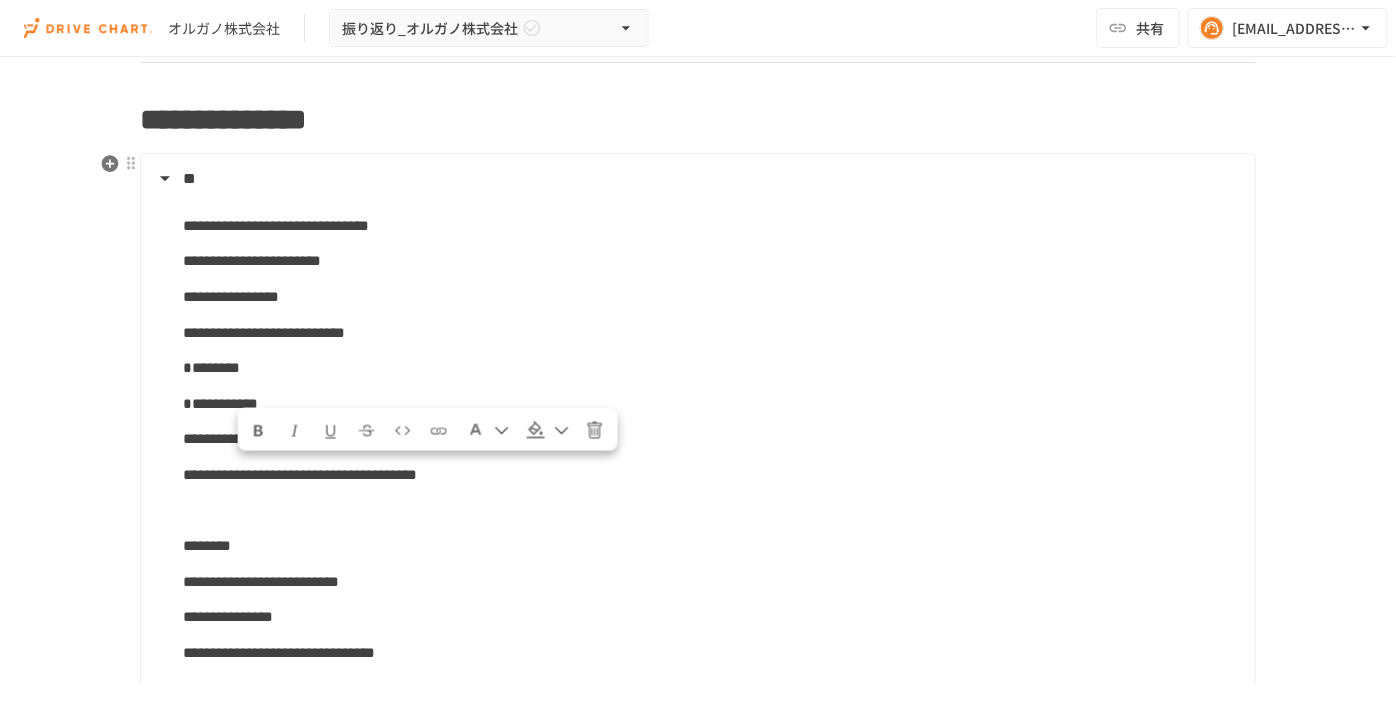 click on "**********" at bounding box center [300, 474] 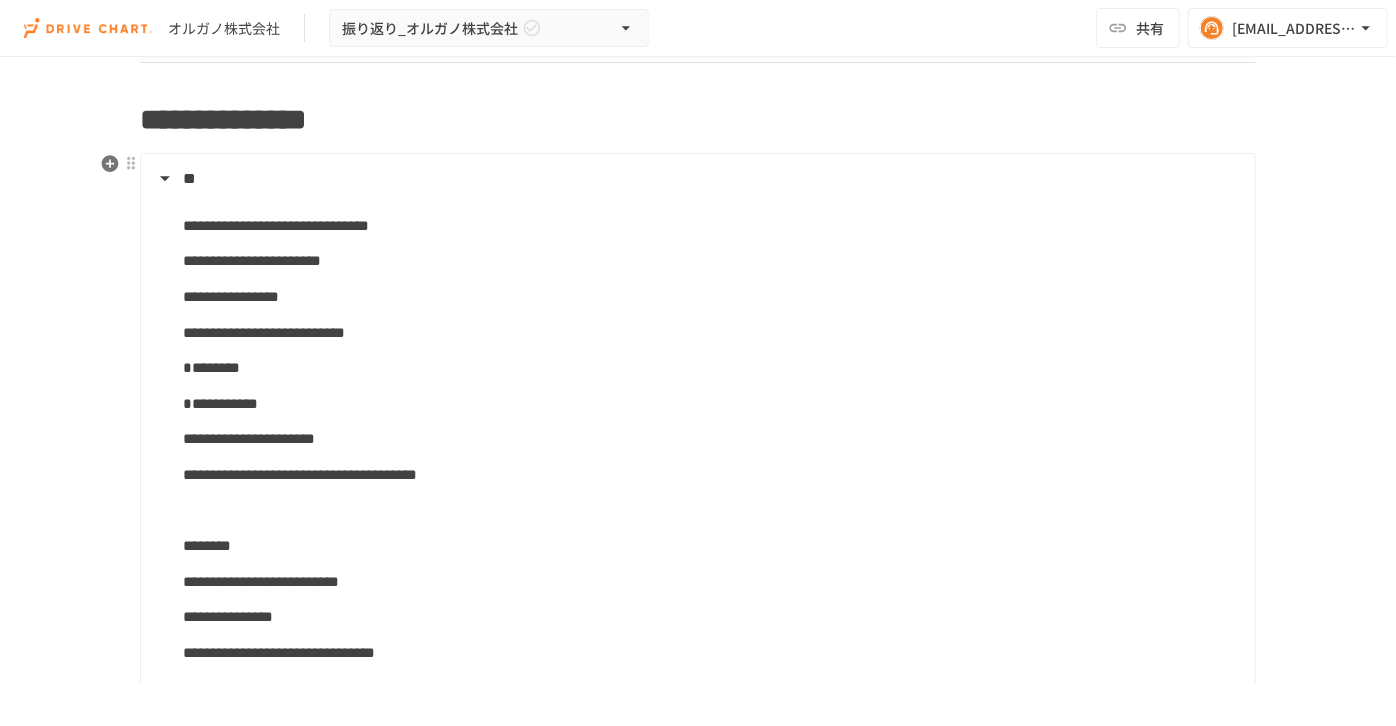 drag, startPoint x: 763, startPoint y: 474, endPoint x: 669, endPoint y: 513, distance: 101.76935 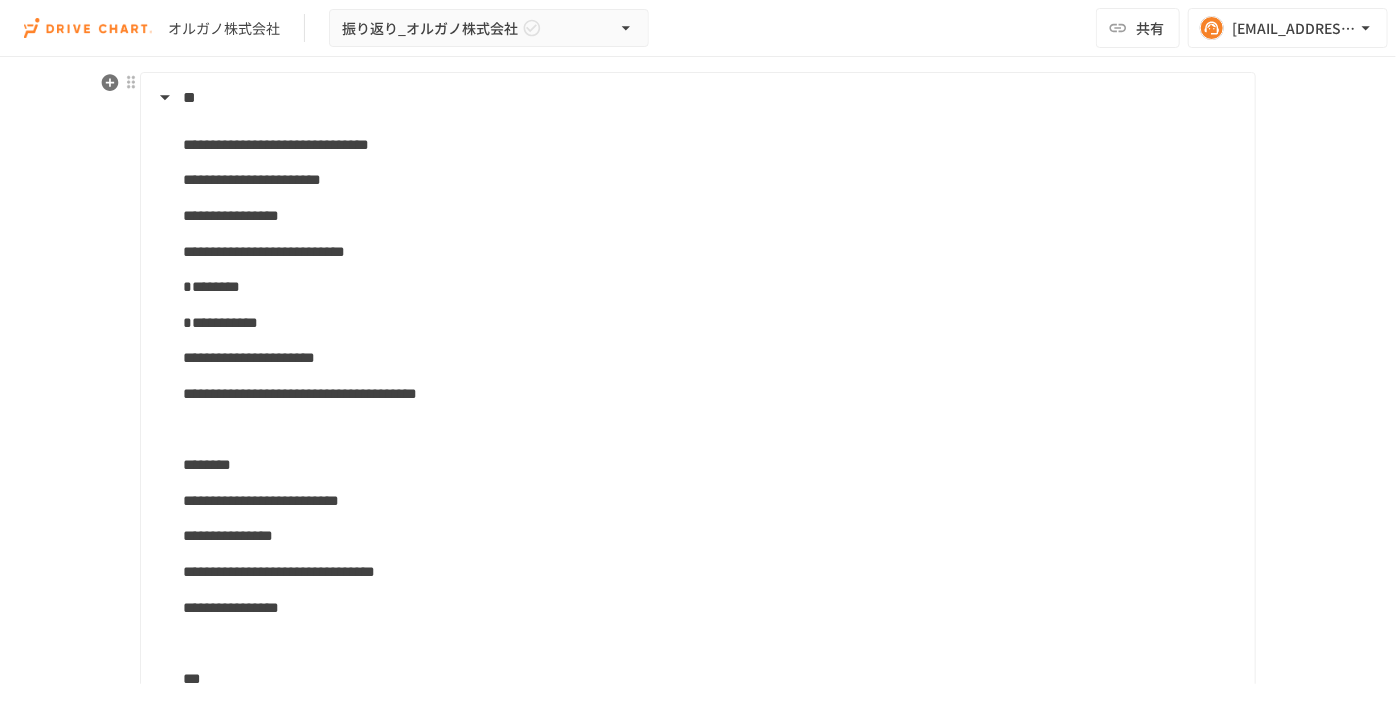 scroll, scrollTop: 805, scrollLeft: 0, axis: vertical 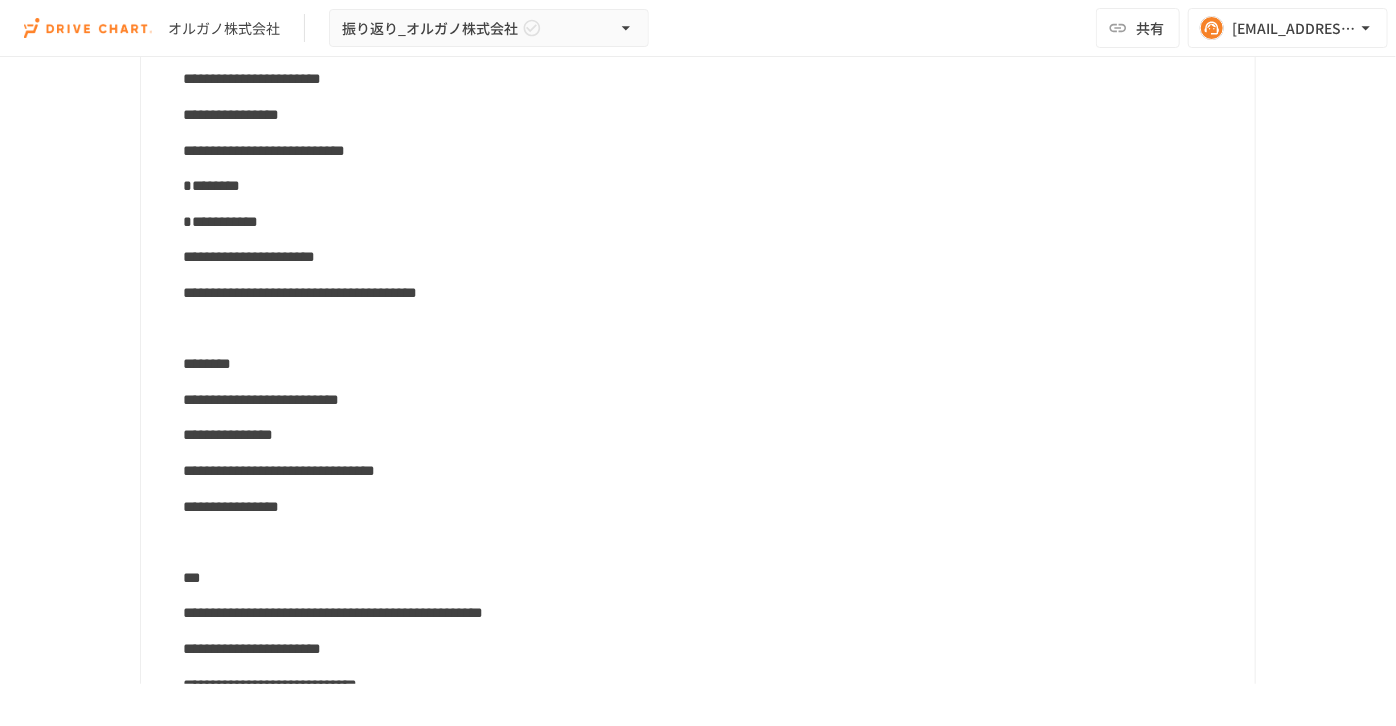 drag, startPoint x: 257, startPoint y: 420, endPoint x: 259, endPoint y: 431, distance: 11.18034 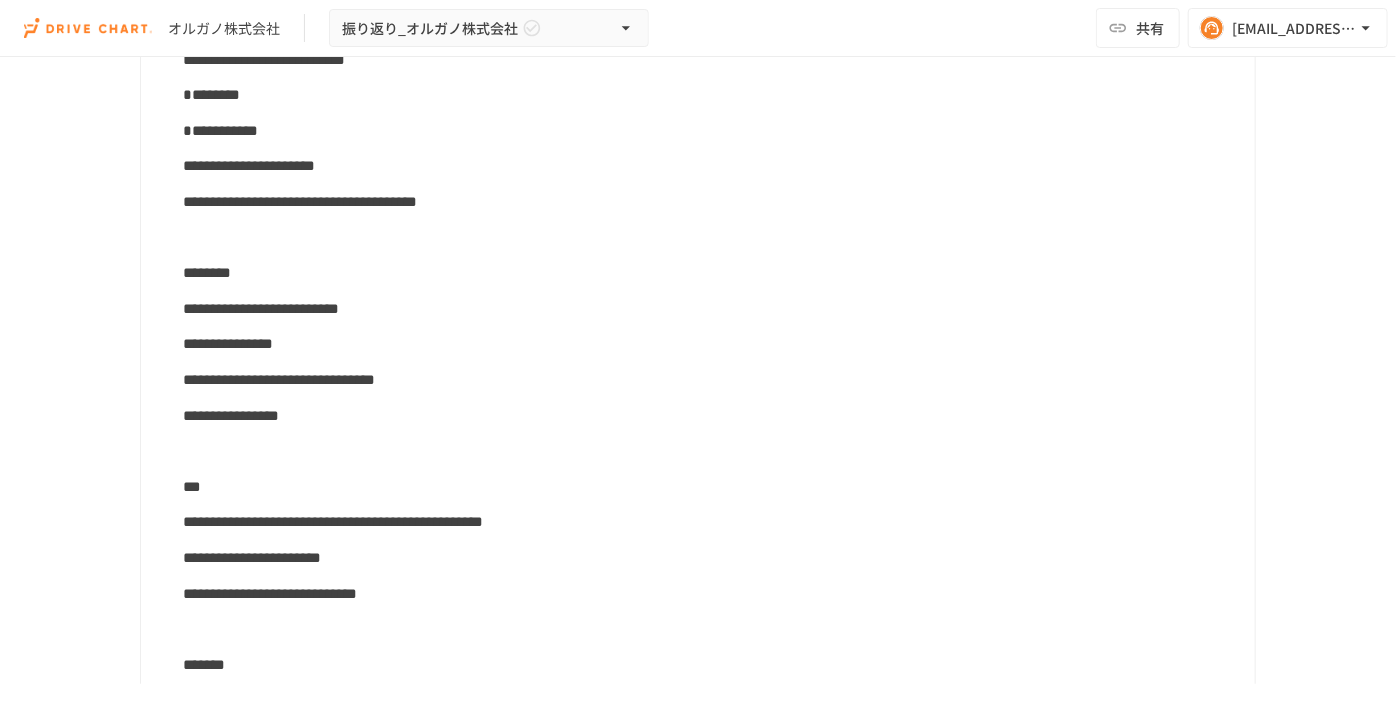 click on "**********" at bounding box center (279, 379) 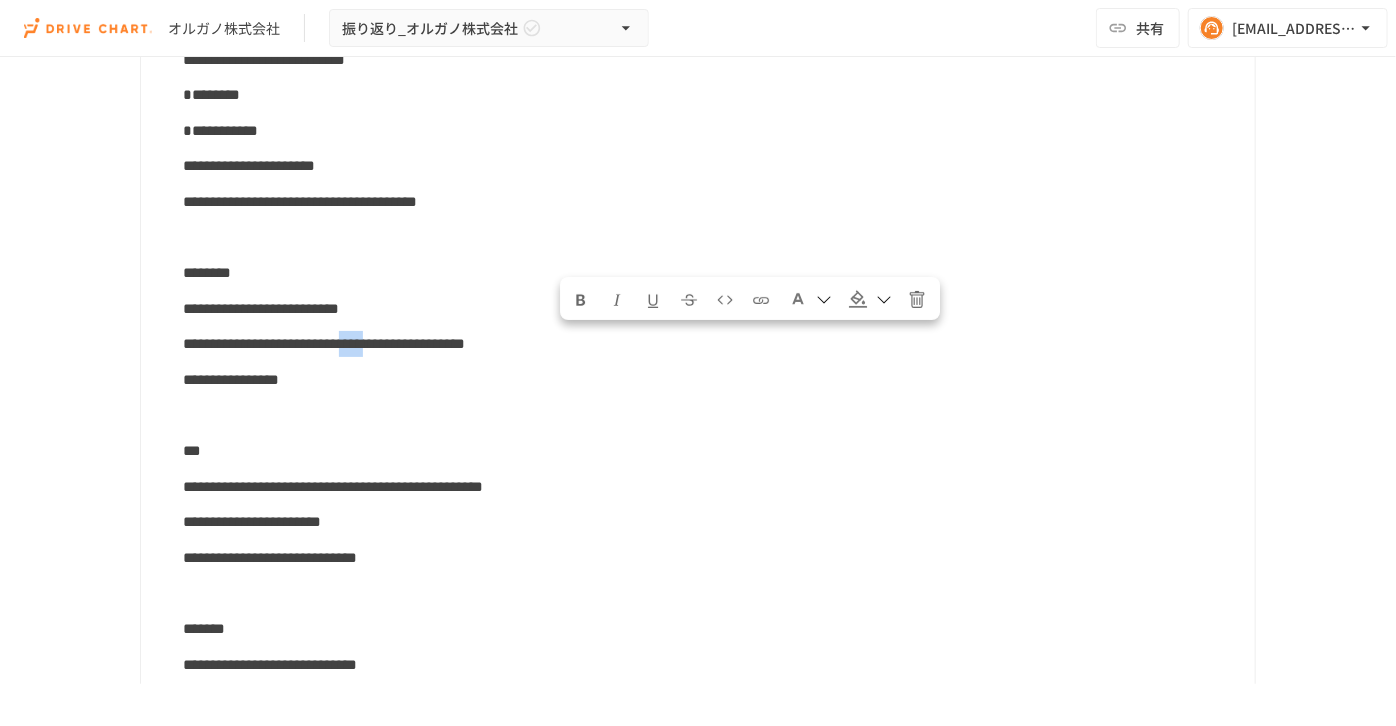 drag, startPoint x: 565, startPoint y: 342, endPoint x: 613, endPoint y: 344, distance: 48.04165 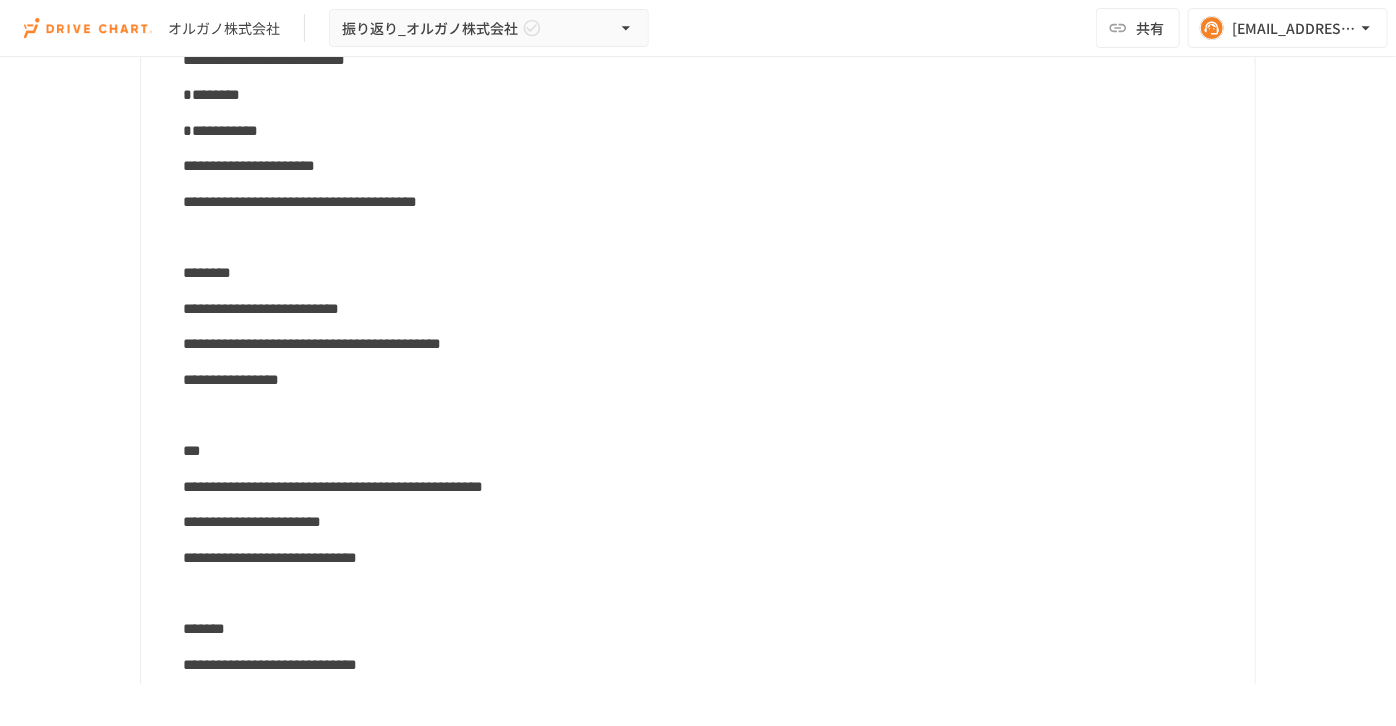 click on "**********" at bounding box center (711, 380) 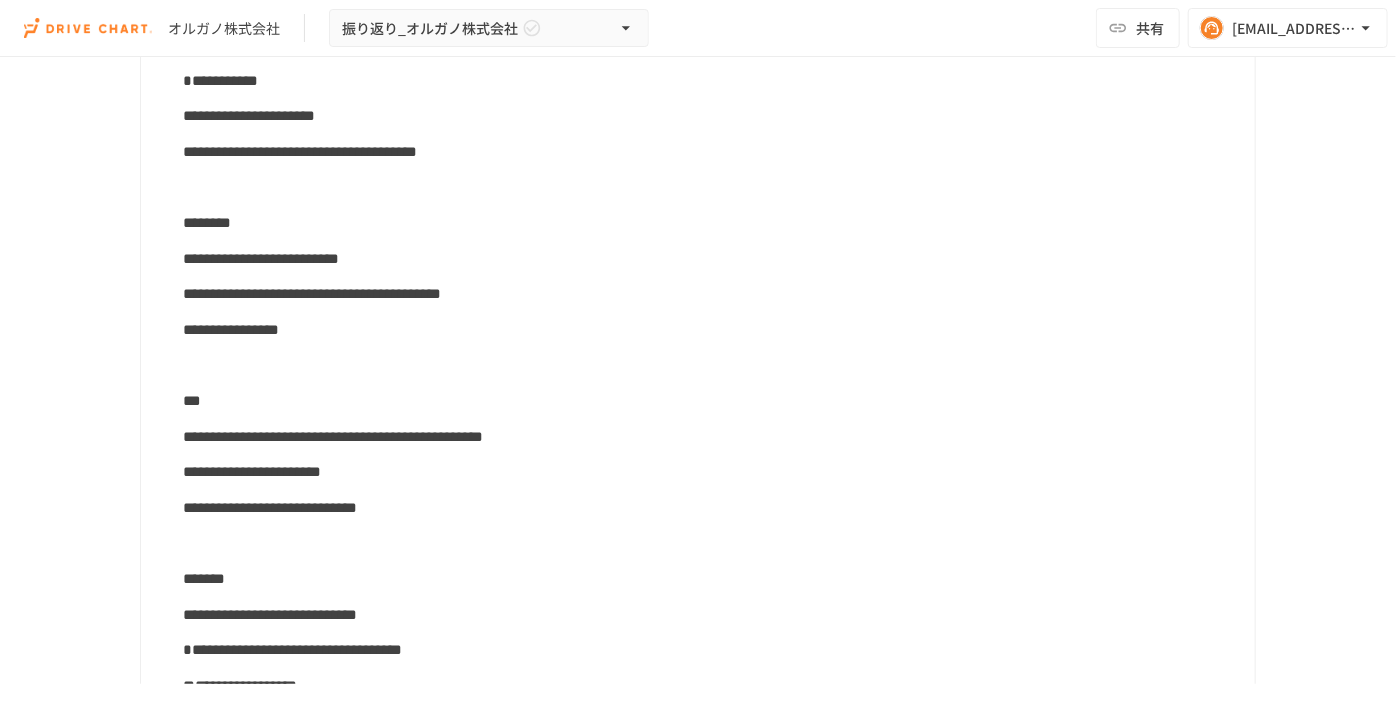 scroll, scrollTop: 986, scrollLeft: 0, axis: vertical 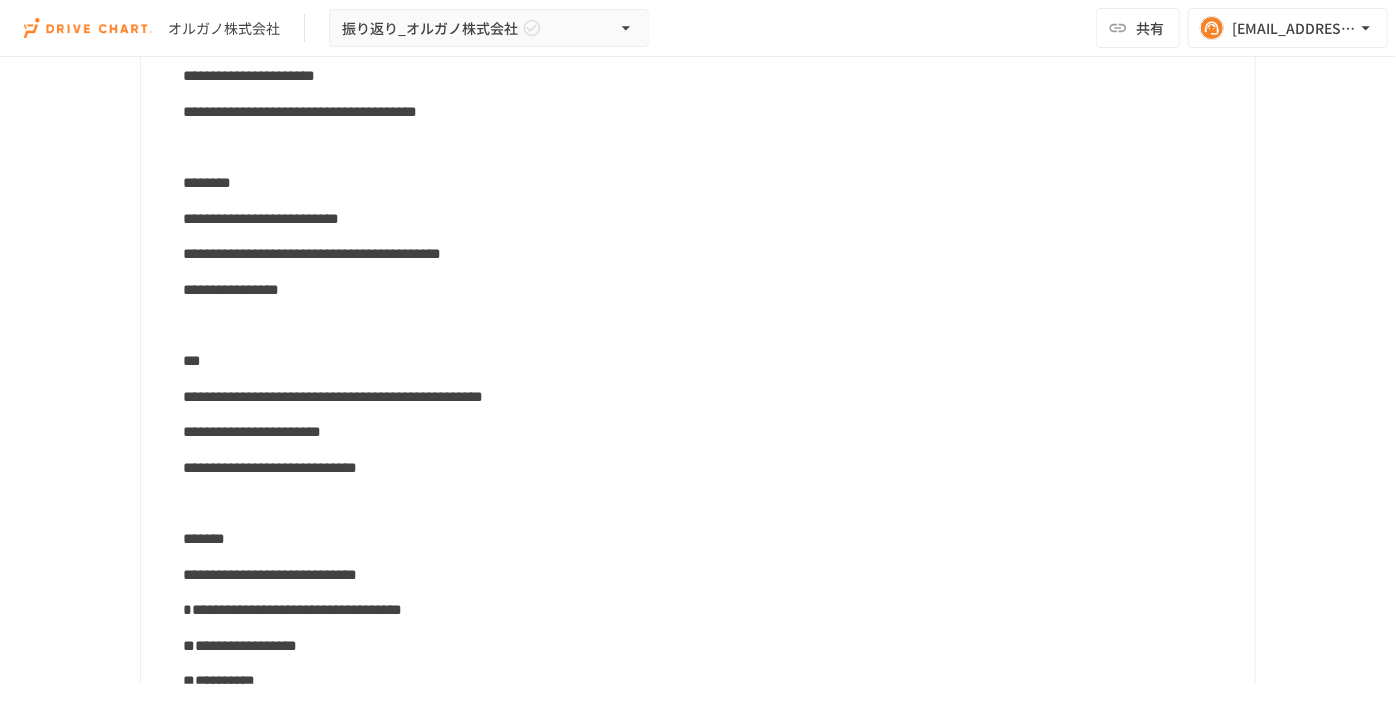 click on "**********" at bounding box center [333, 396] 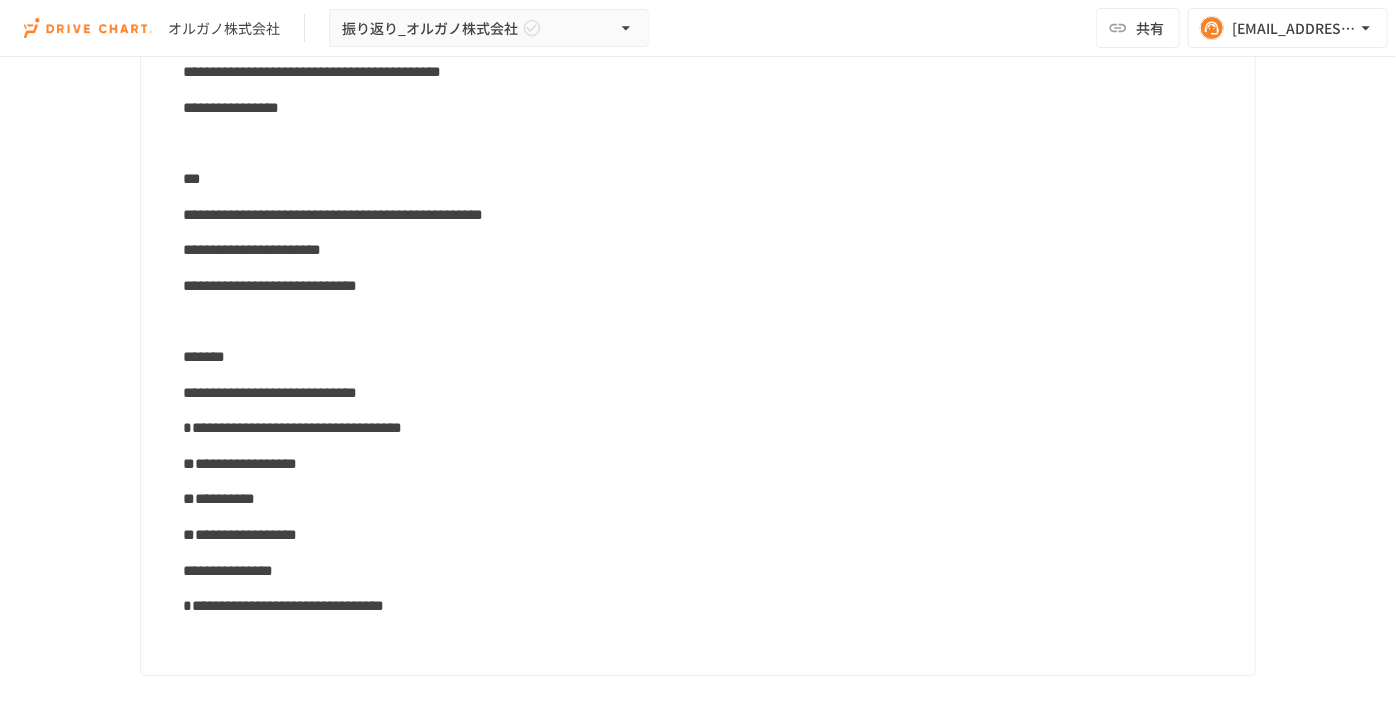 click on "**********" at bounding box center [696, 151] 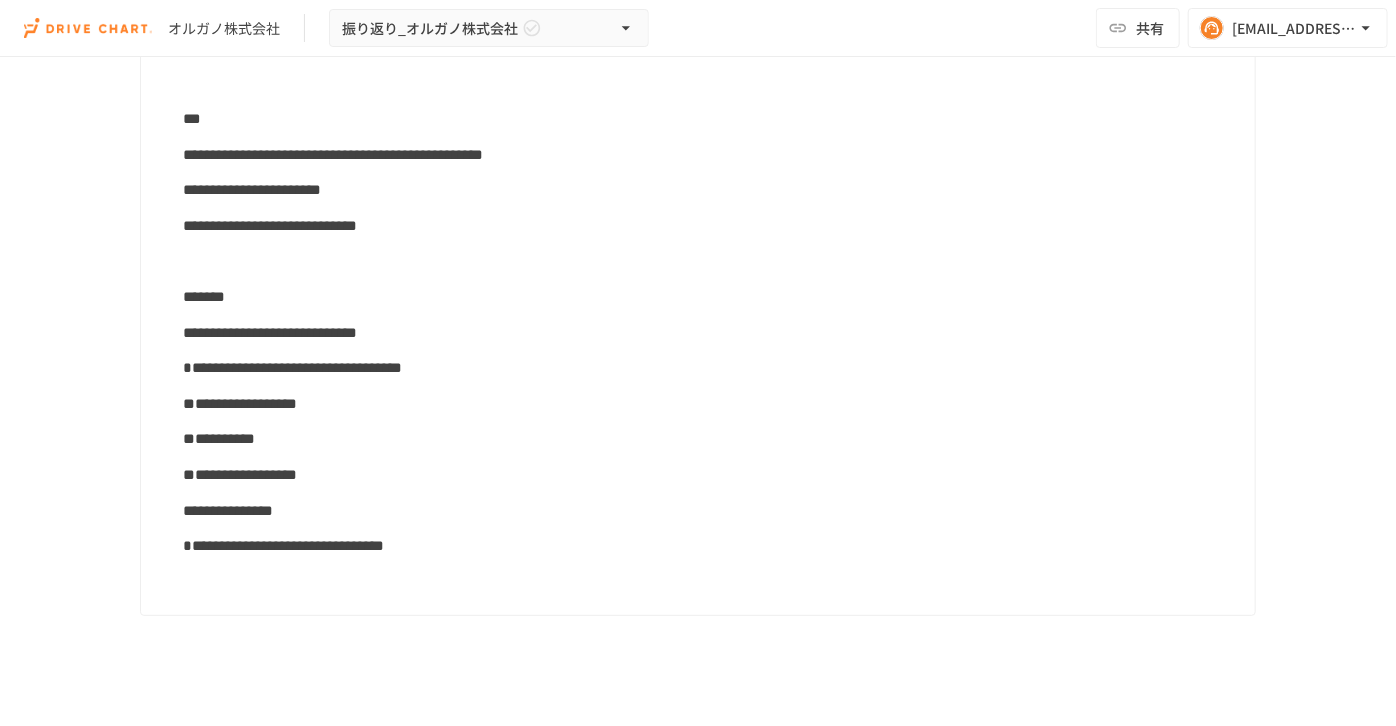 scroll, scrollTop: 1259, scrollLeft: 0, axis: vertical 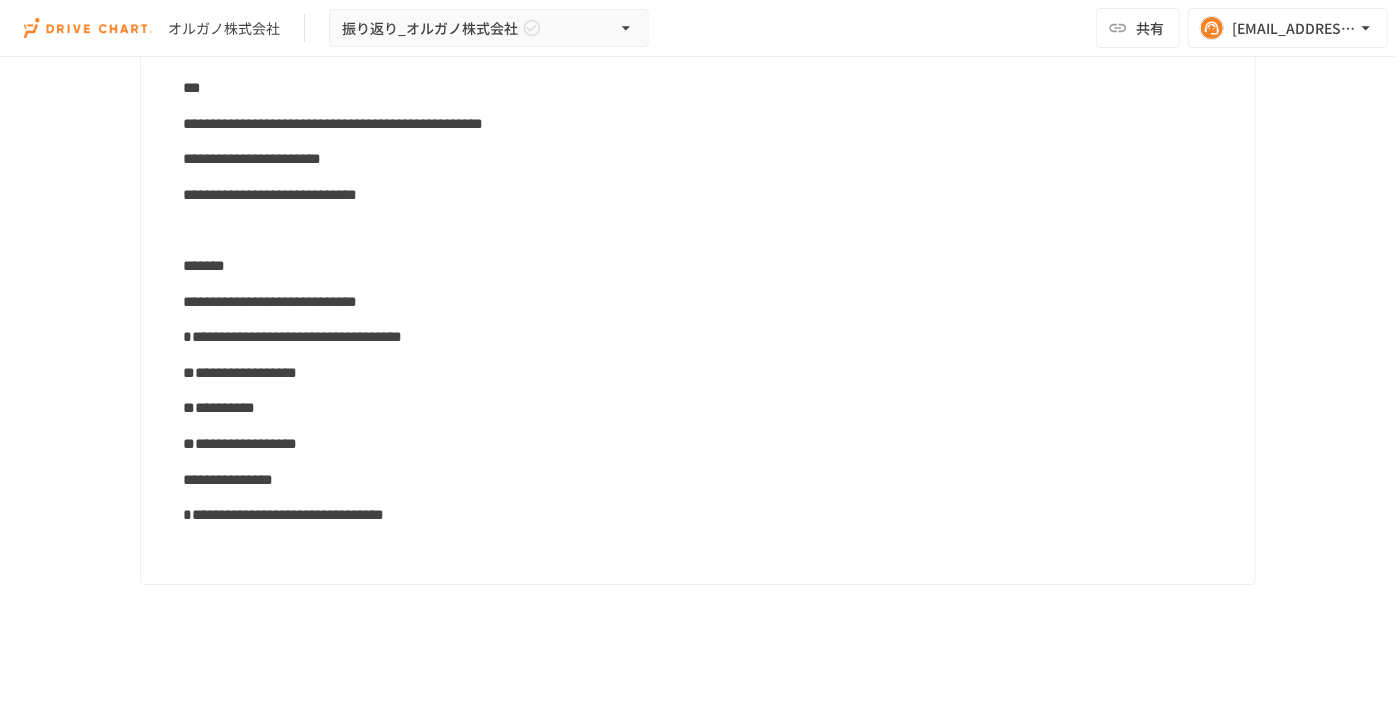 click on "**********" at bounding box center [270, 301] 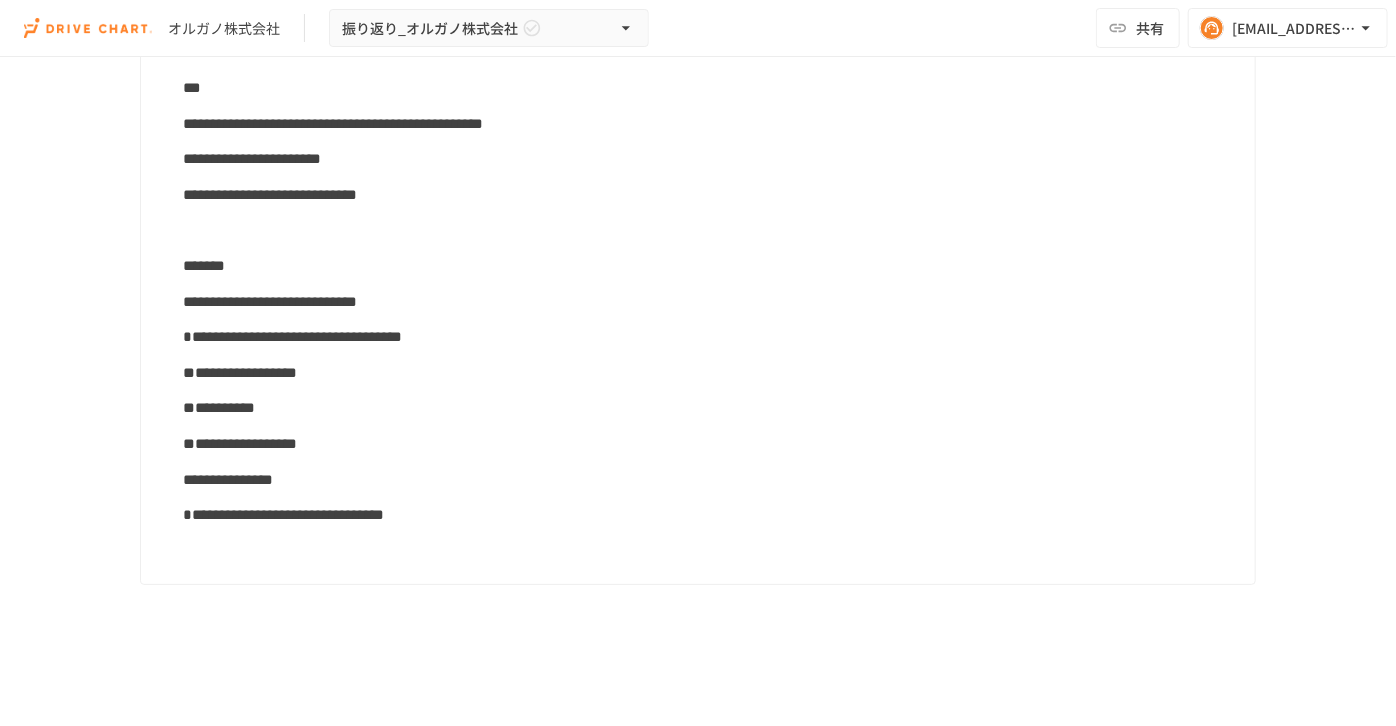 click on "**********" at bounding box center [711, 515] 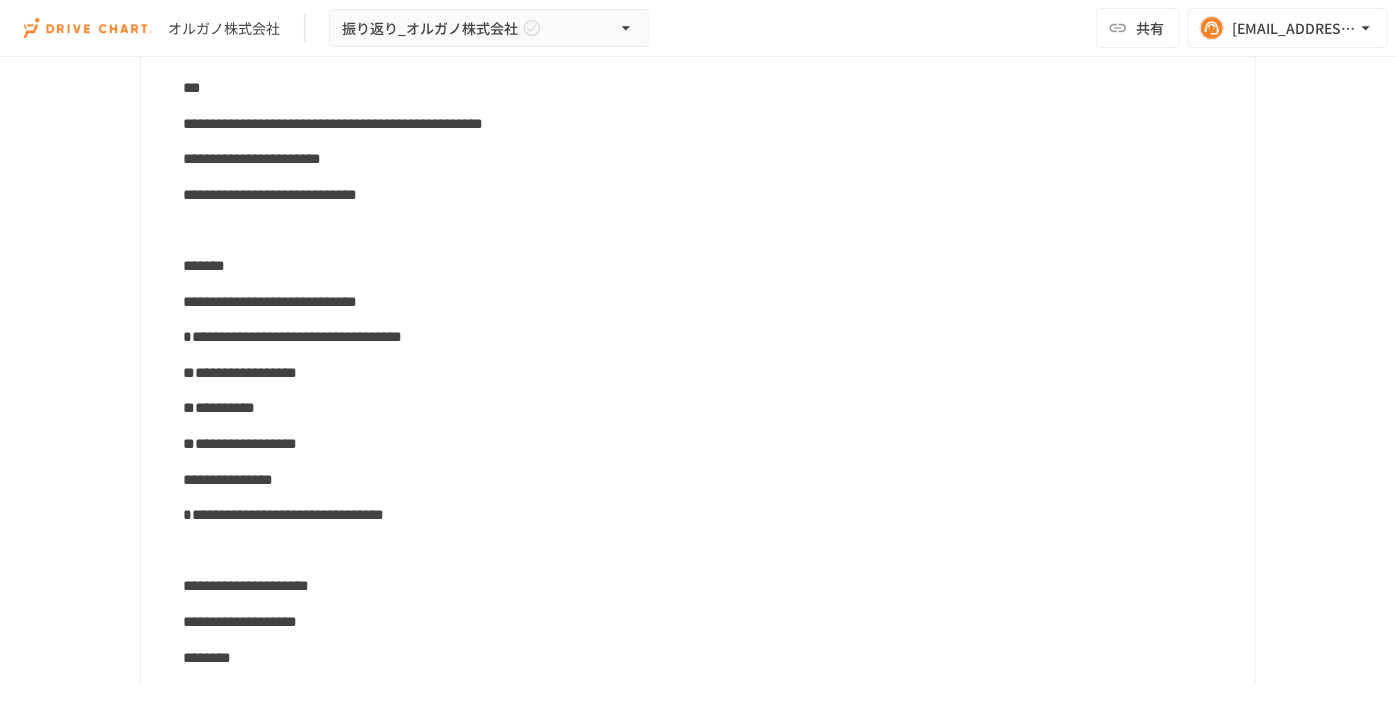 scroll, scrollTop: 1275, scrollLeft: 0, axis: vertical 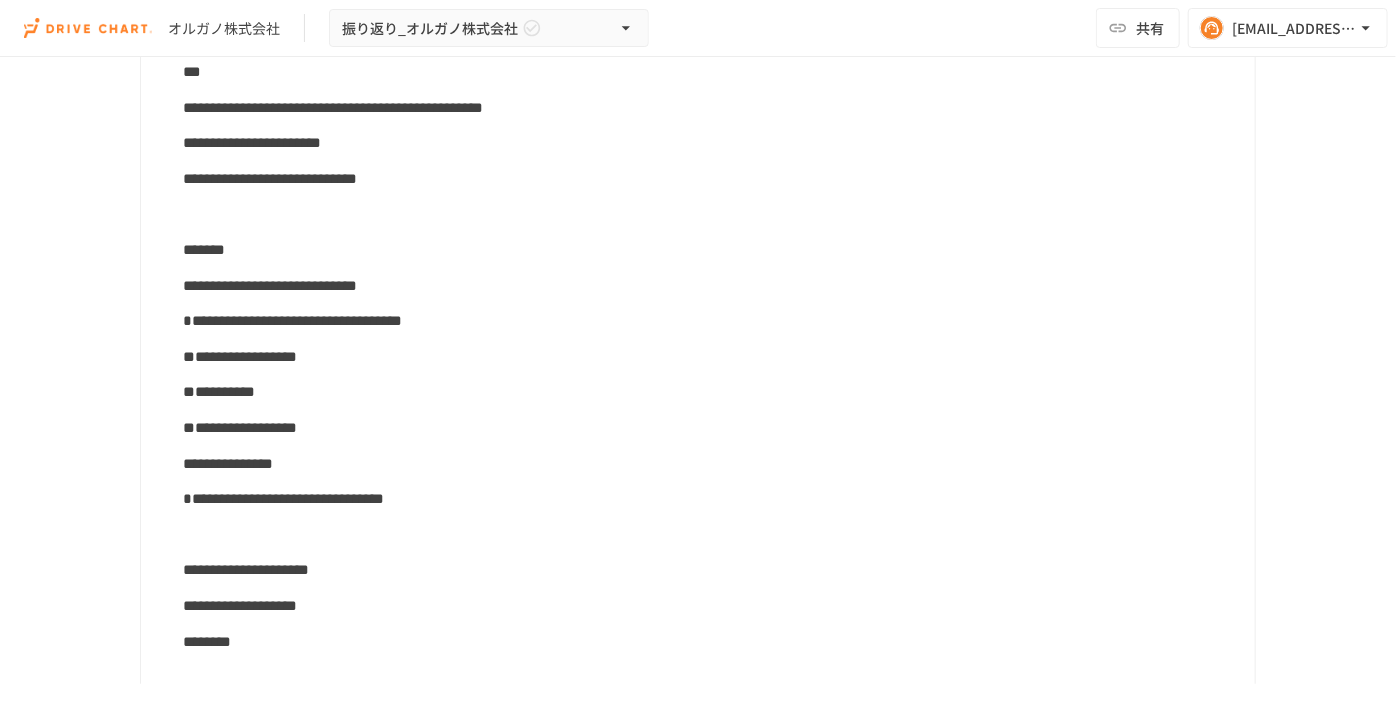 click at bounding box center [711, 535] 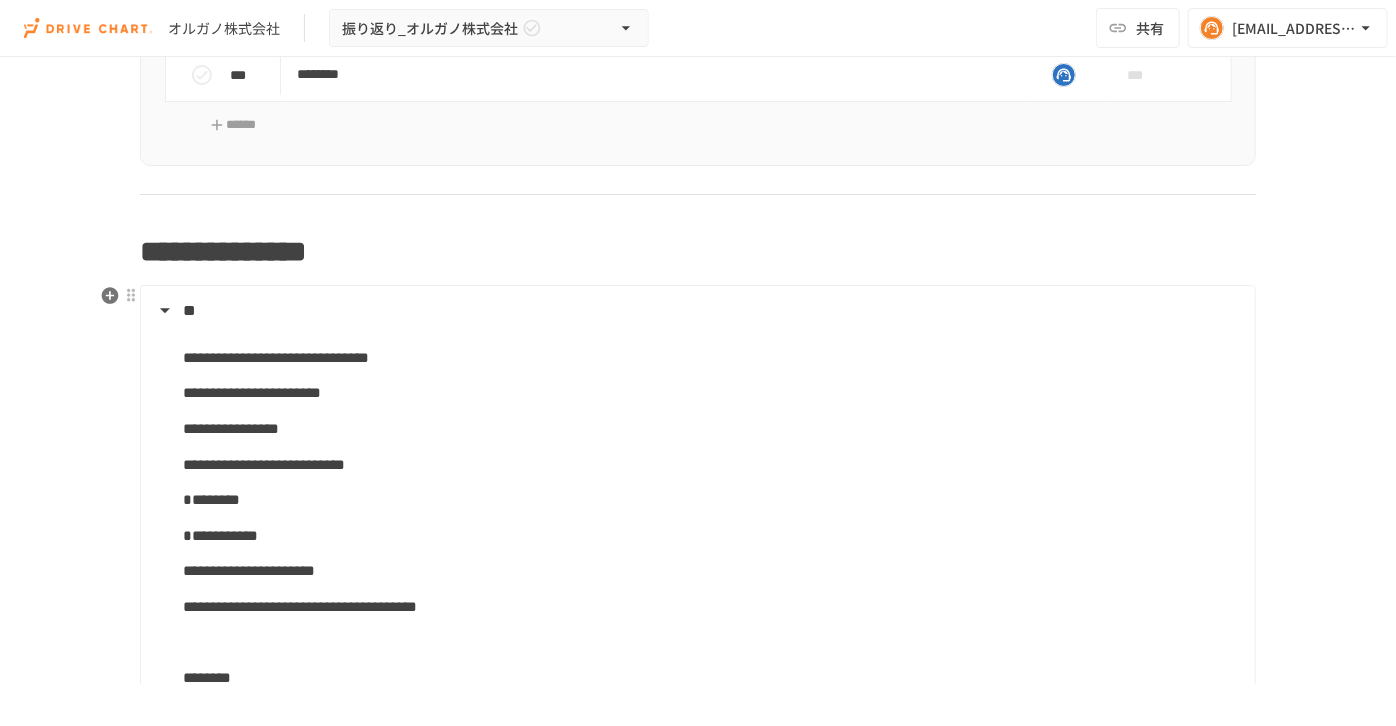 scroll, scrollTop: 366, scrollLeft: 0, axis: vertical 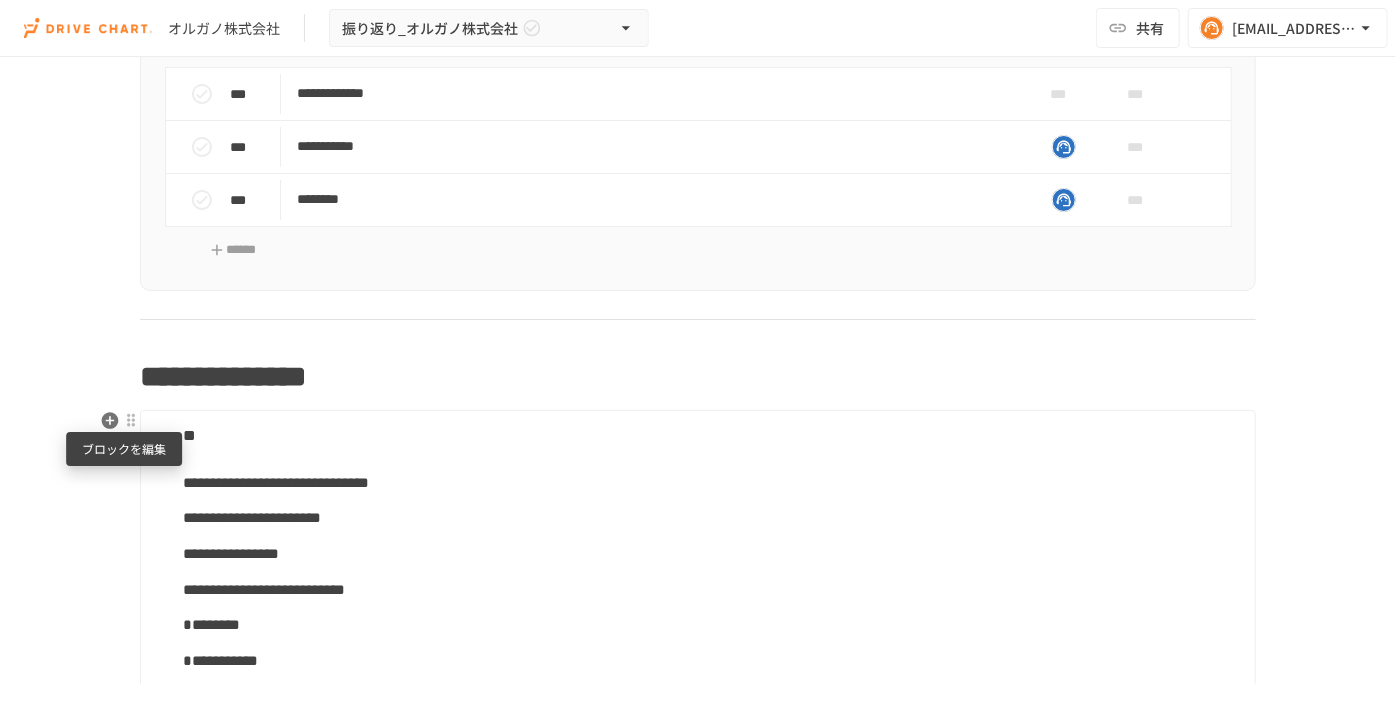 click at bounding box center (131, 420) 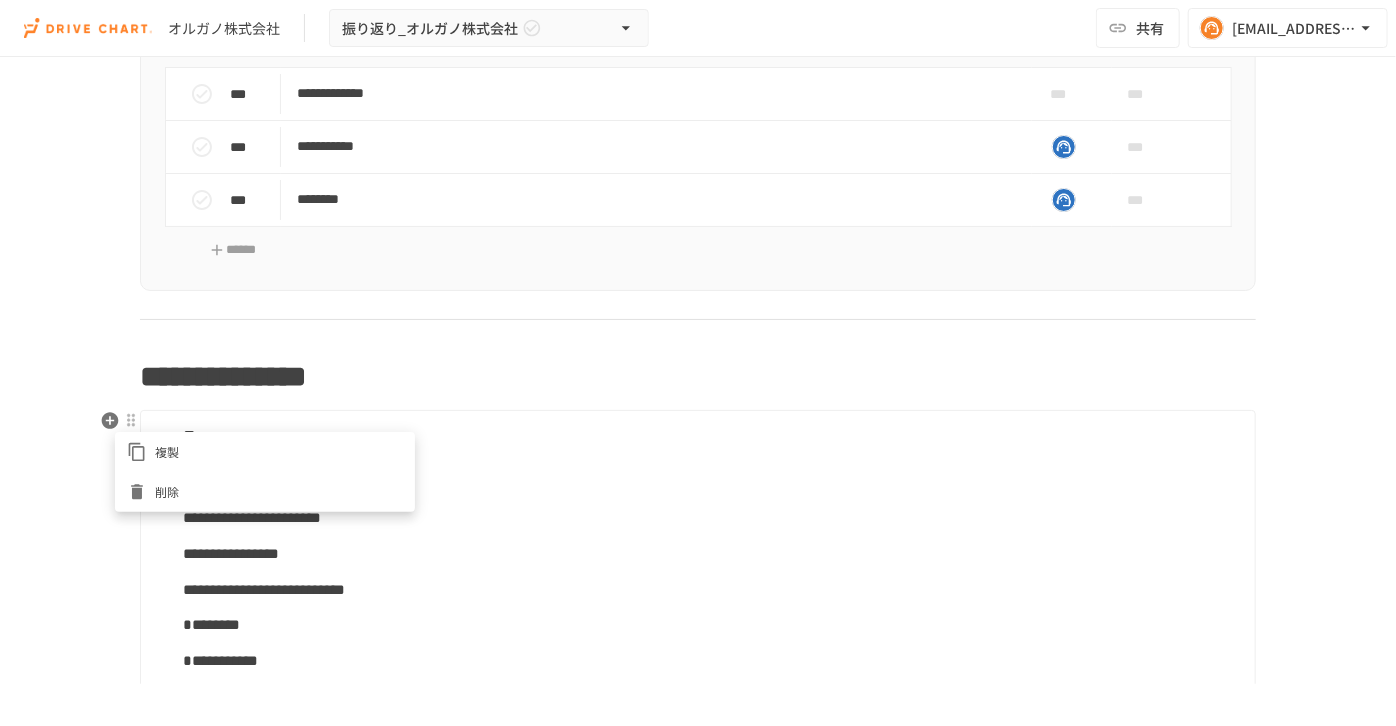 click at bounding box center (698, 363) 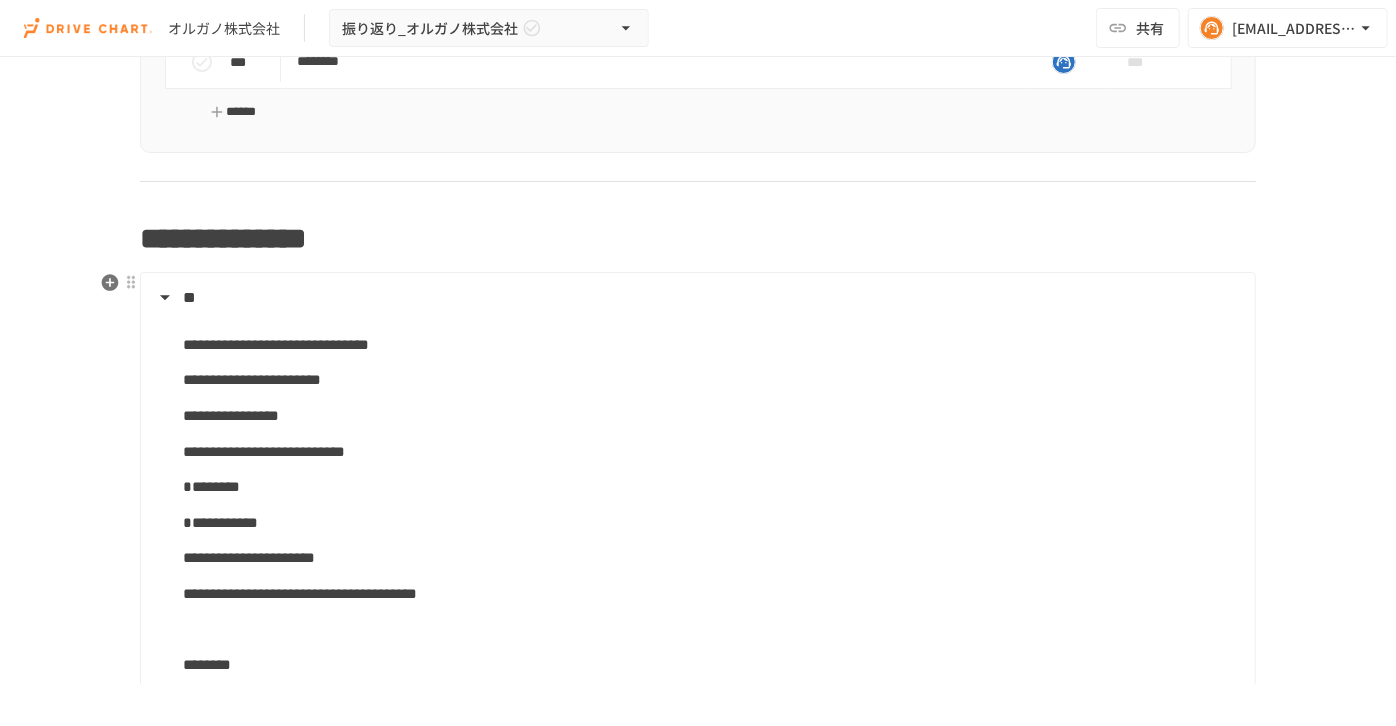 scroll, scrollTop: 366, scrollLeft: 0, axis: vertical 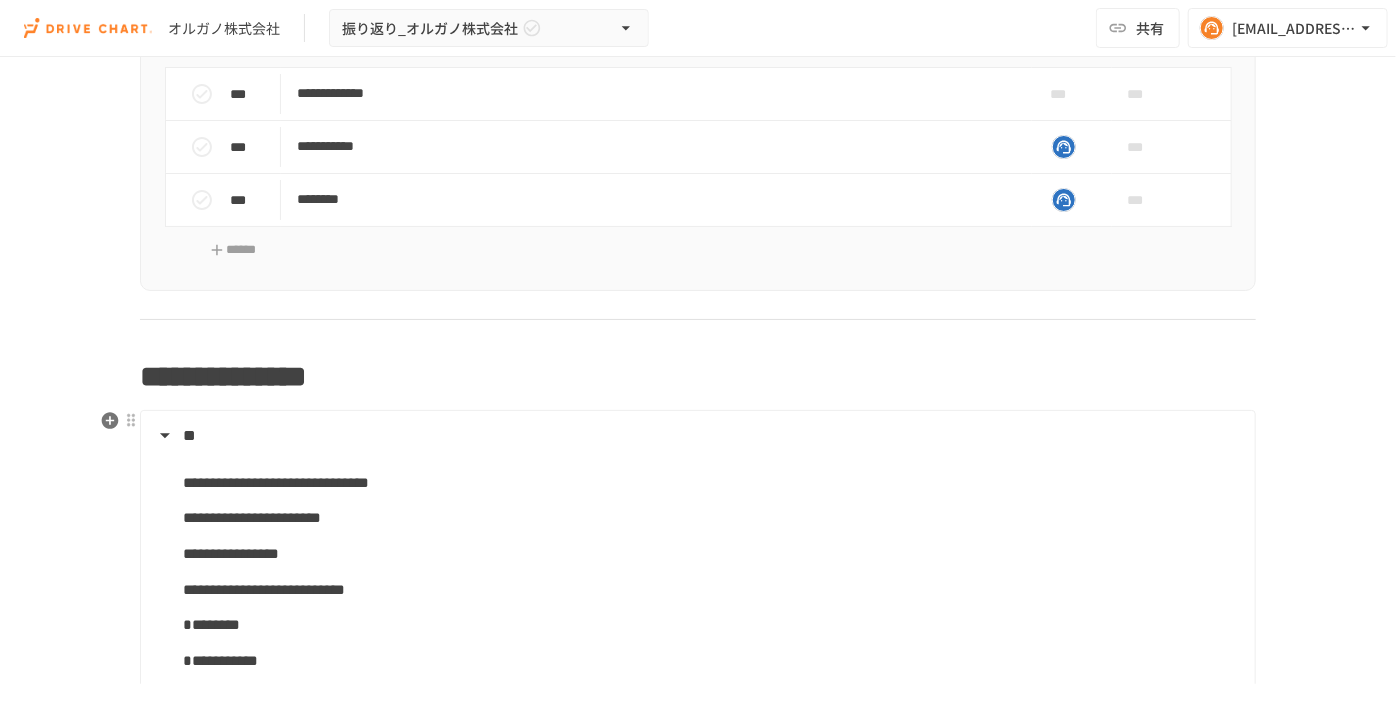 click on "**" at bounding box center (696, 436) 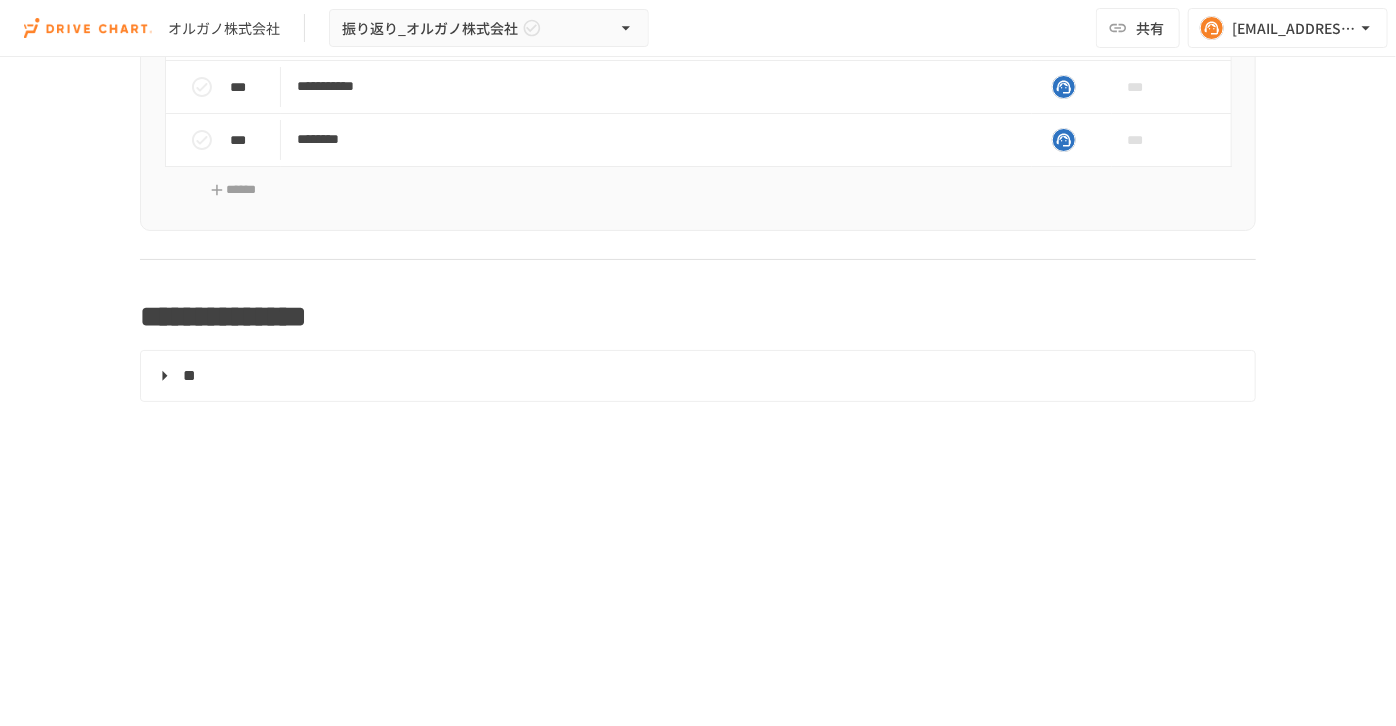 scroll, scrollTop: 457, scrollLeft: 0, axis: vertical 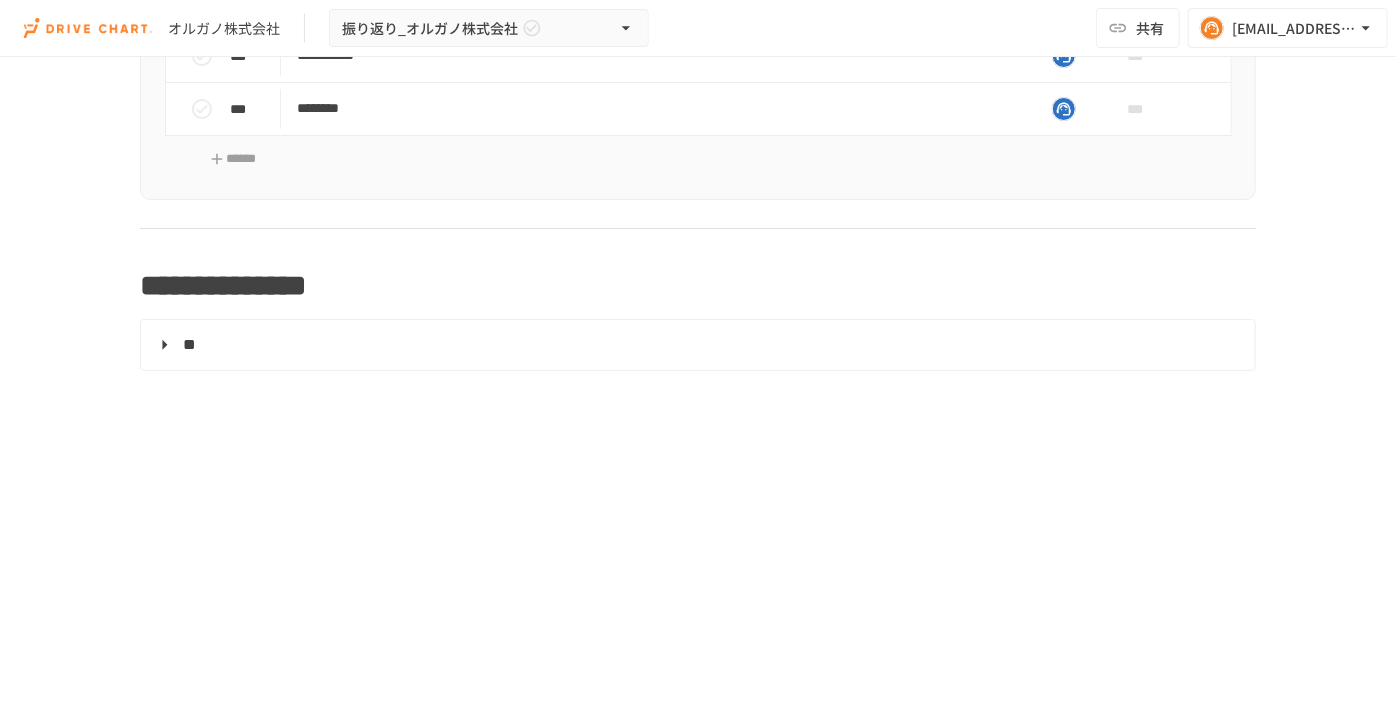 click on "**********" at bounding box center (698, 192) 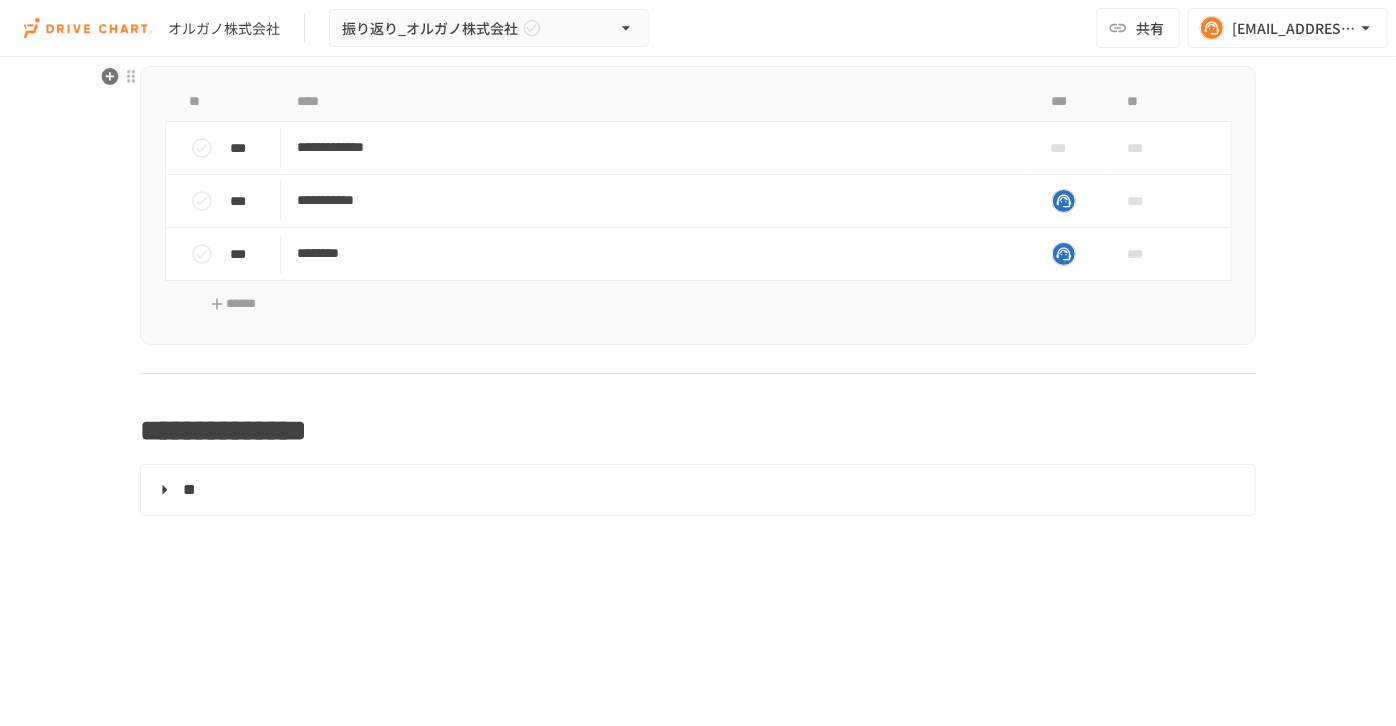scroll, scrollTop: 457, scrollLeft: 0, axis: vertical 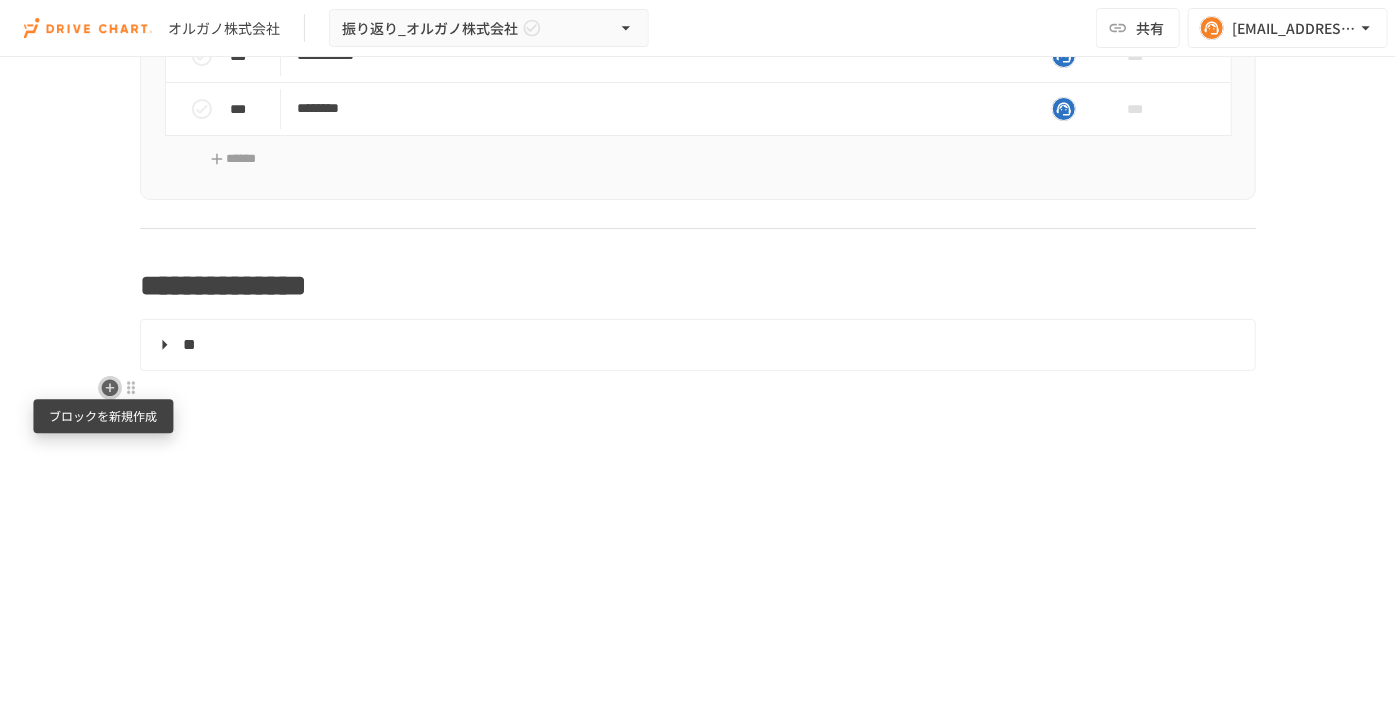 click 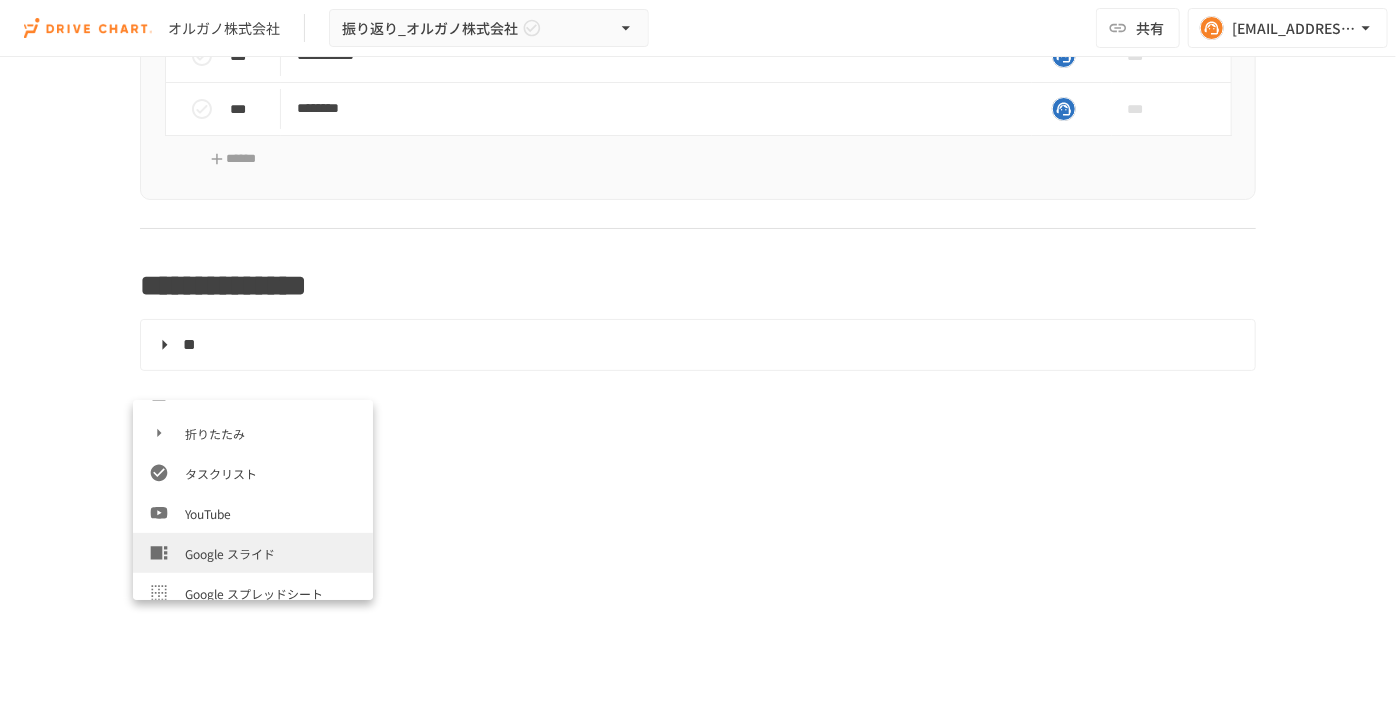 scroll, scrollTop: 454, scrollLeft: 0, axis: vertical 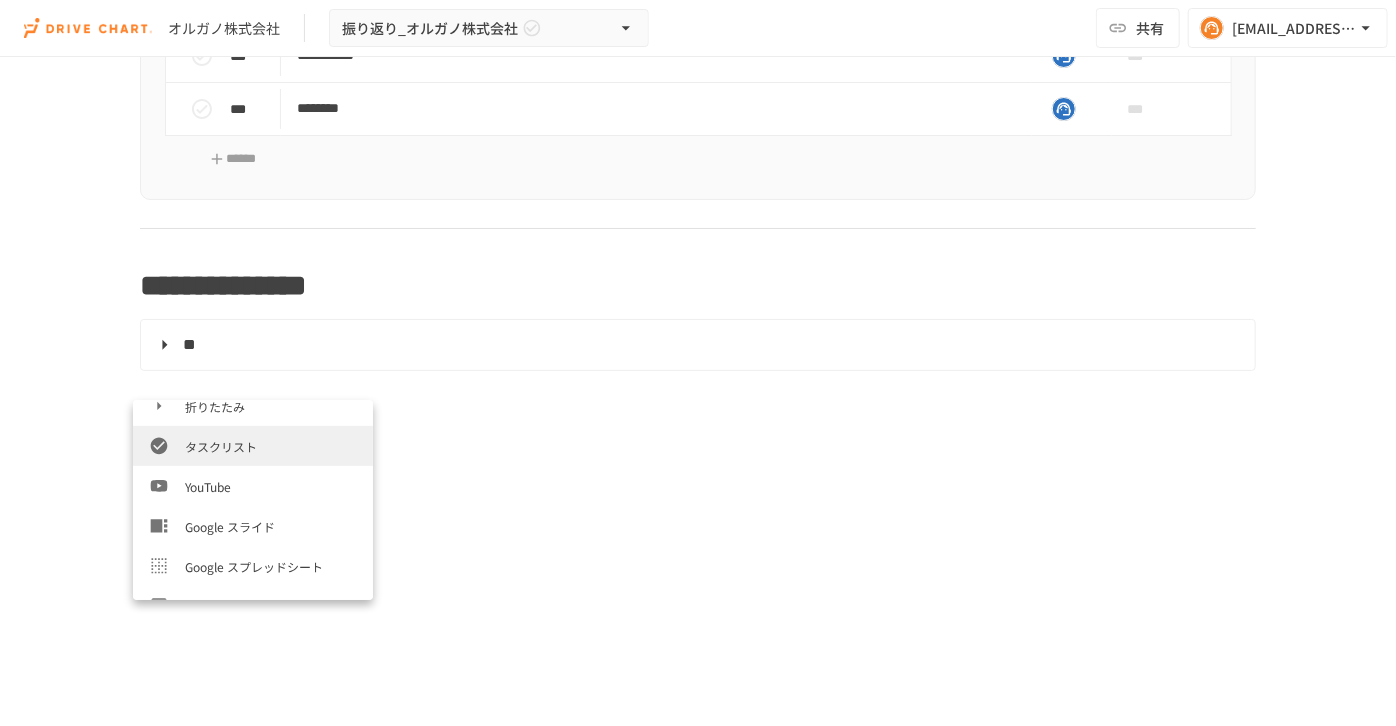 click on "タスクリスト" at bounding box center [271, 446] 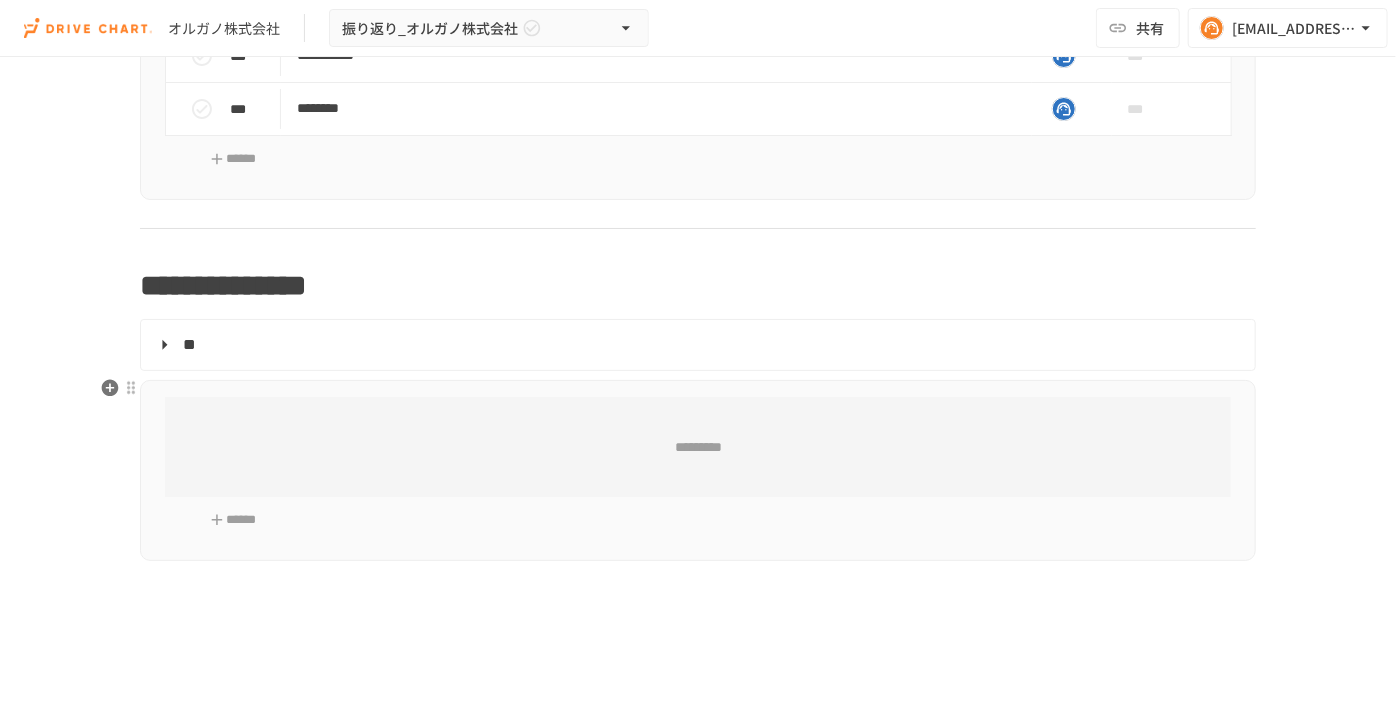 click on "*********" at bounding box center [698, 447] 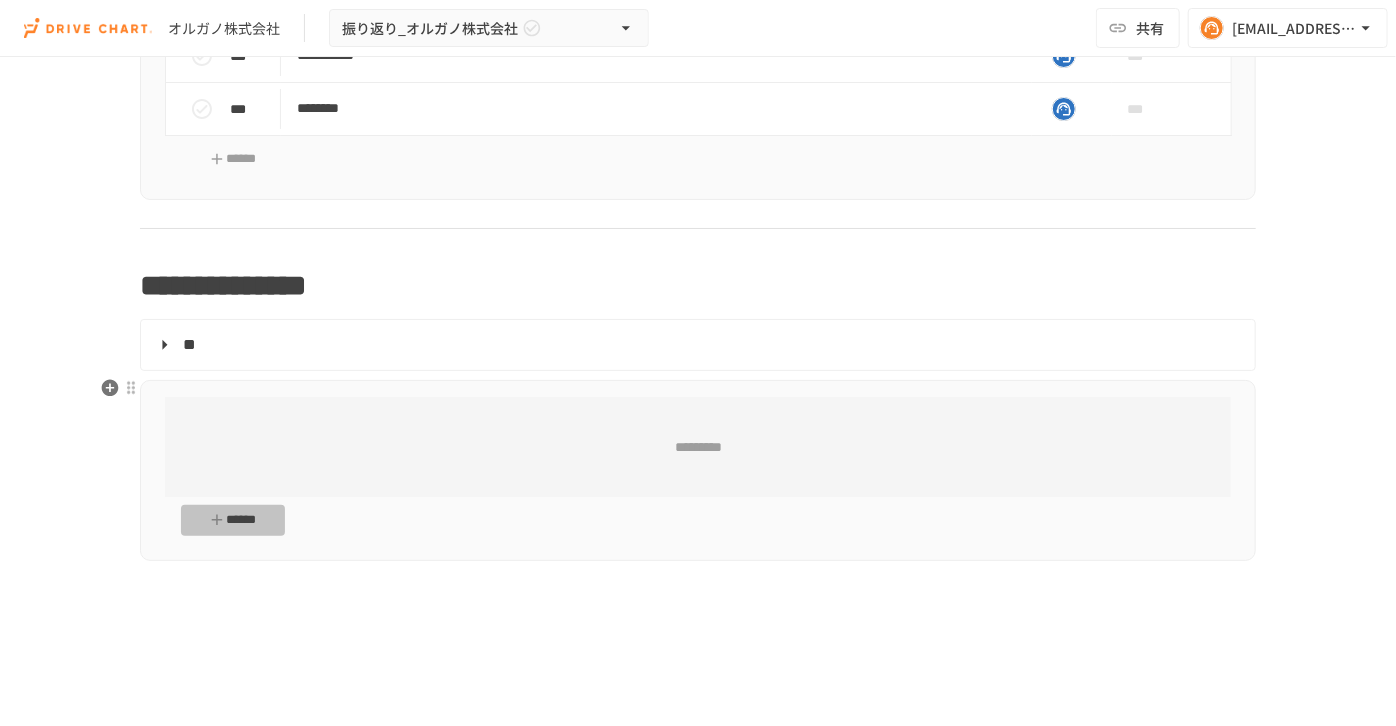click 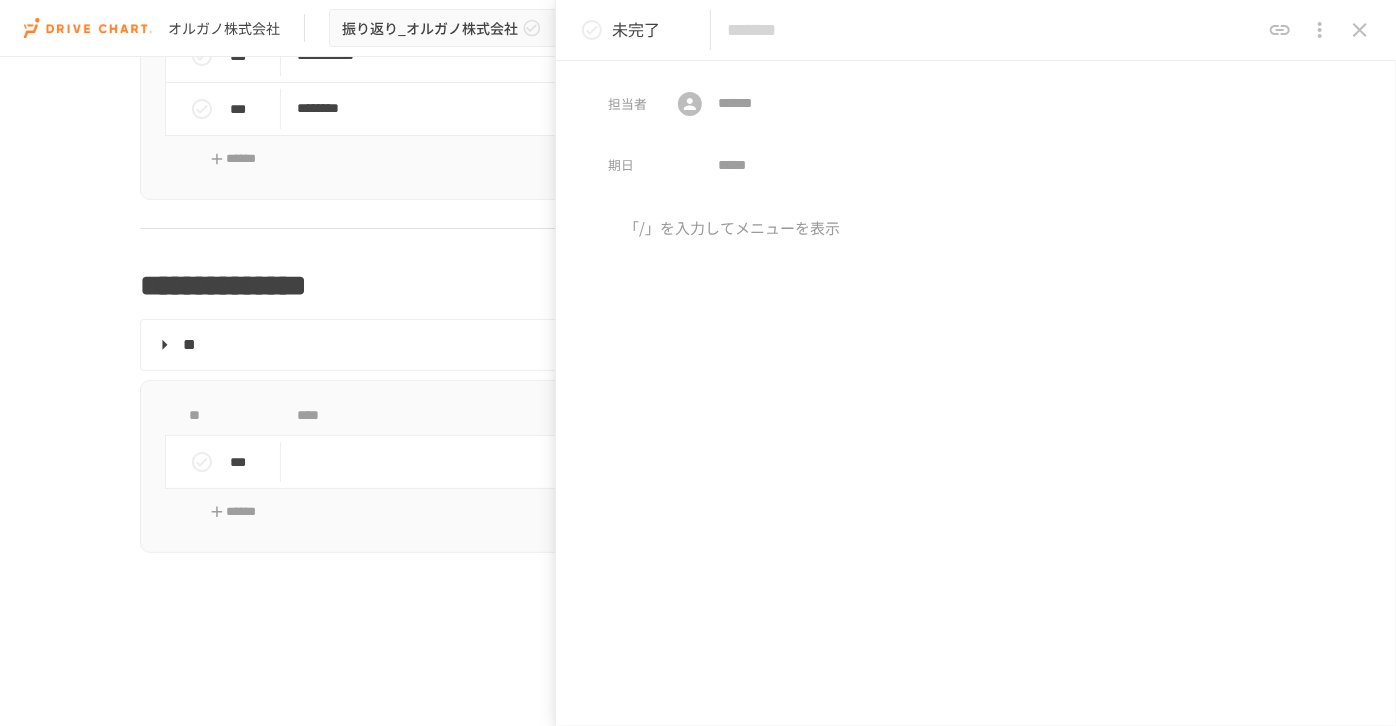 click at bounding box center [993, 30] 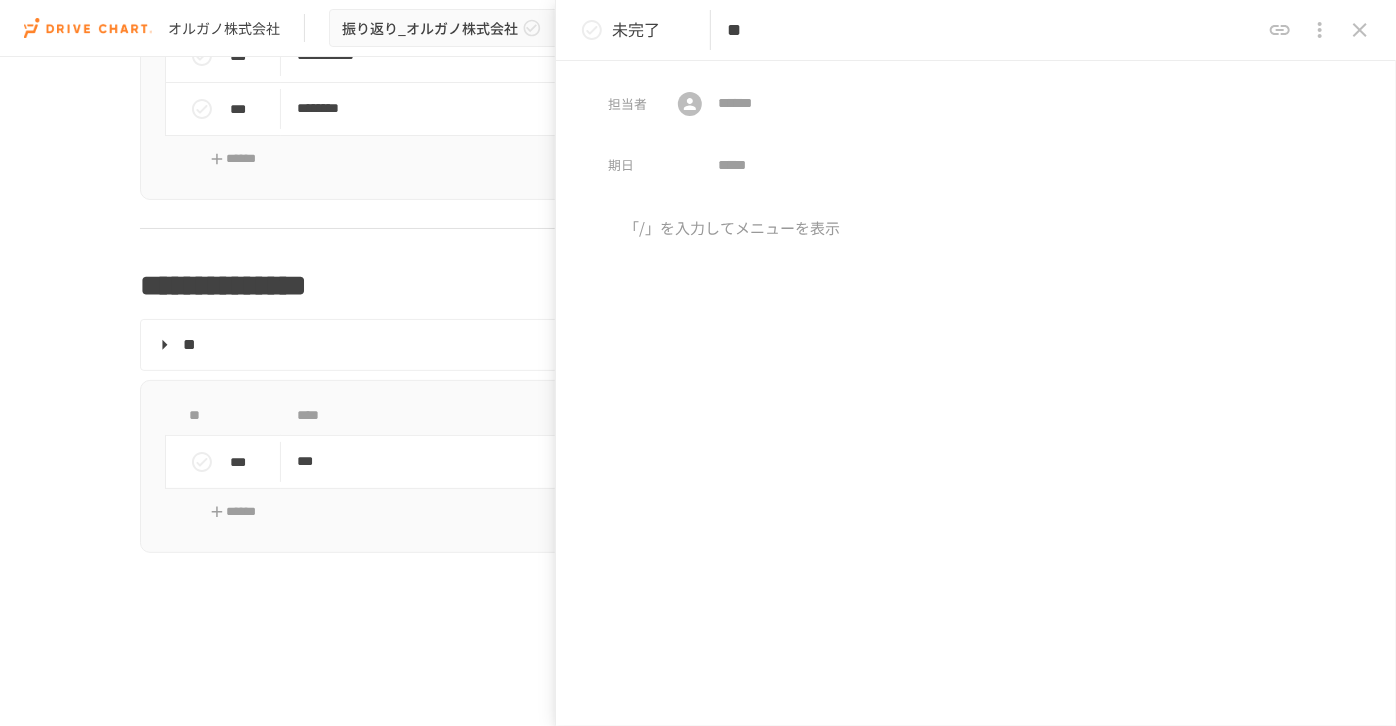type on "*" 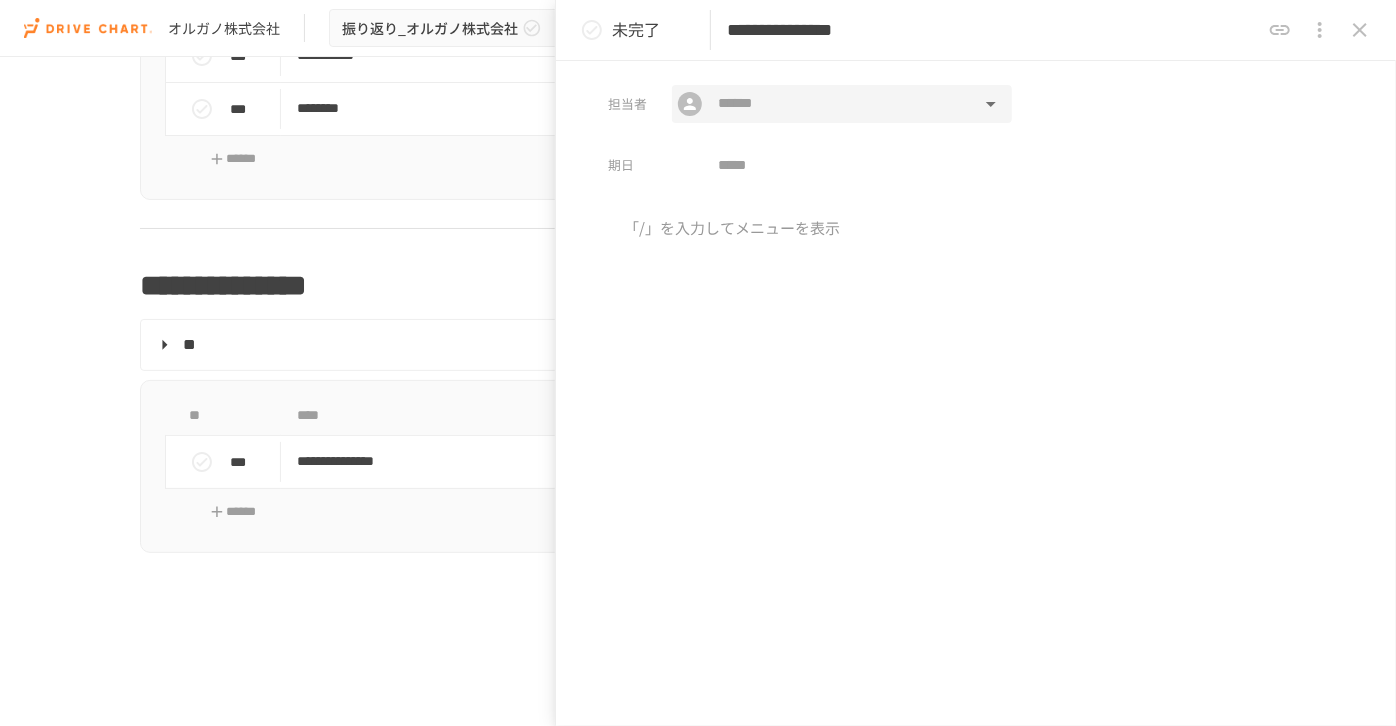 click 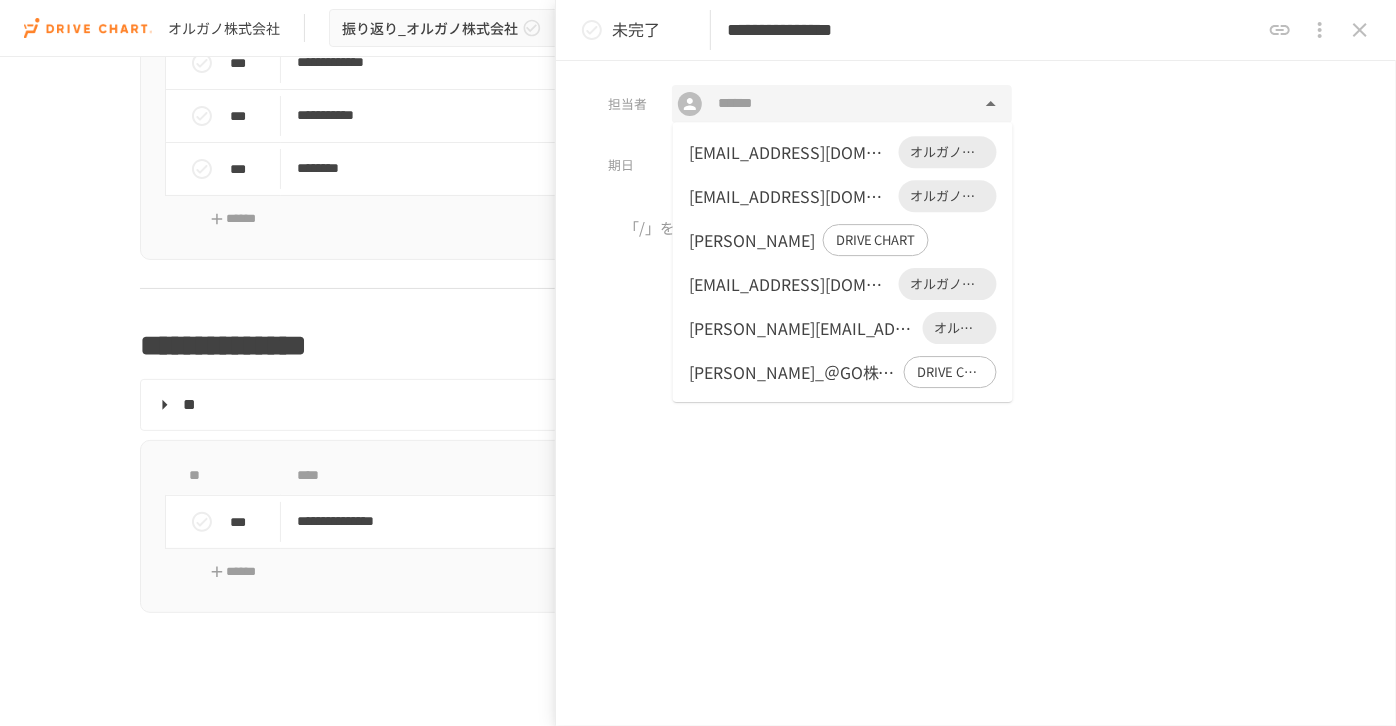 scroll, scrollTop: 366, scrollLeft: 0, axis: vertical 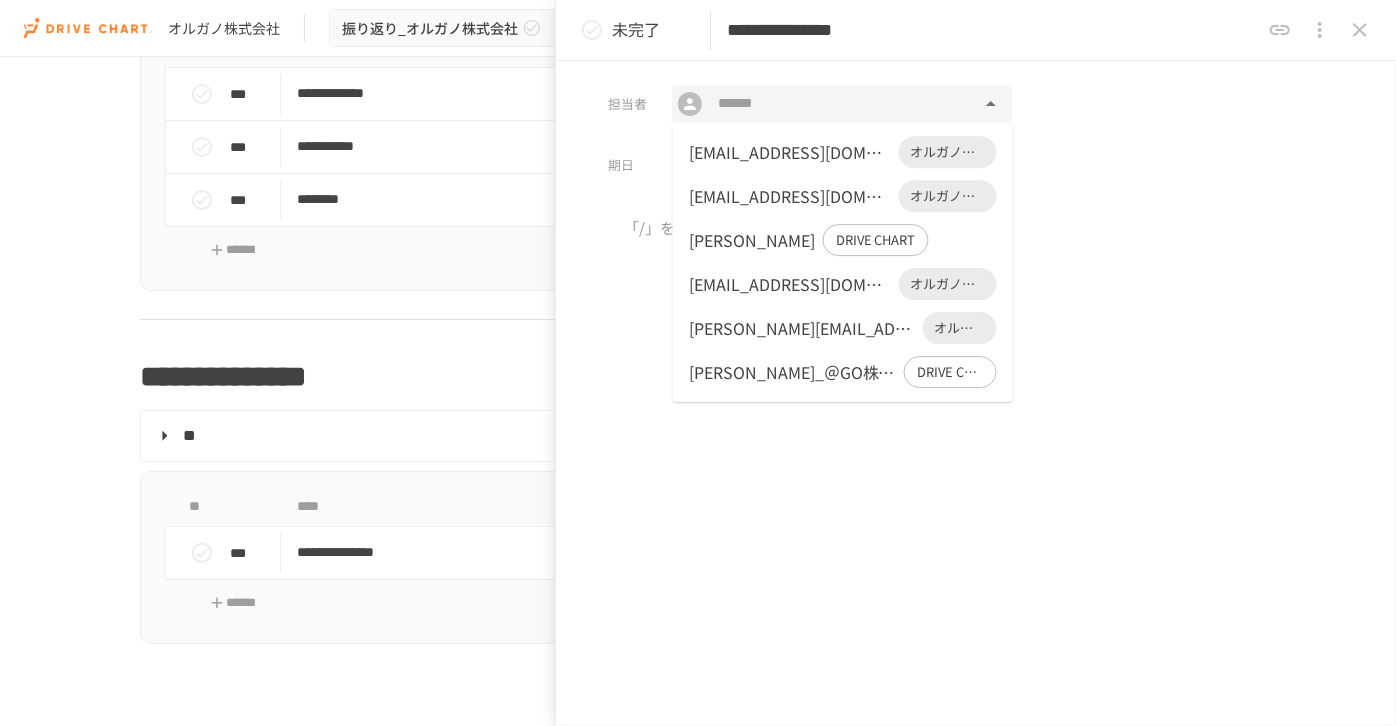 click at bounding box center (976, 383) 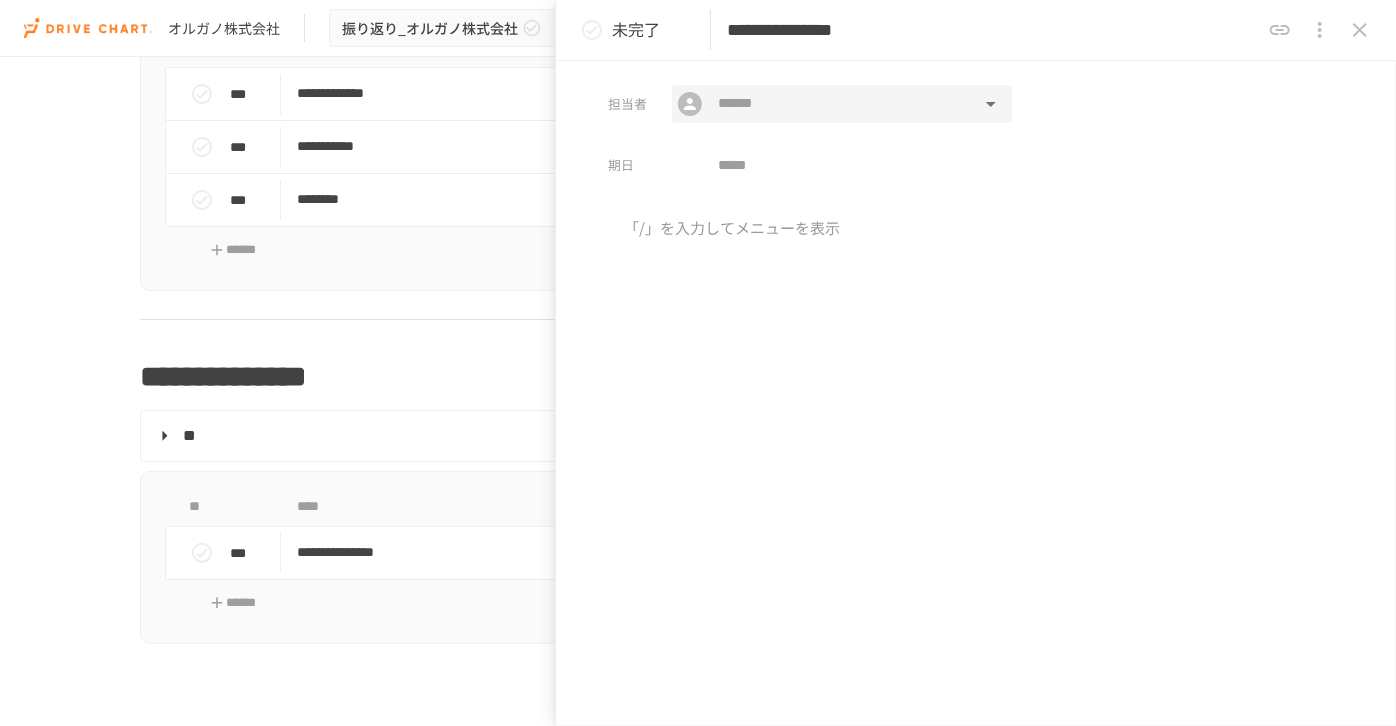 click on "​ ​" at bounding box center [842, 104] 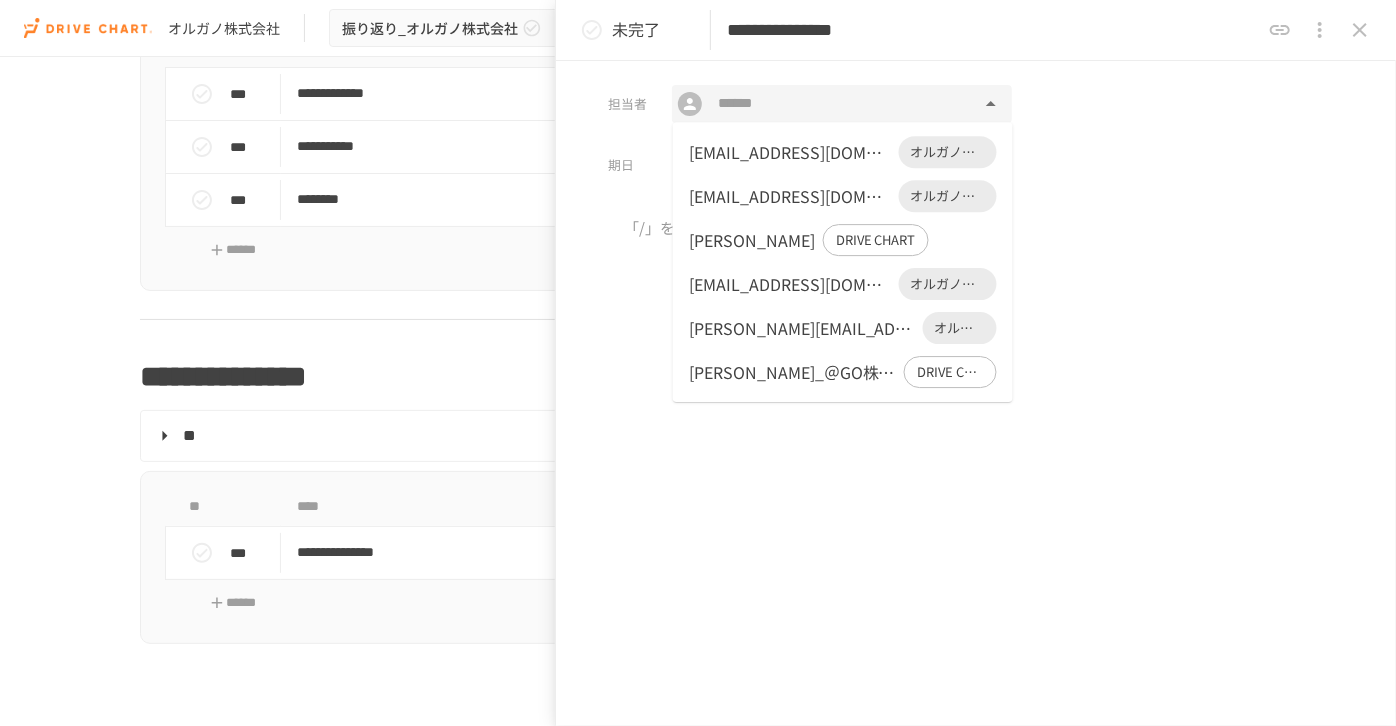 click on "s-matumo@organo.co.jp" at bounding box center (790, 152) 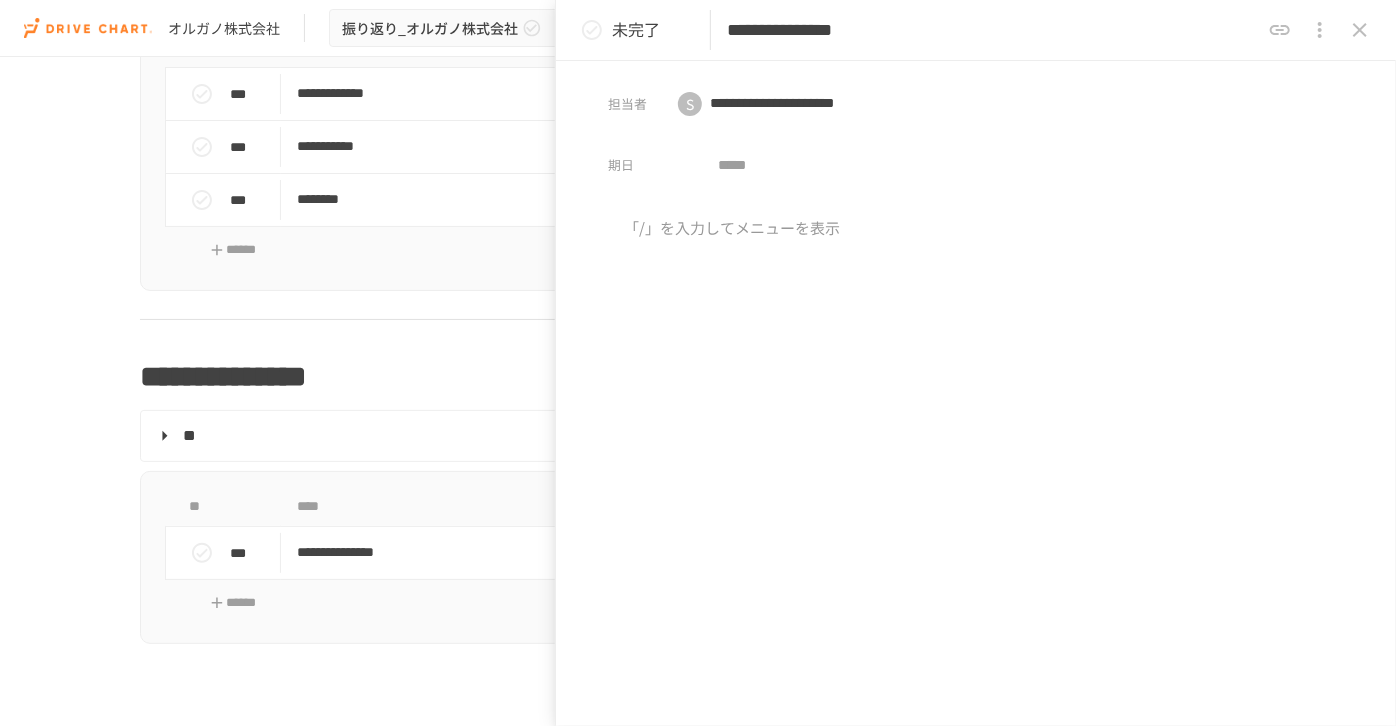 click on "**********" at bounding box center [976, 393] 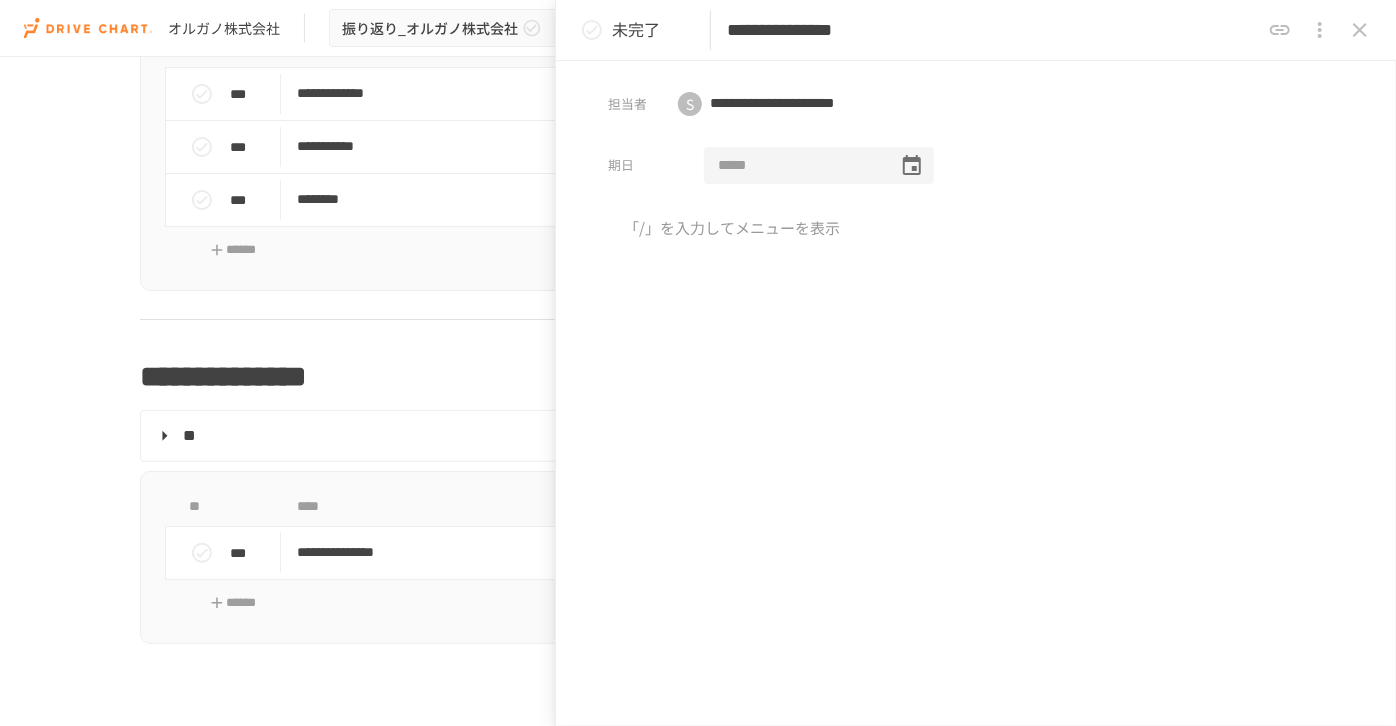 click 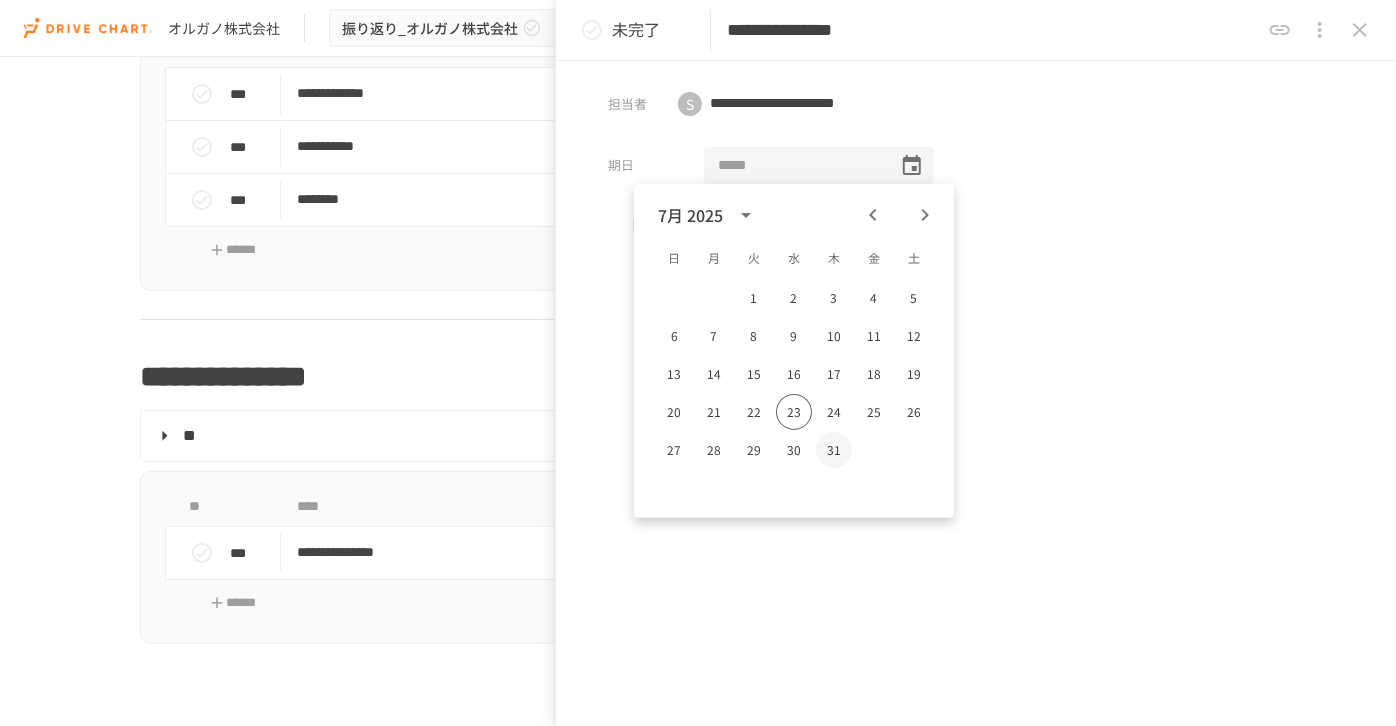 click on "31" at bounding box center (834, 450) 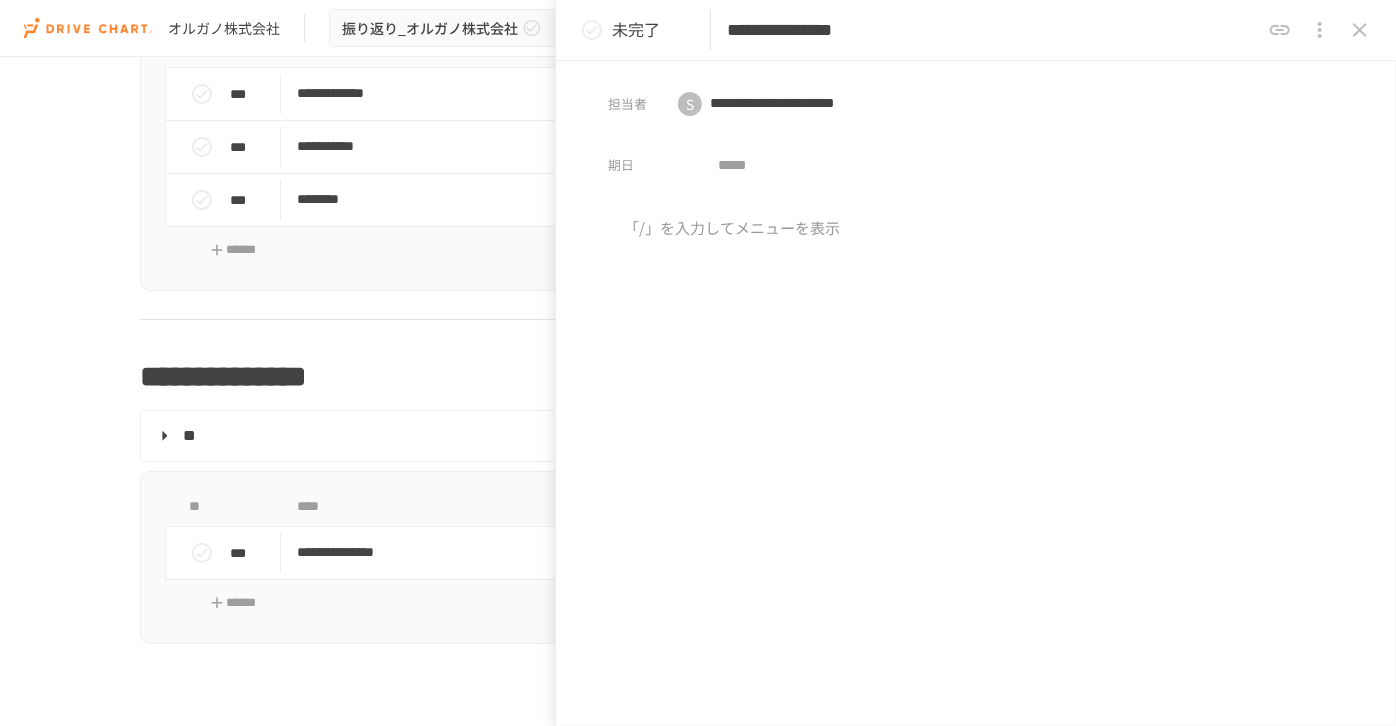 click at bounding box center (976, 383) 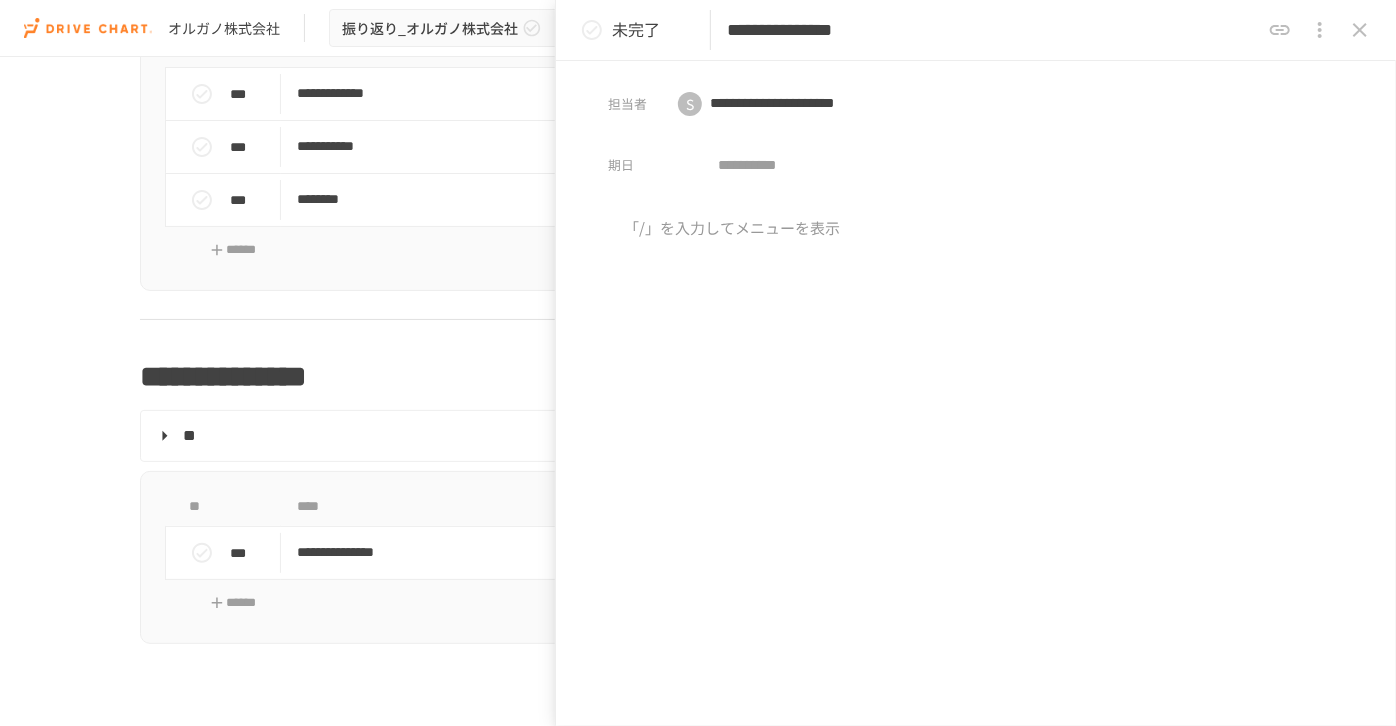 click 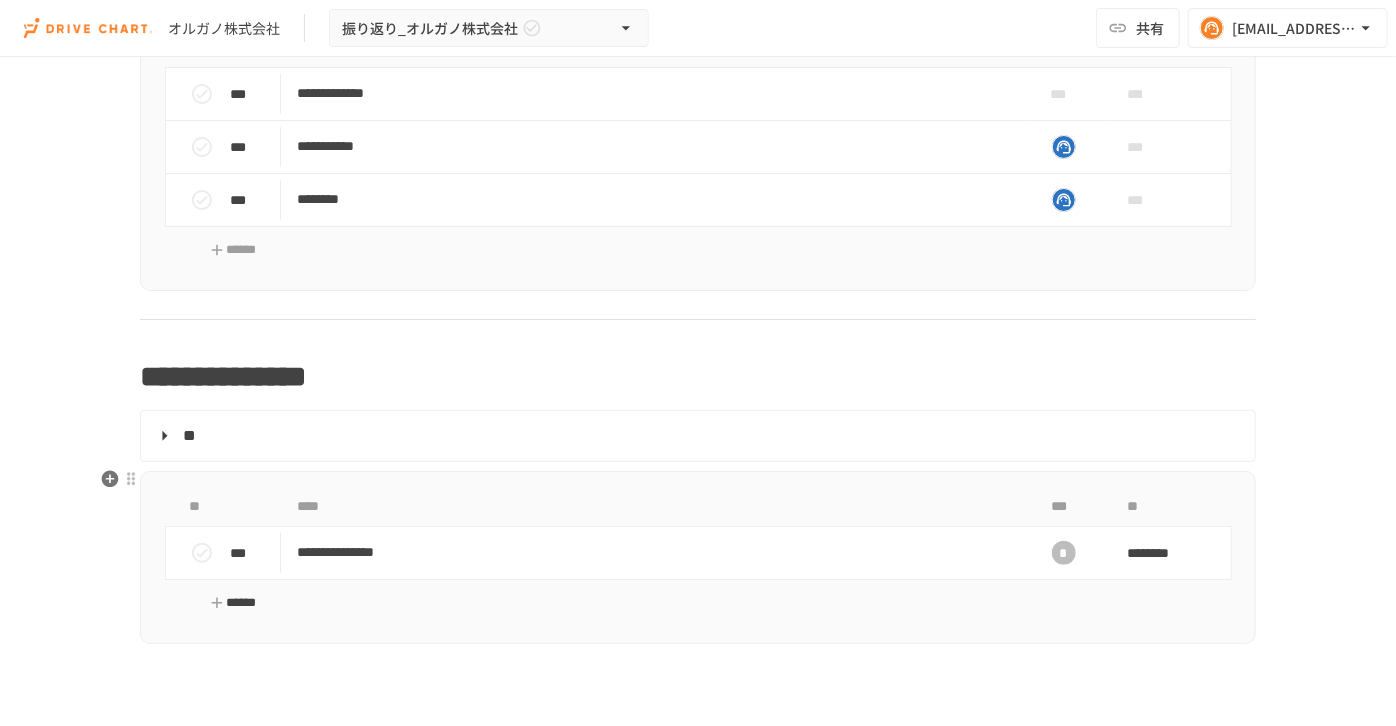 click on "******" at bounding box center (233, 603) 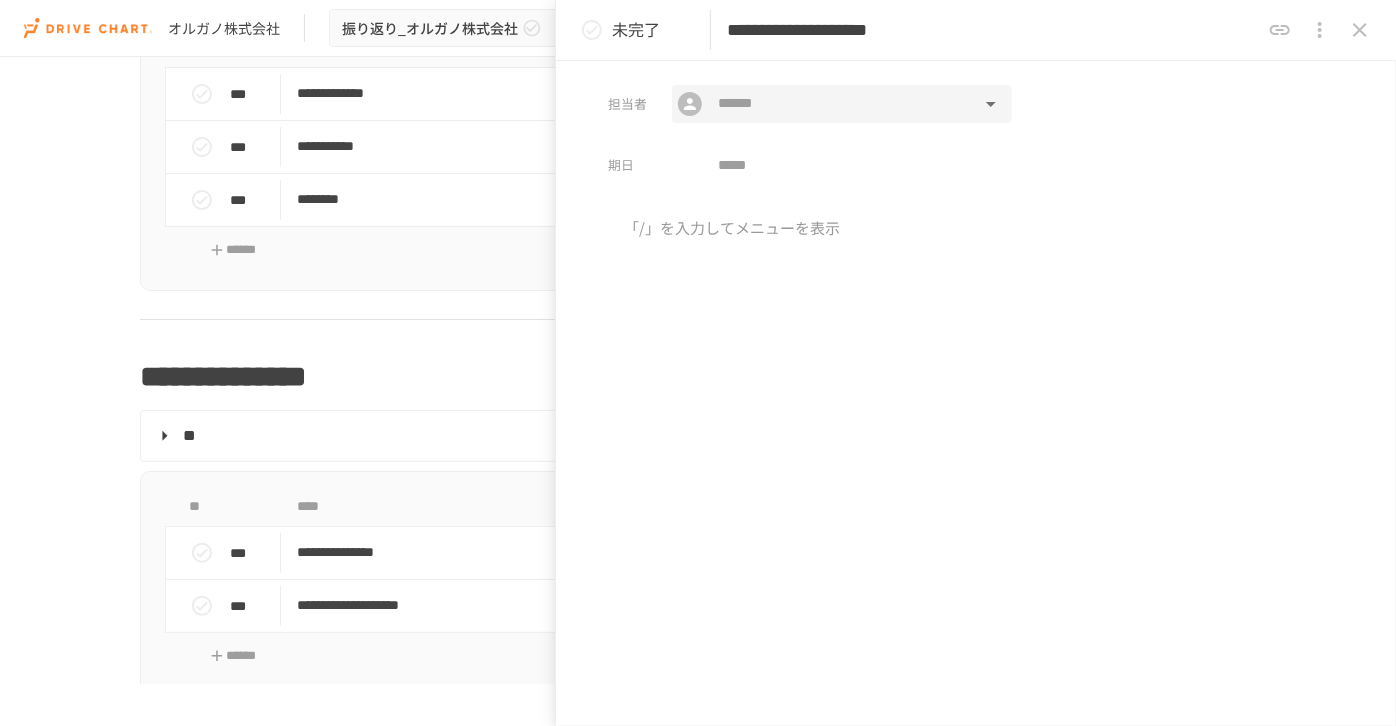 type on "**********" 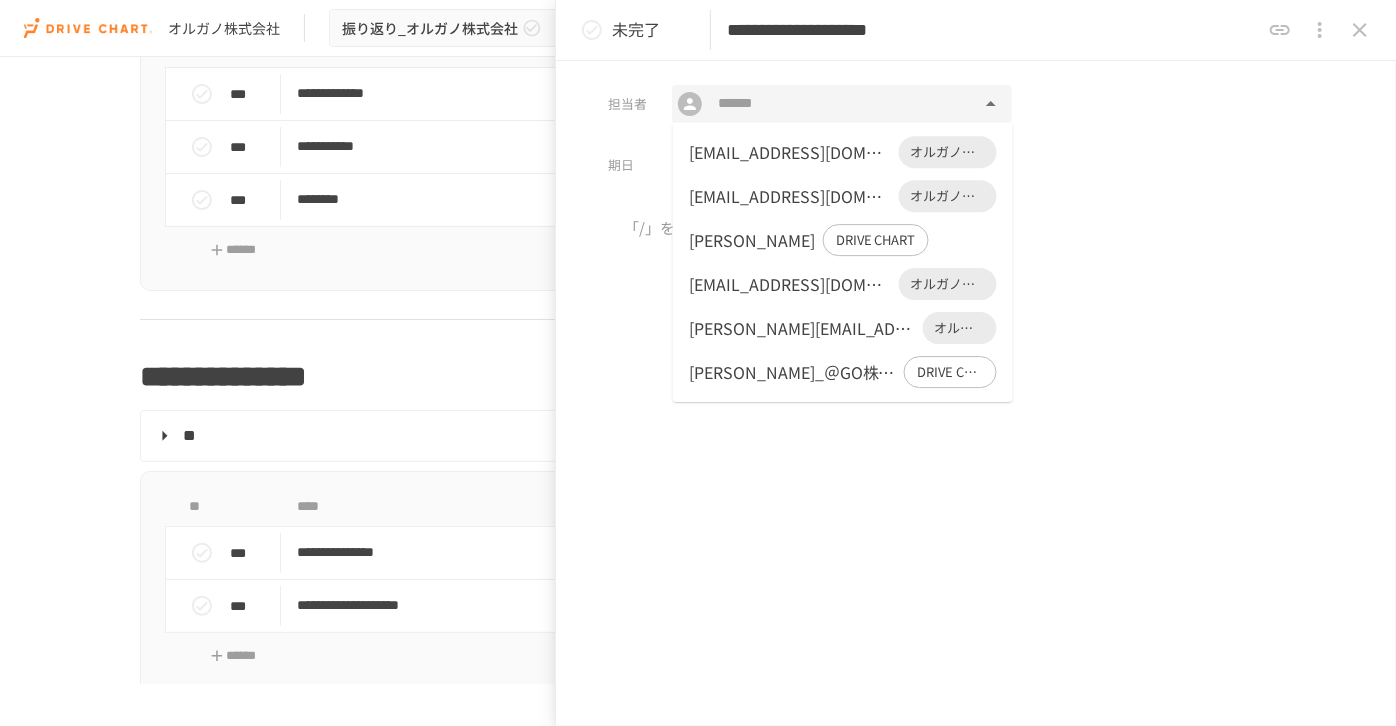 click on "s-matumo@organo.co.jp オルガノ株式会社" at bounding box center (843, 152) 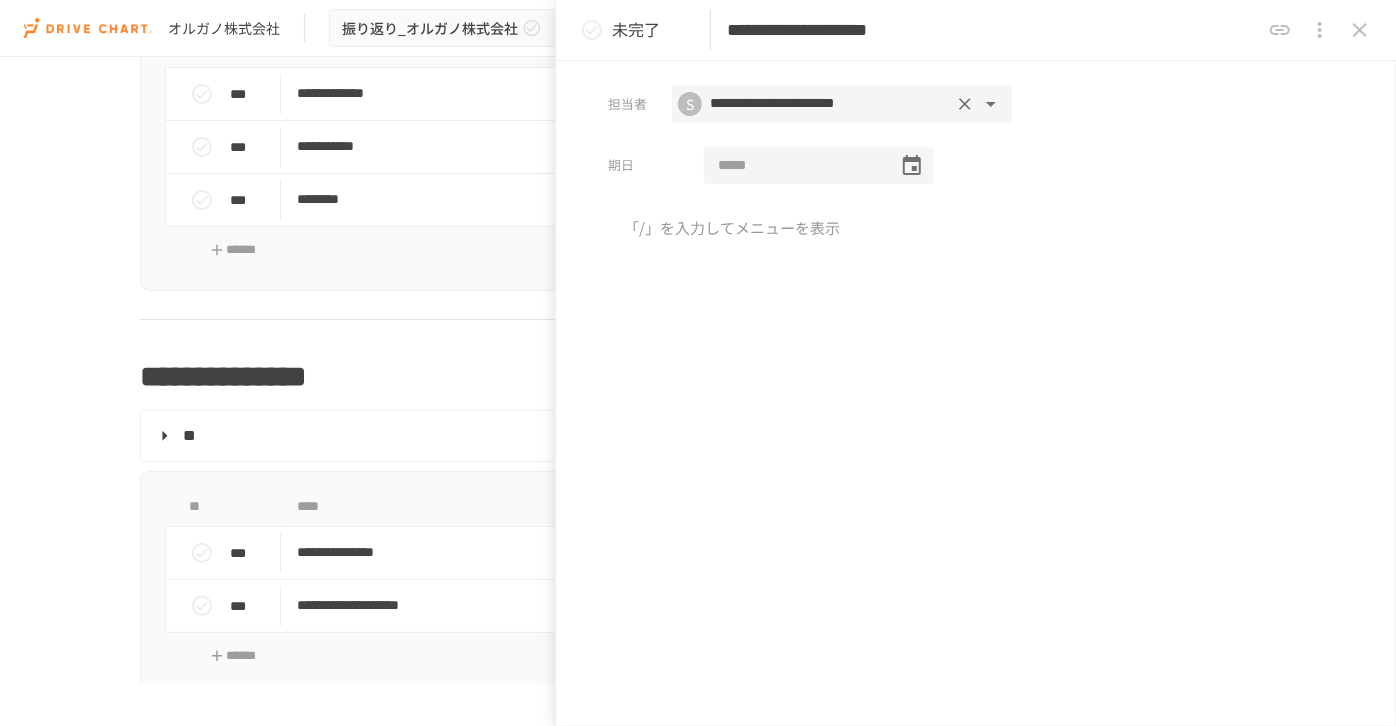 click 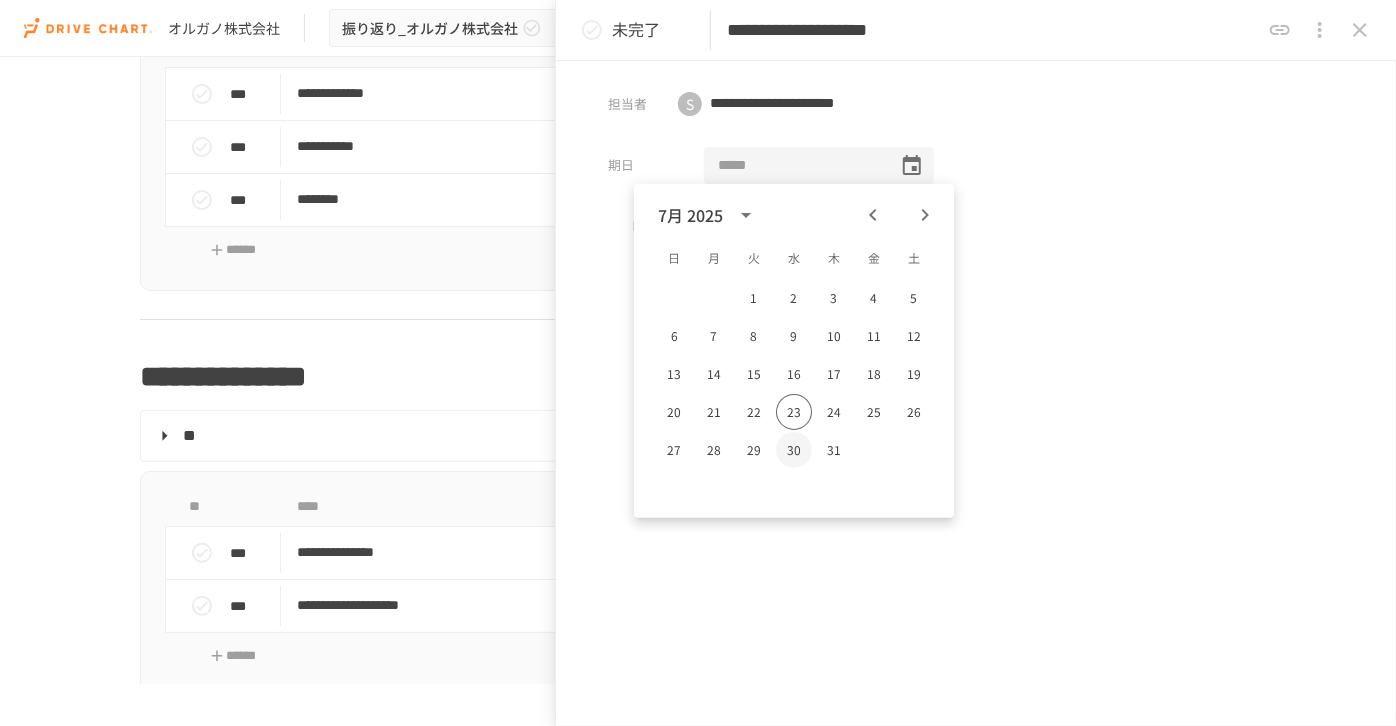 click on "30" at bounding box center (794, 450) 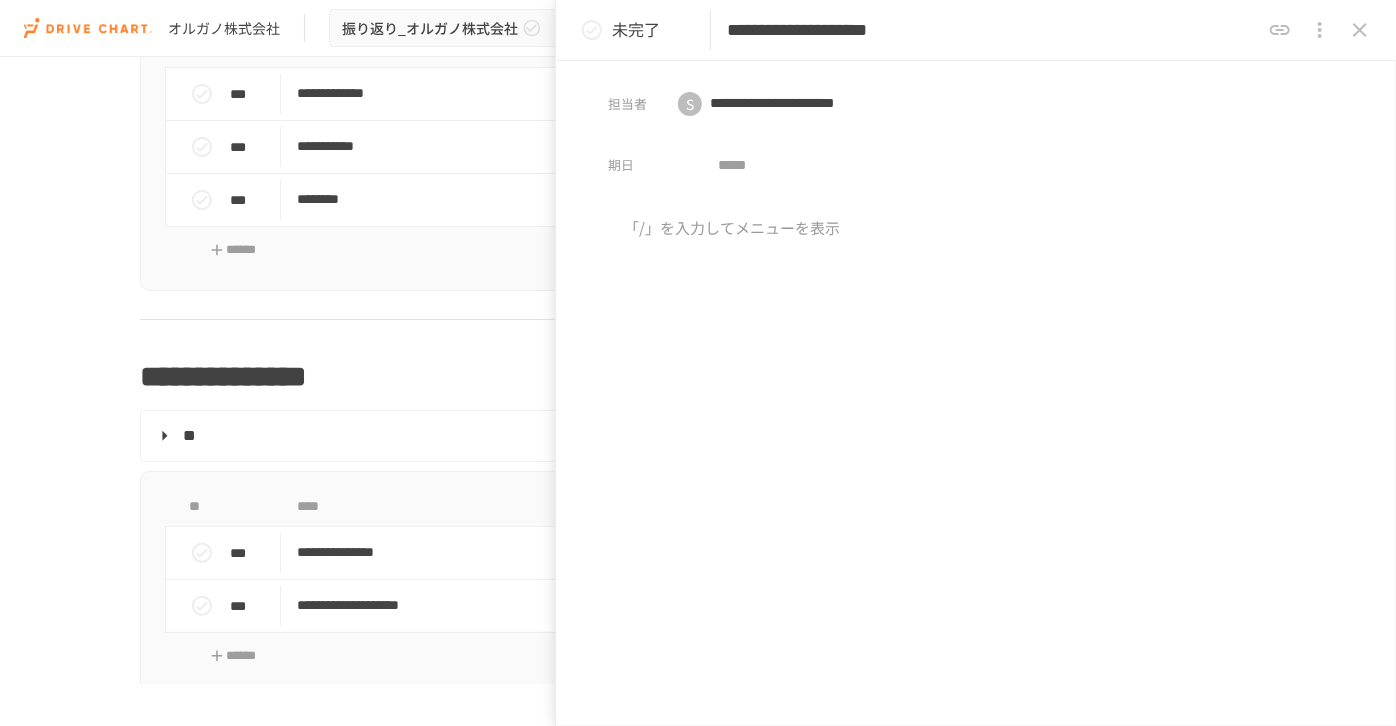 type on "**********" 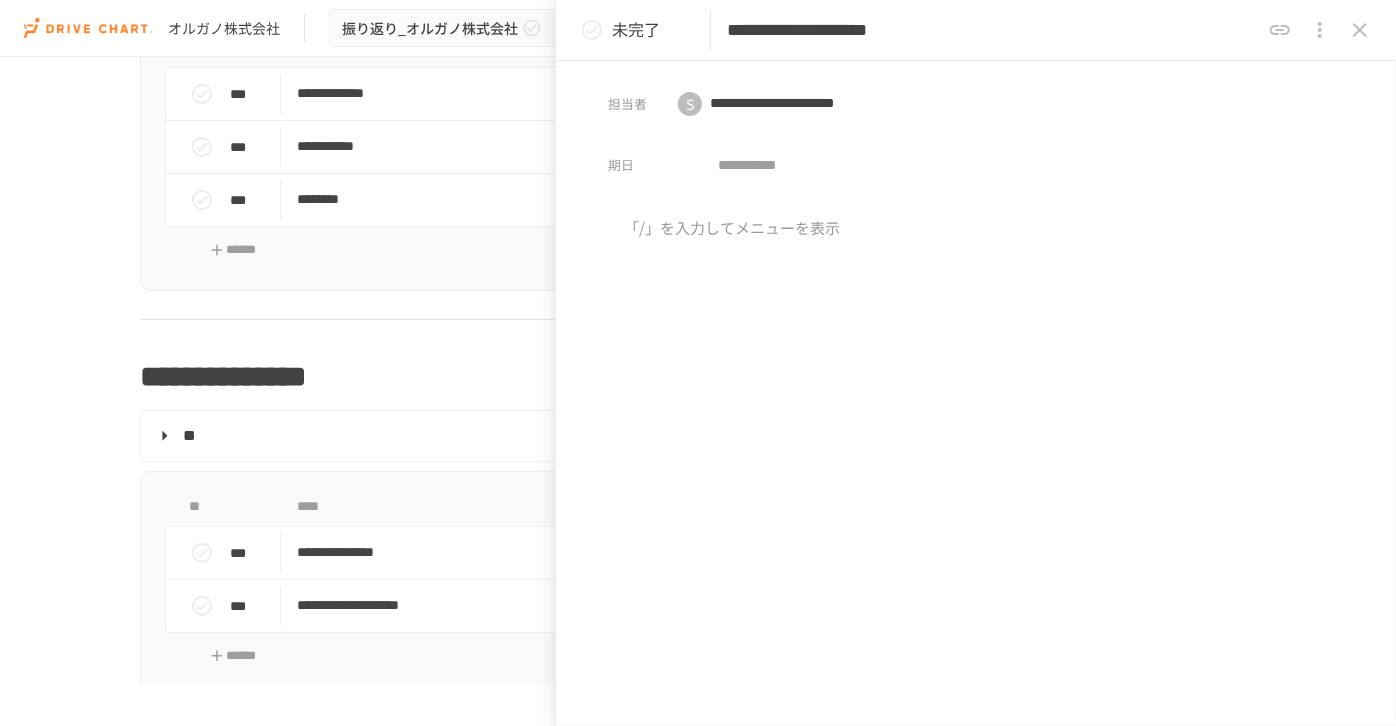 click at bounding box center (976, 383) 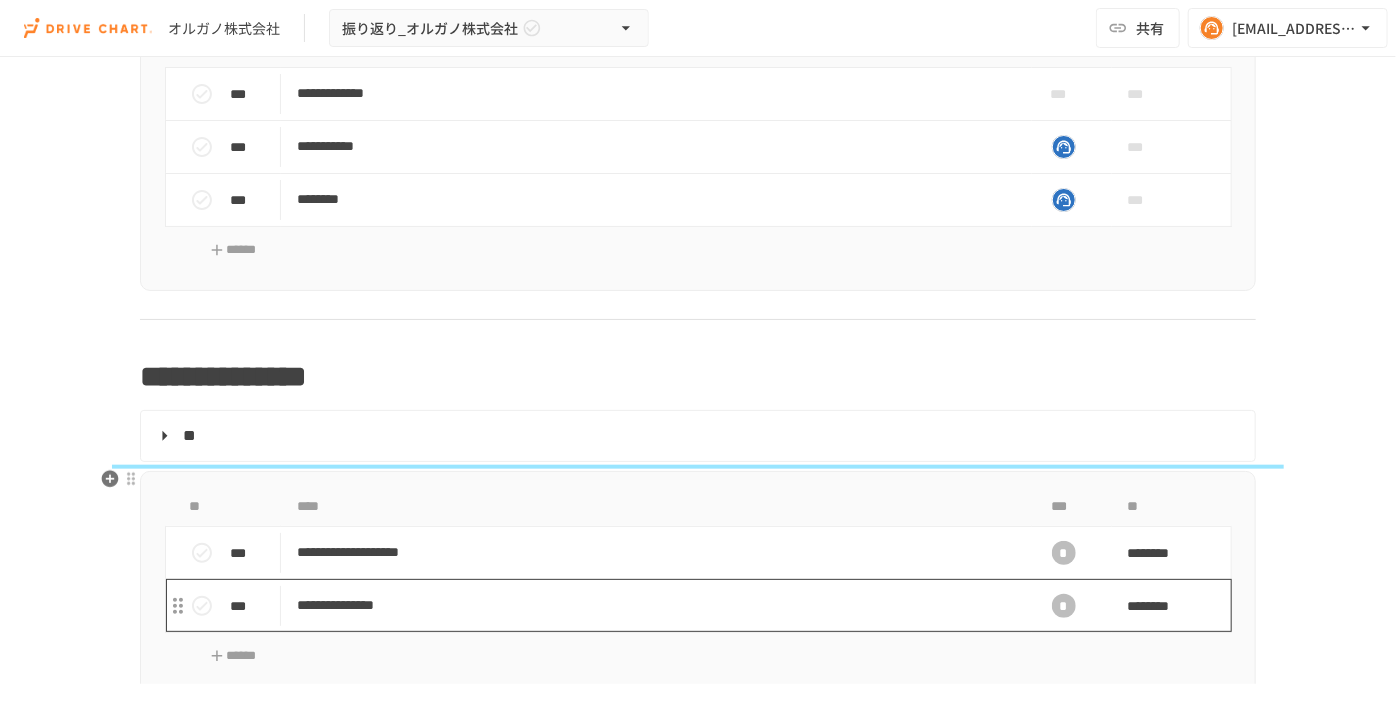 scroll, scrollTop: 548, scrollLeft: 0, axis: vertical 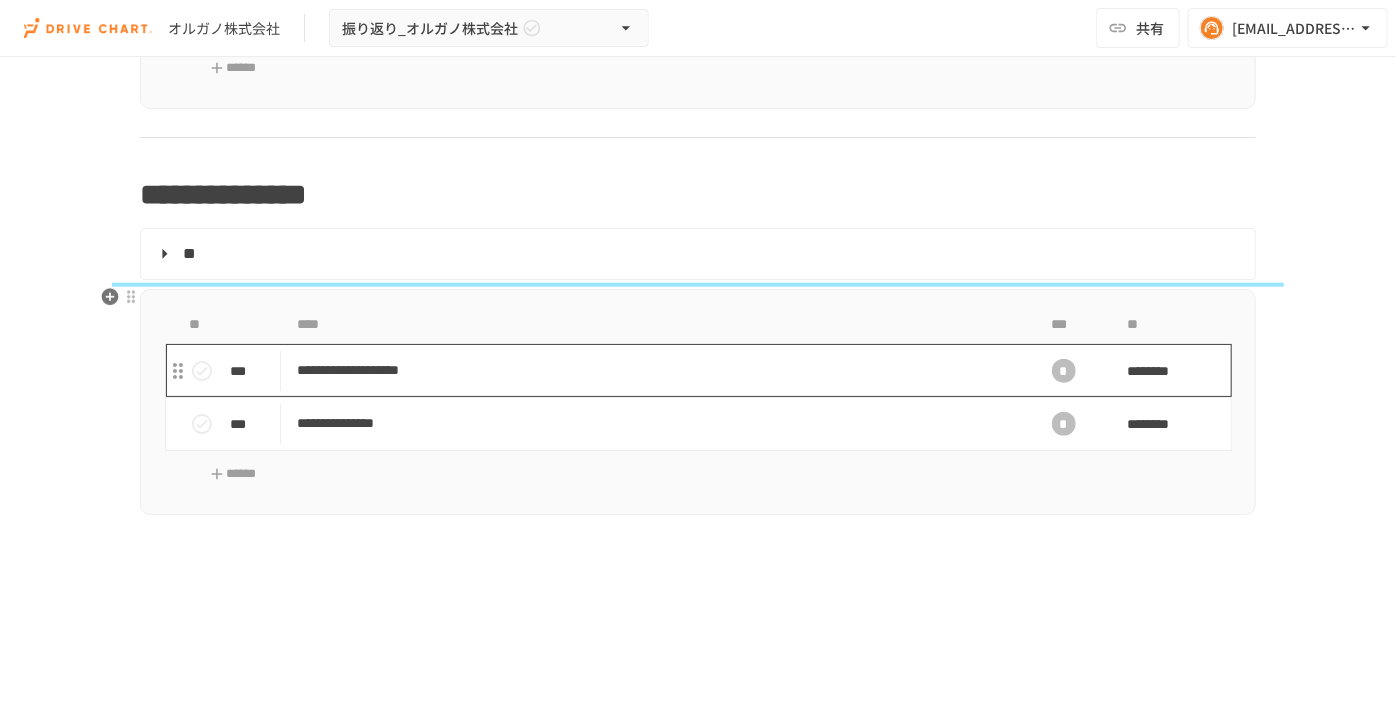 click on "**********" at bounding box center (656, 370) 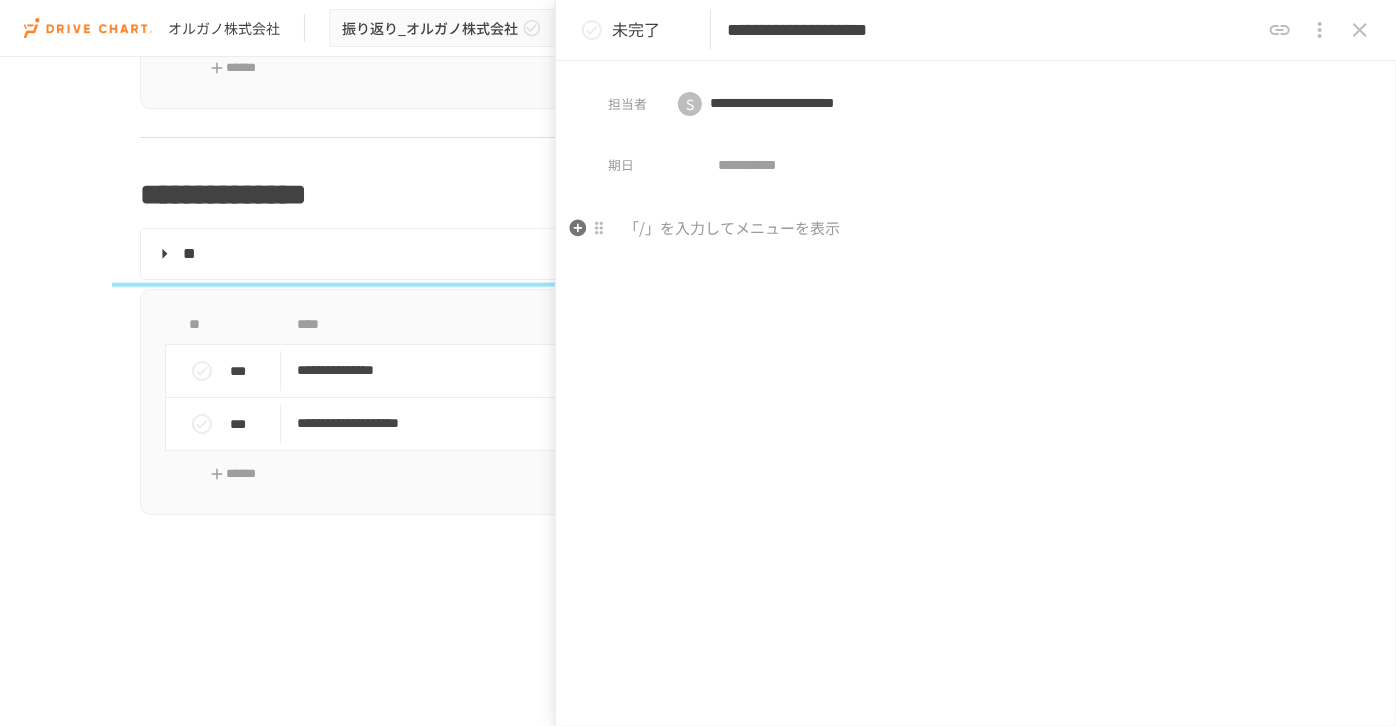 click at bounding box center (976, 229) 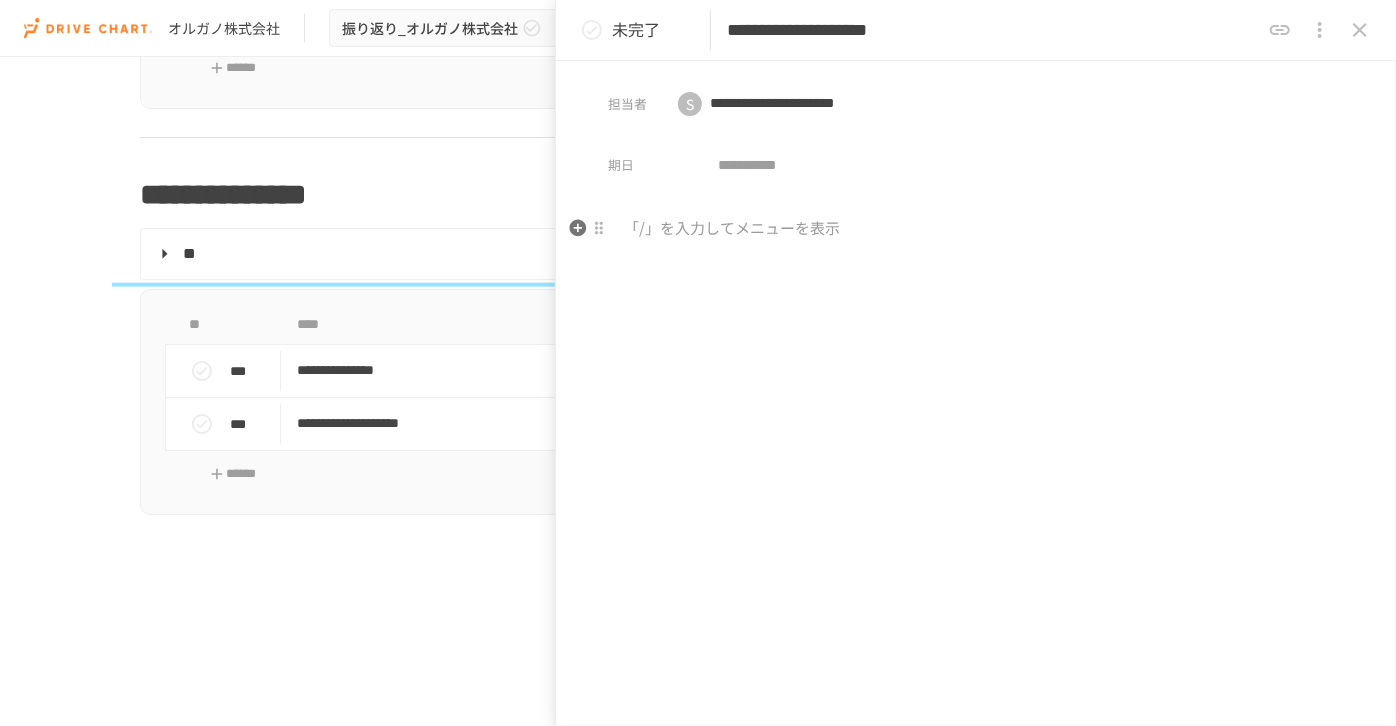 type 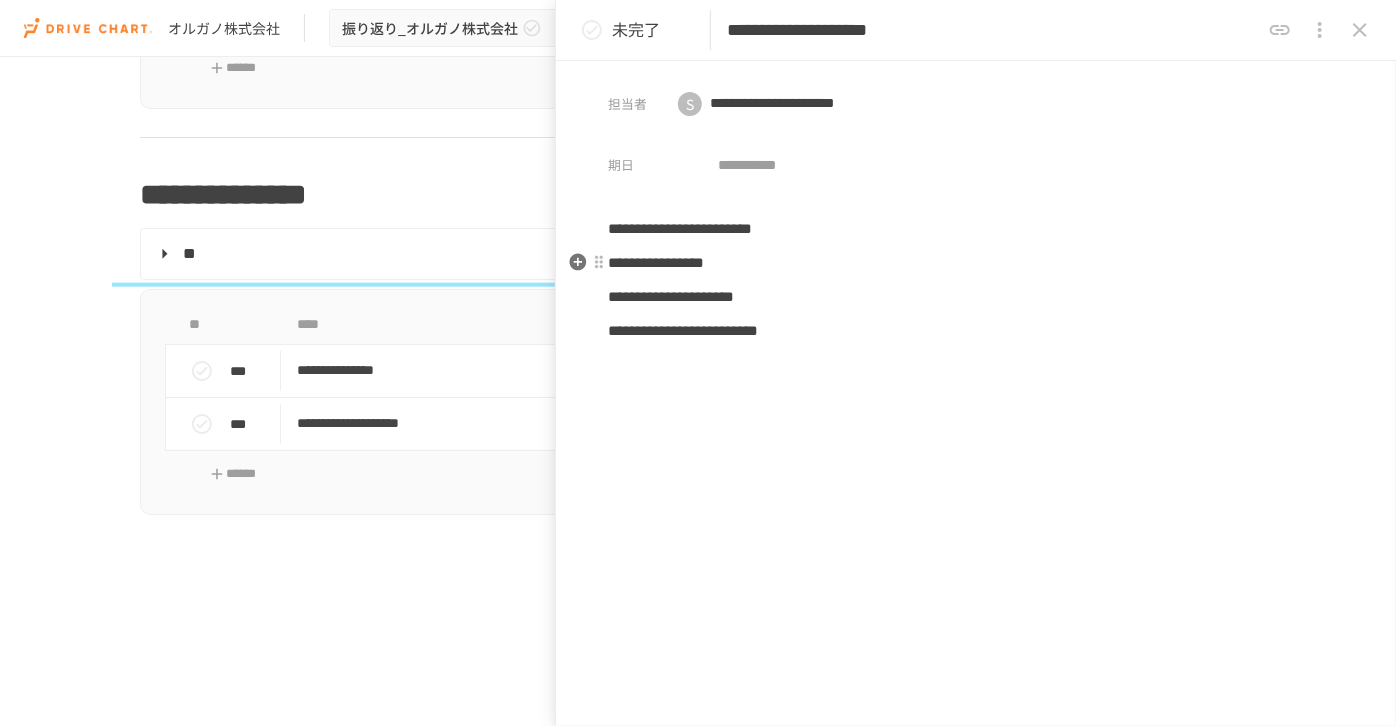 click on "**********" at bounding box center (976, 263) 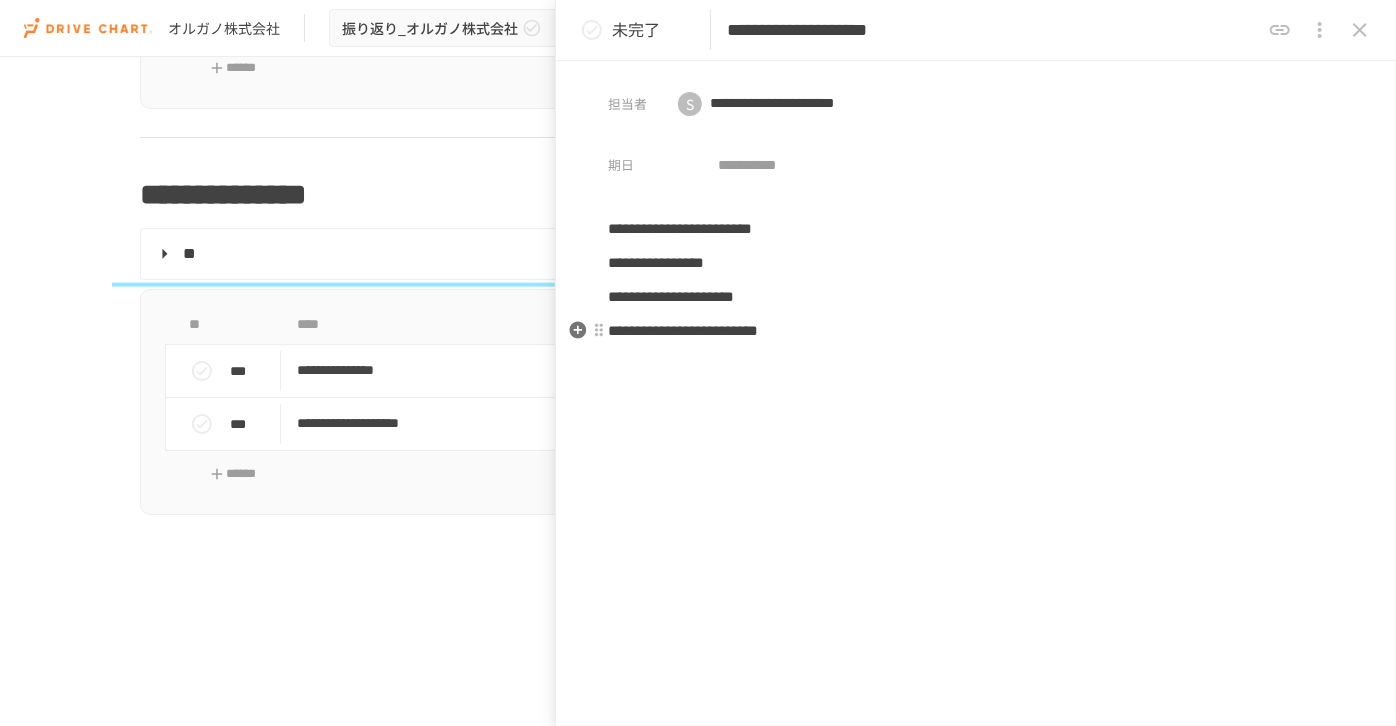 click on "**********" at bounding box center (976, 331) 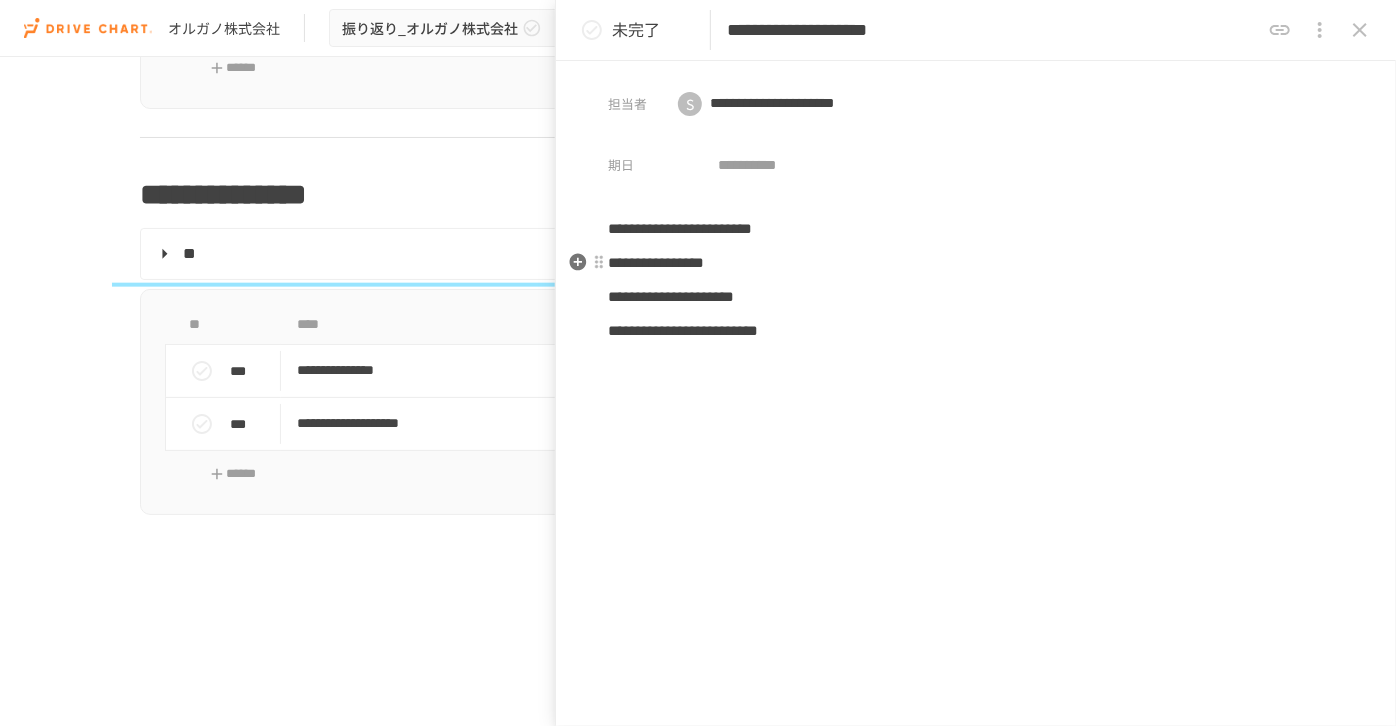 click on "**********" at bounding box center (976, 263) 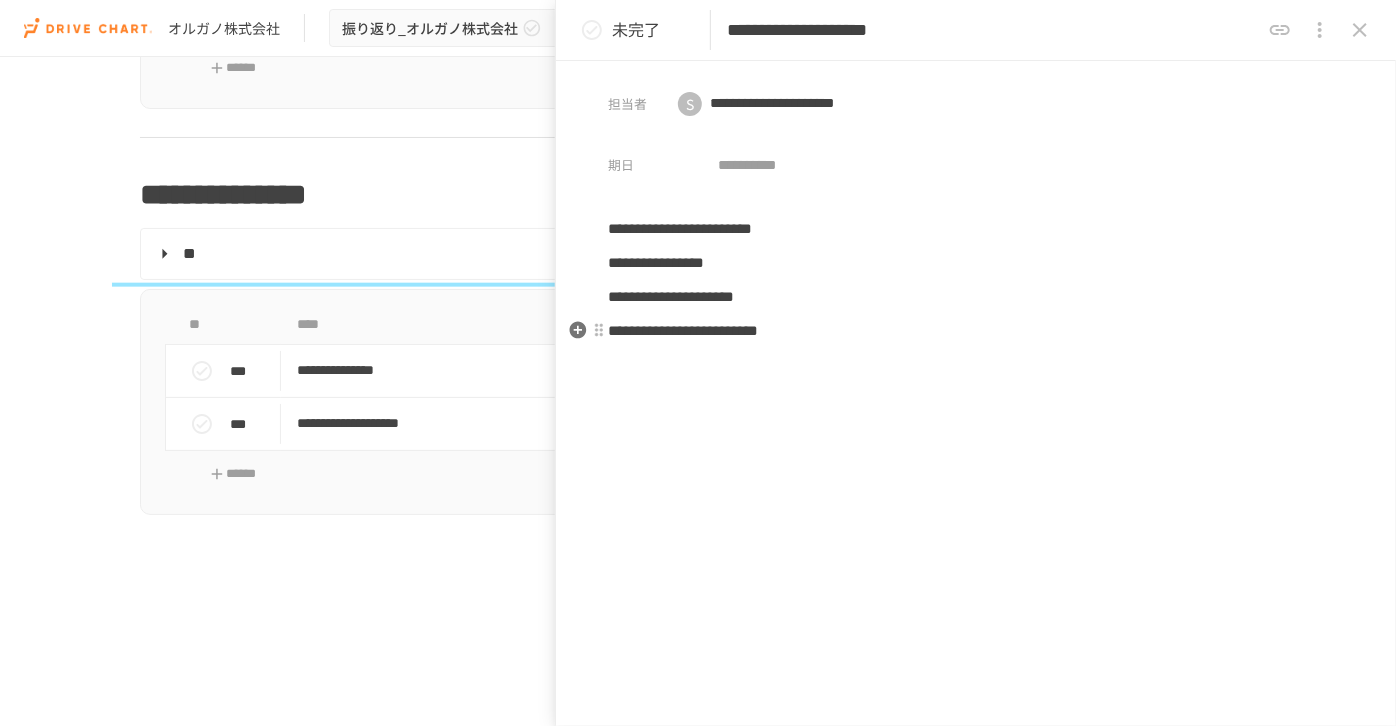 click on "**********" at bounding box center (976, 434) 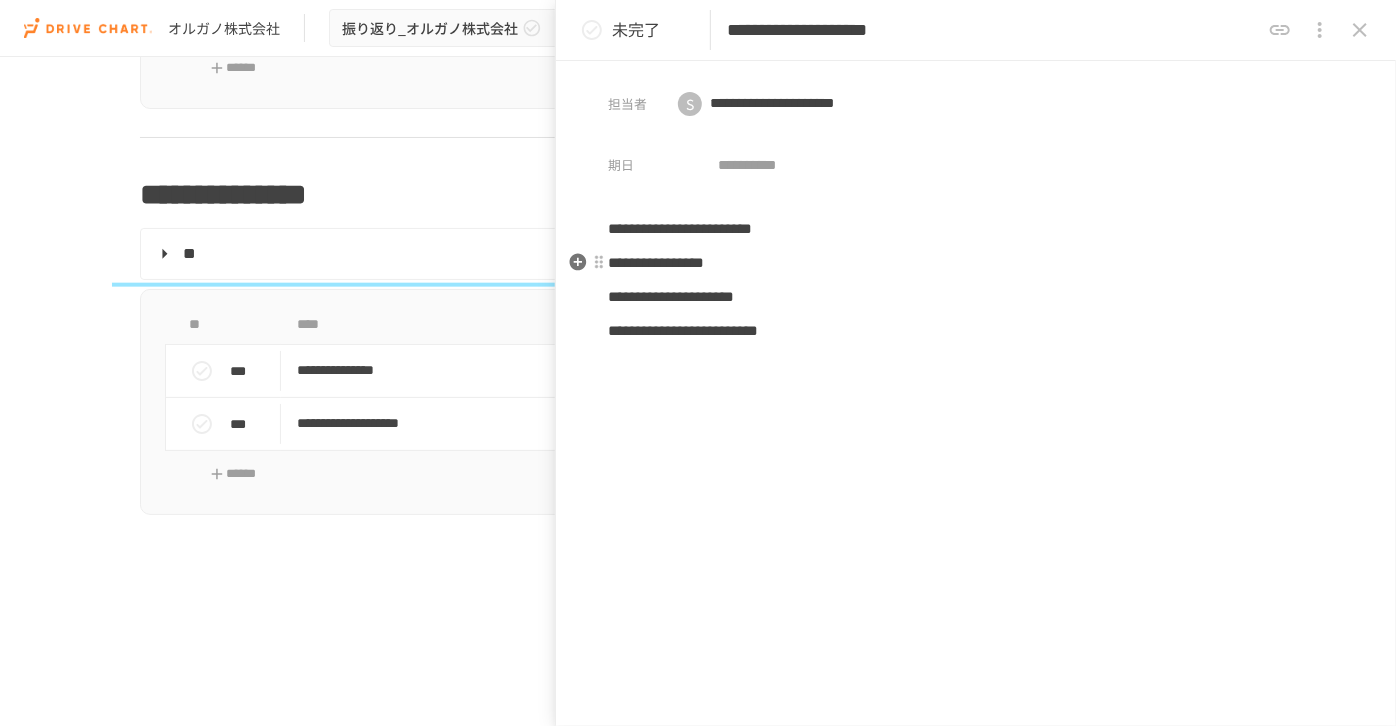 click on "**********" at bounding box center [976, 263] 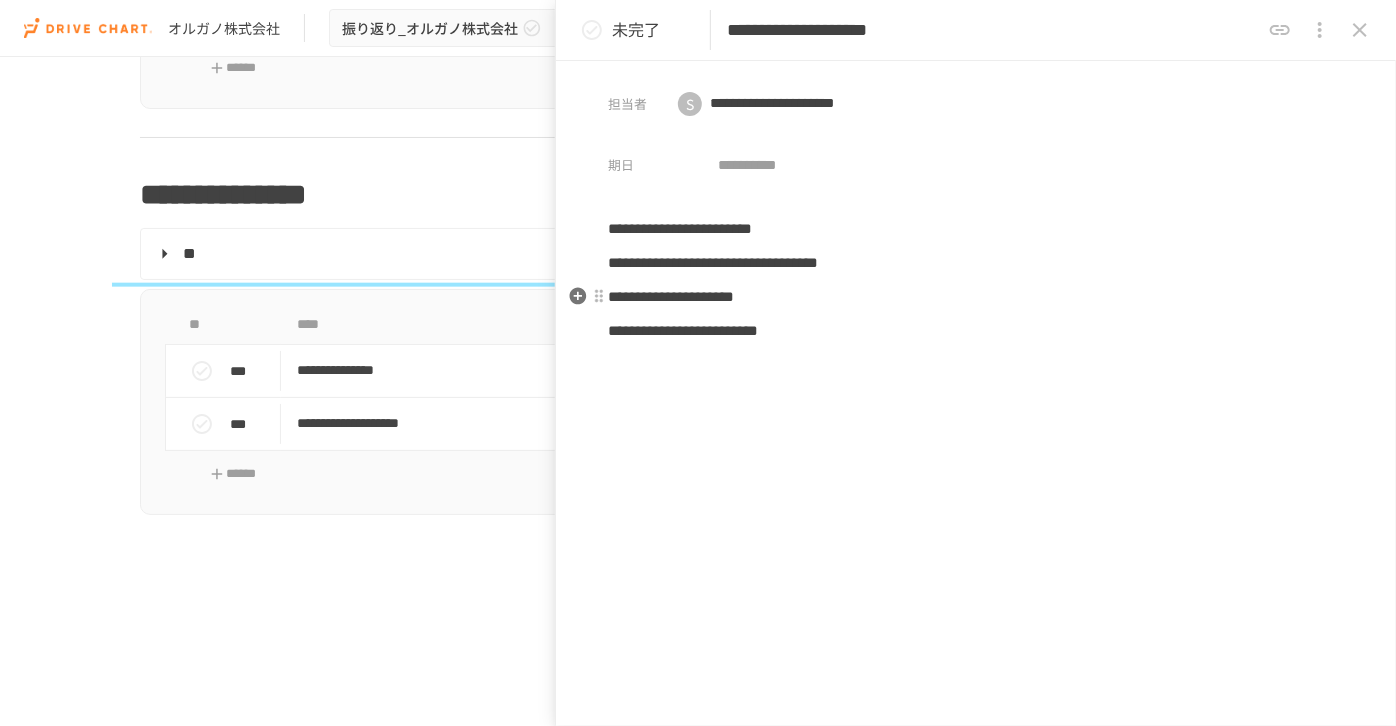 click on "**********" at bounding box center (976, 297) 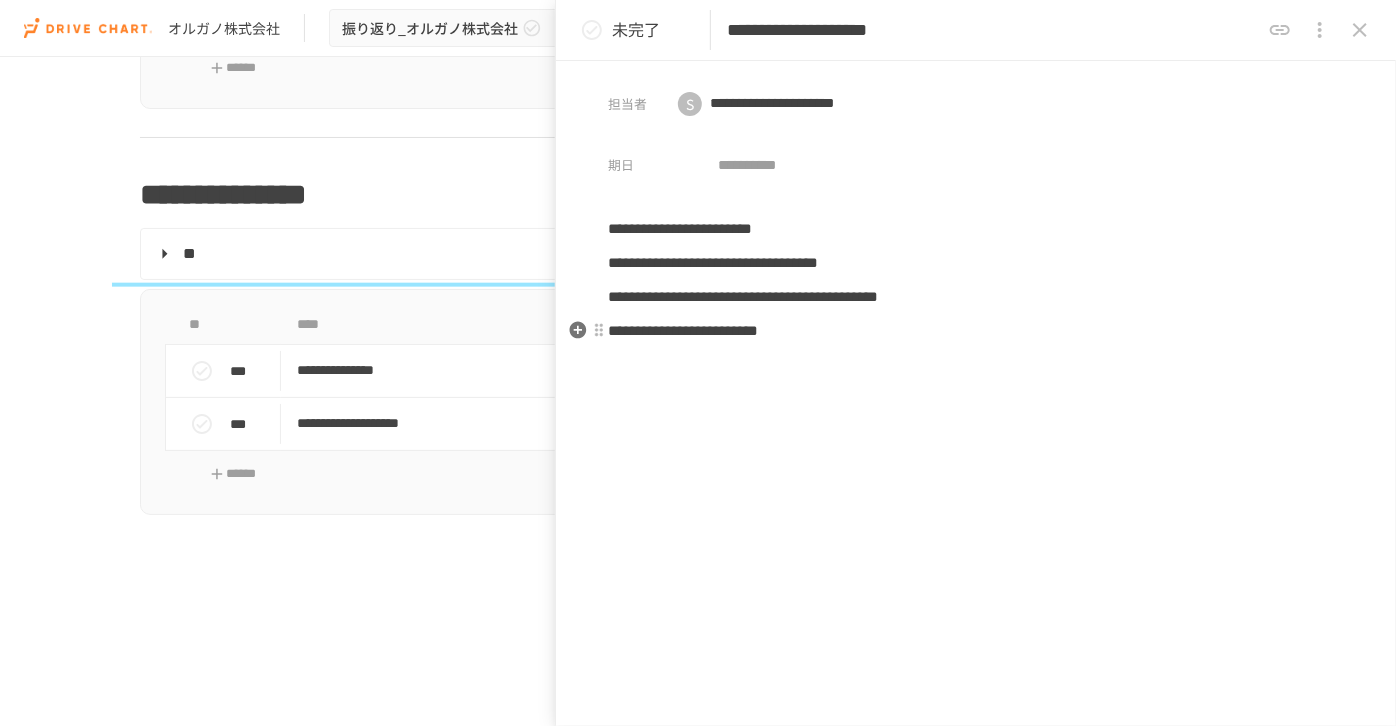 click on "**********" at bounding box center [976, 331] 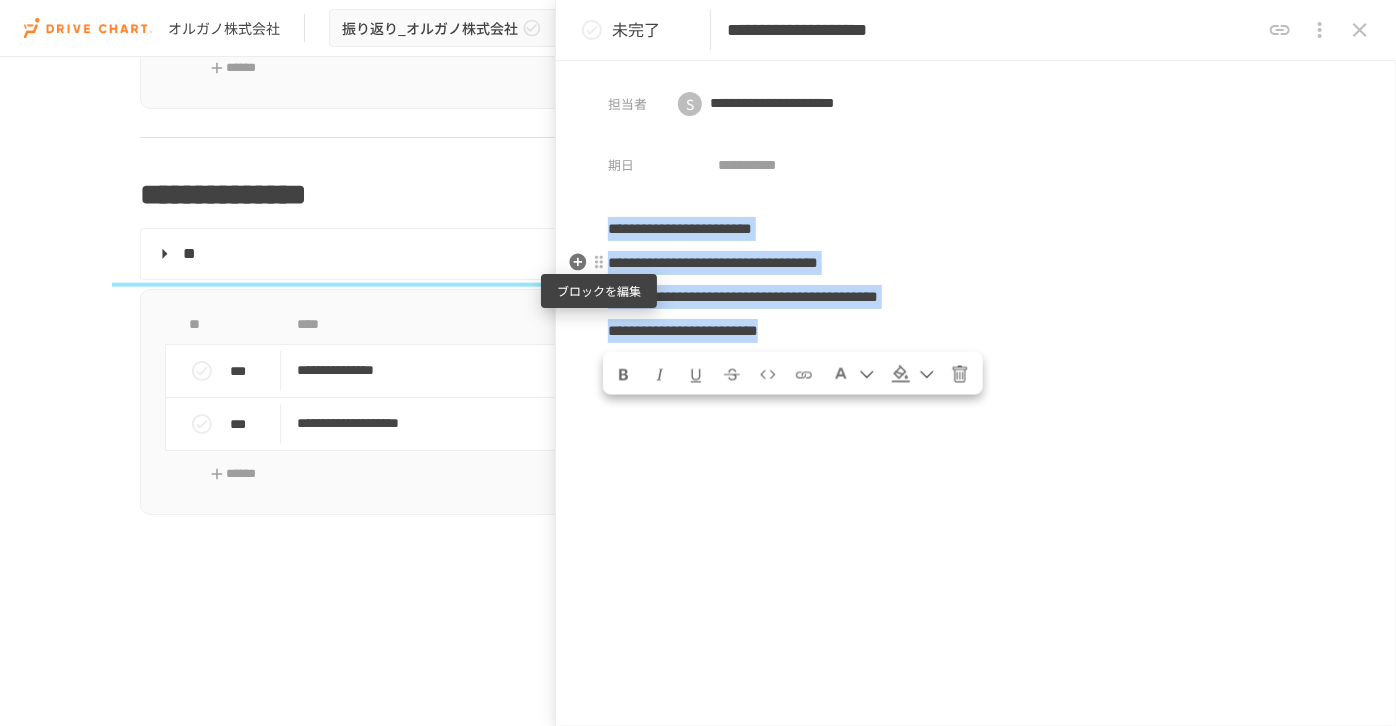 drag, startPoint x: 1036, startPoint y: 339, endPoint x: 602, endPoint y: 263, distance: 440.60413 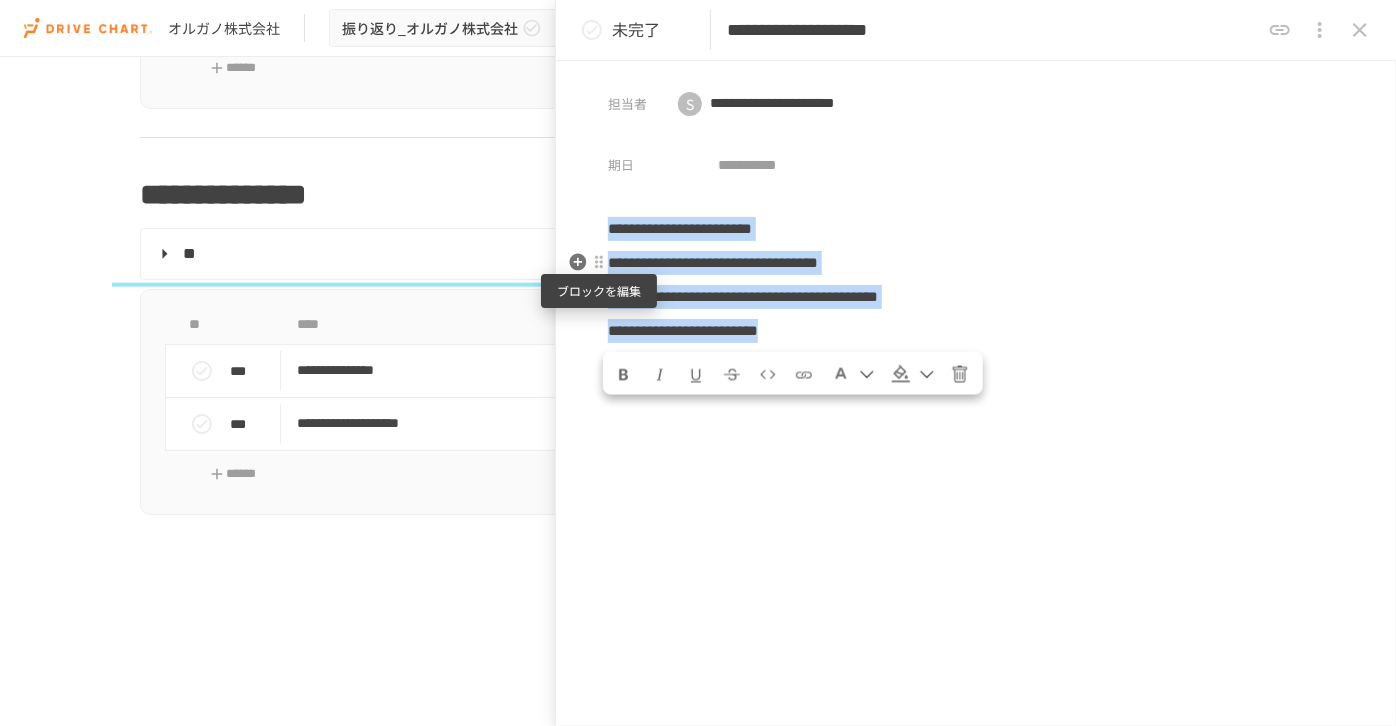 click on "**********" at bounding box center [976, 451] 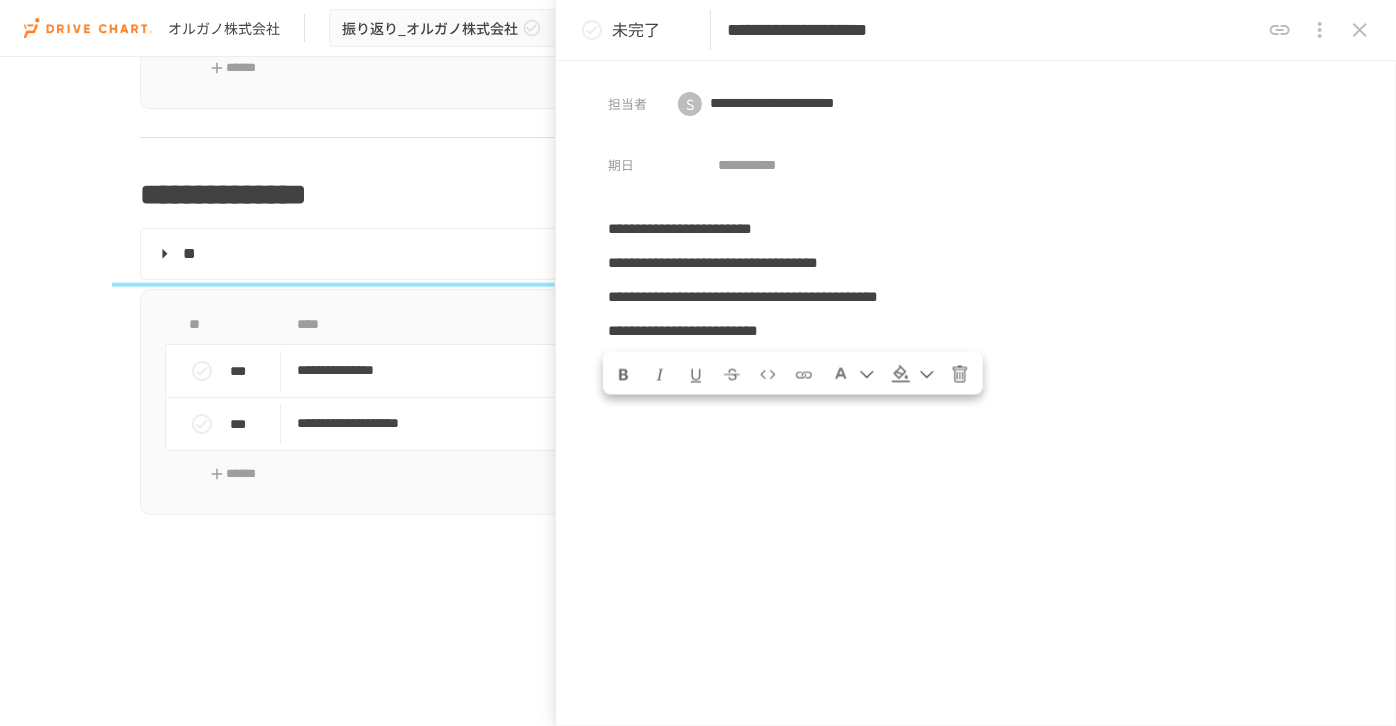 click on "**********" at bounding box center (842, 166) 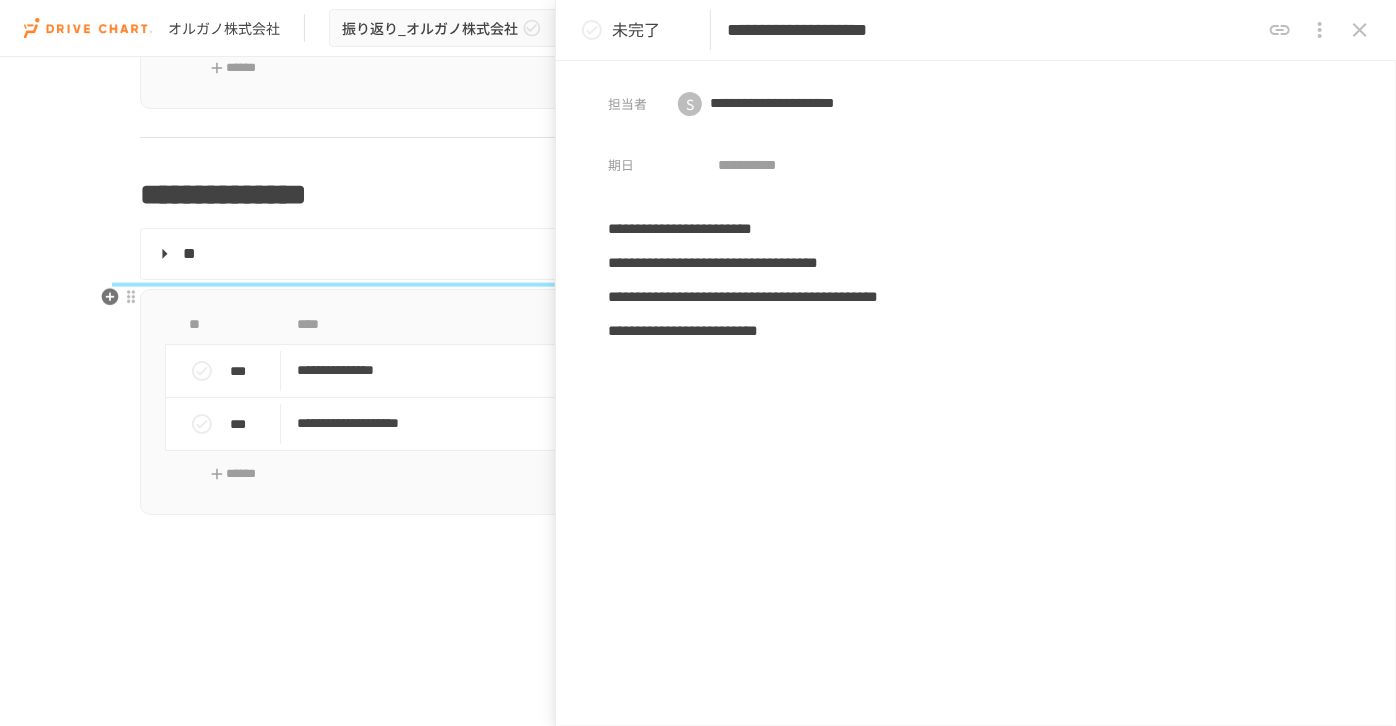 click on "**********" at bounding box center (698, 402) 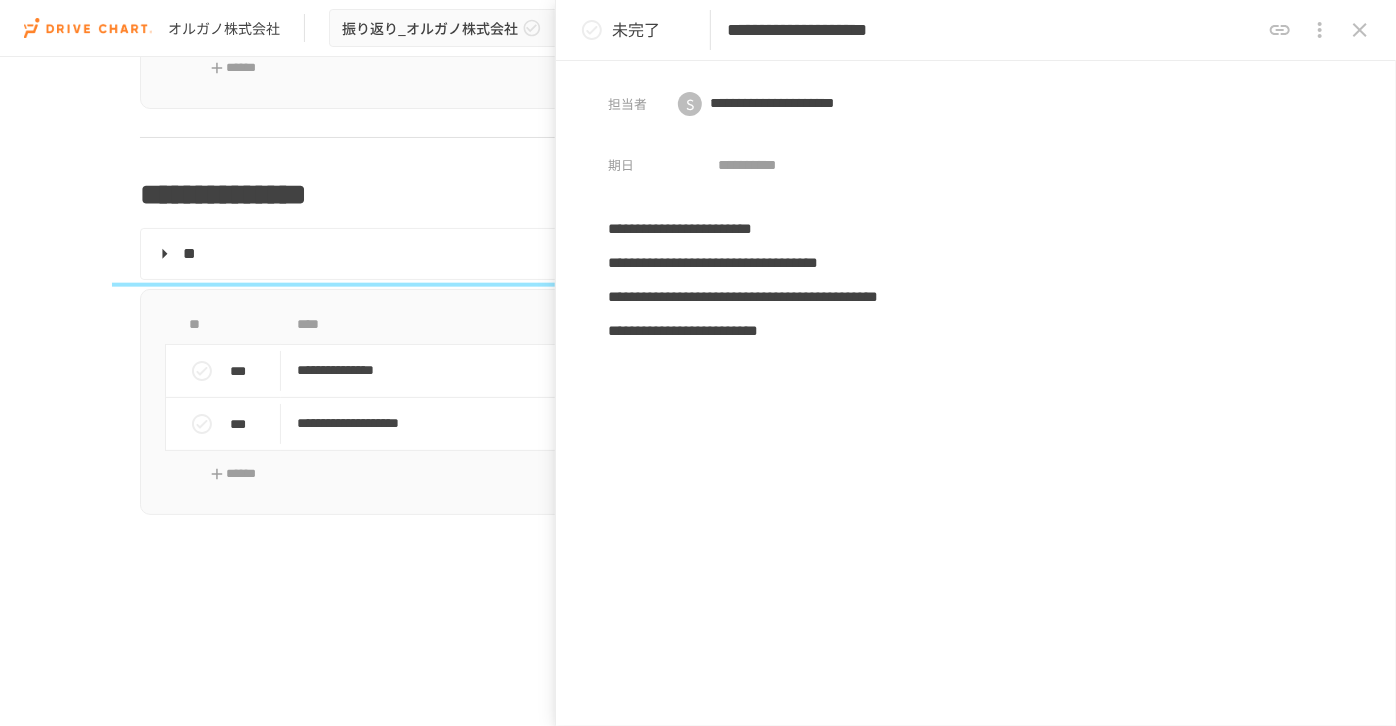click 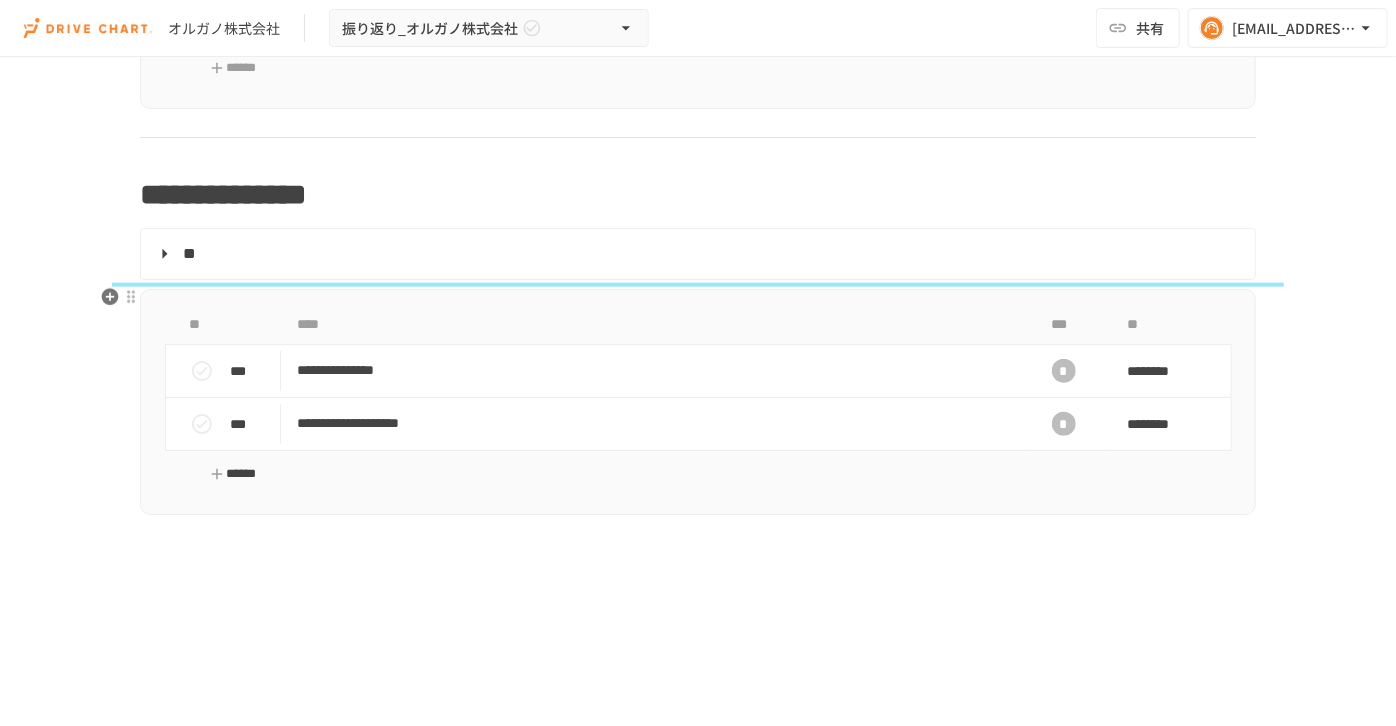 click 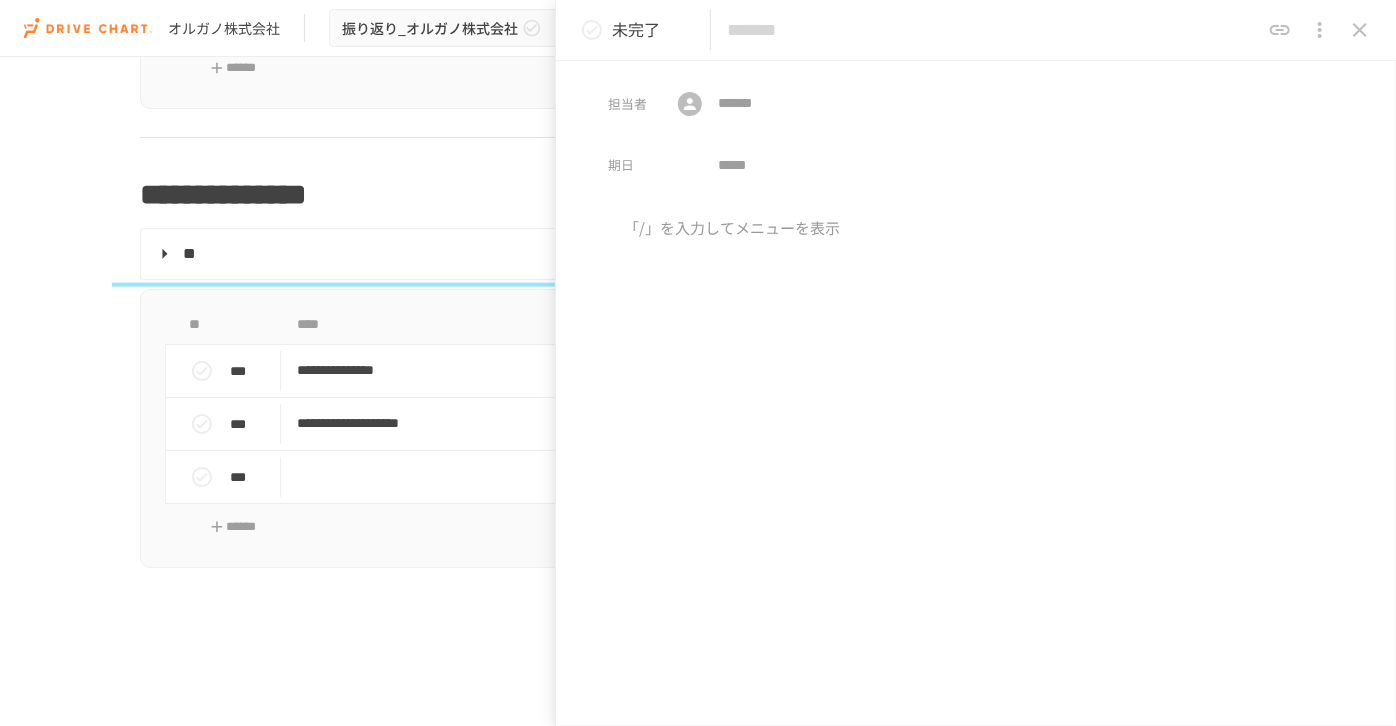 click at bounding box center (993, 30) 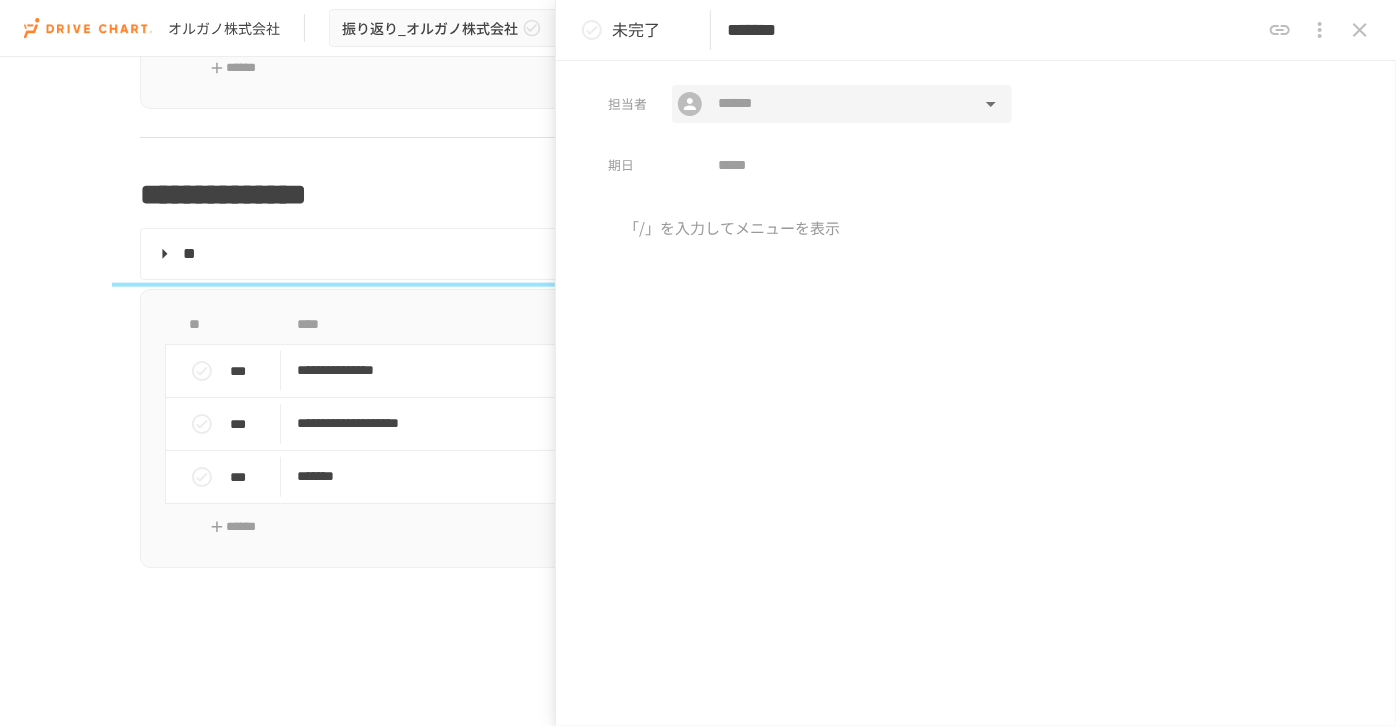 type on "*******" 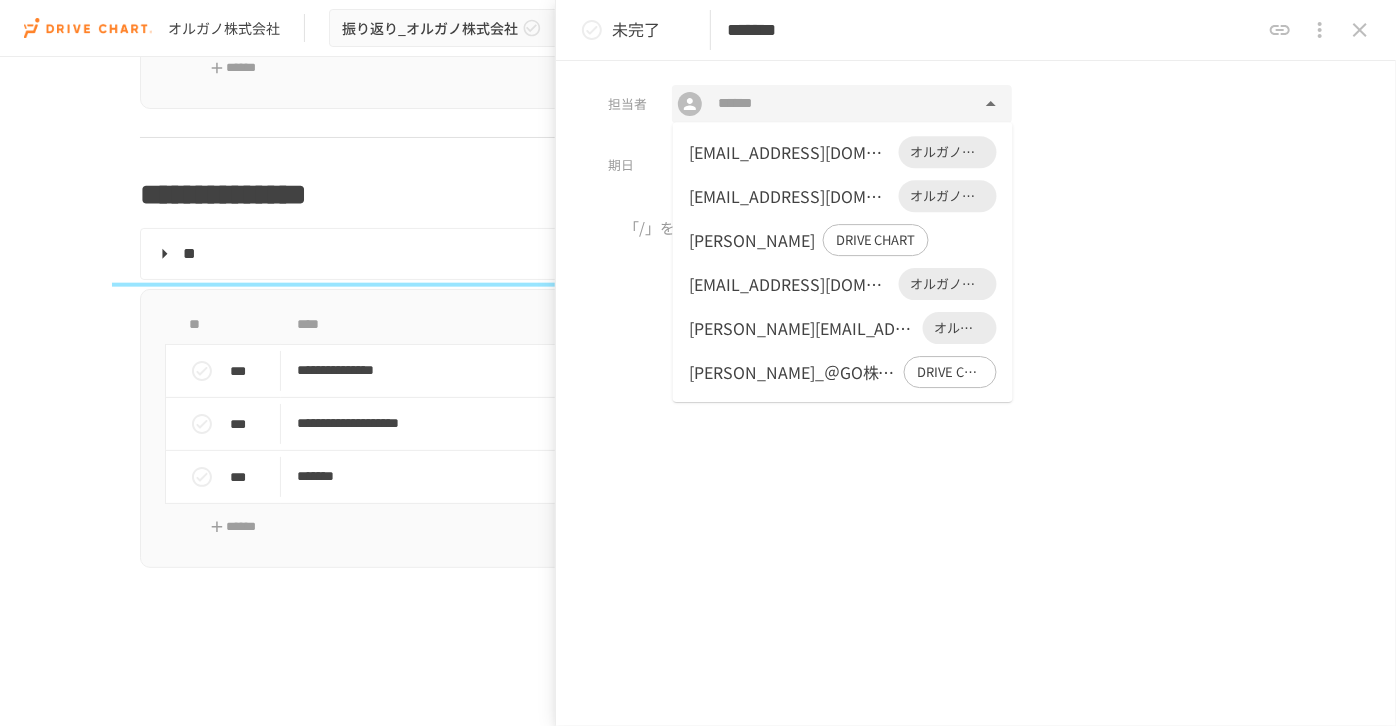 click on "s-matumo@organo.co.jp" at bounding box center [790, 152] 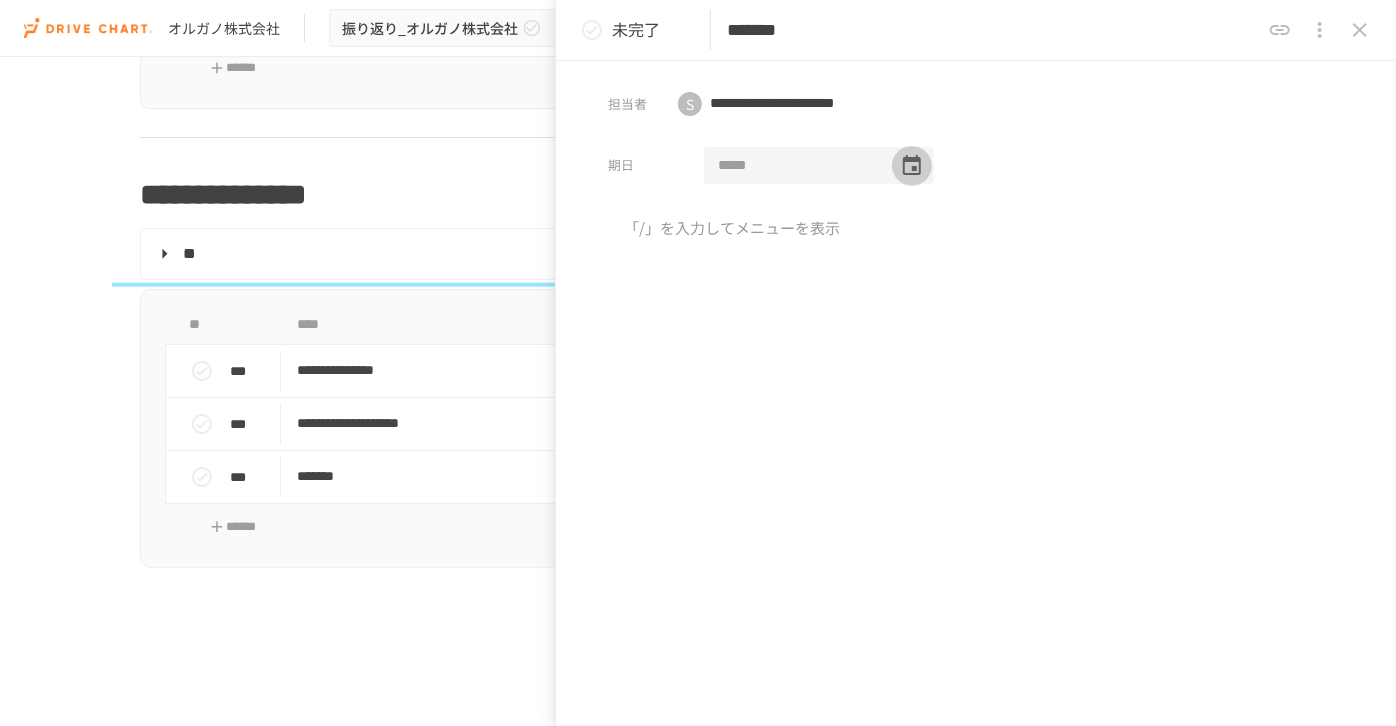 click 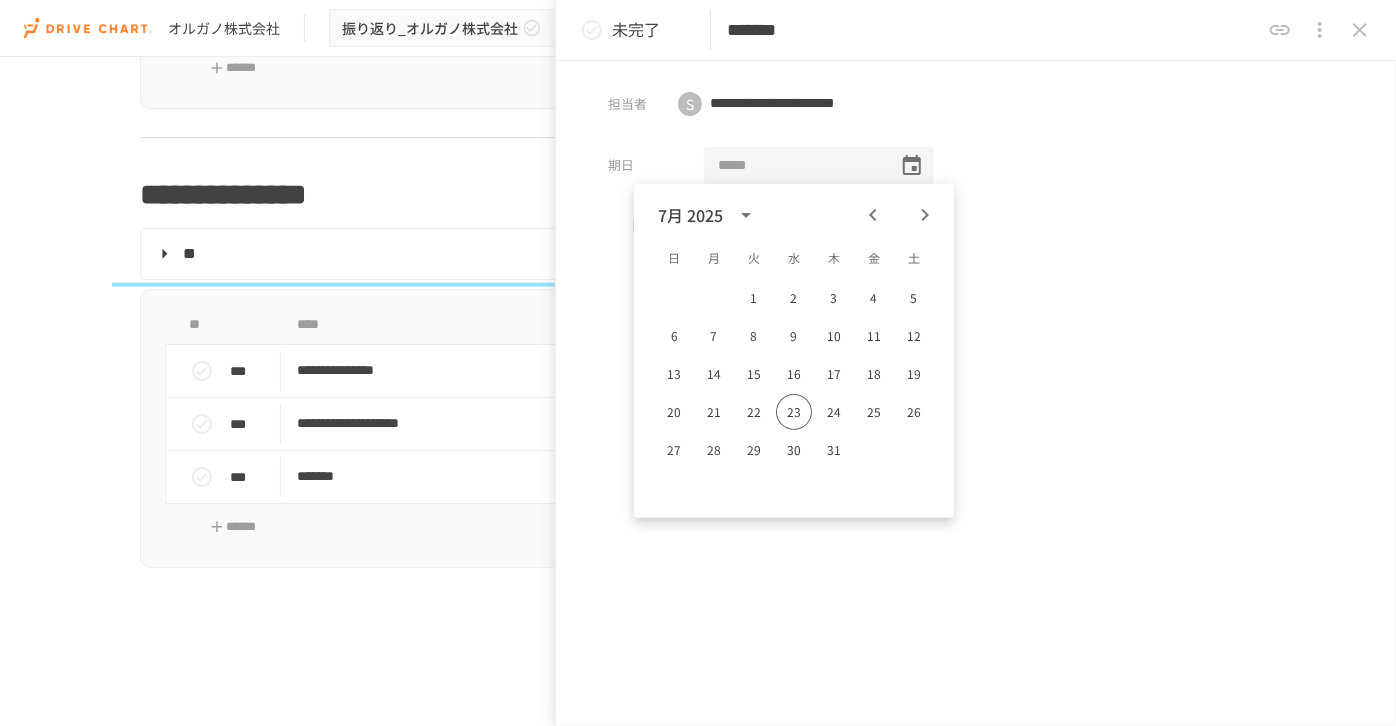 click 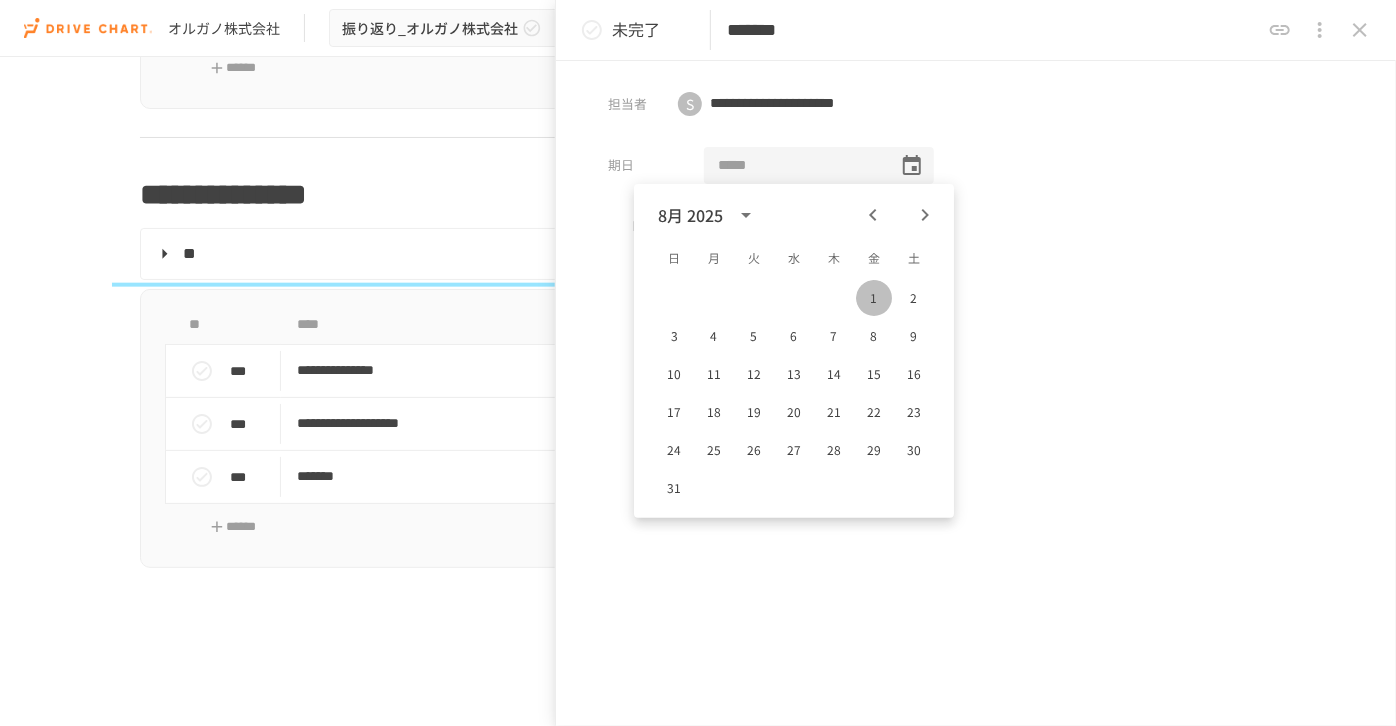 click on "1" at bounding box center [874, 298] 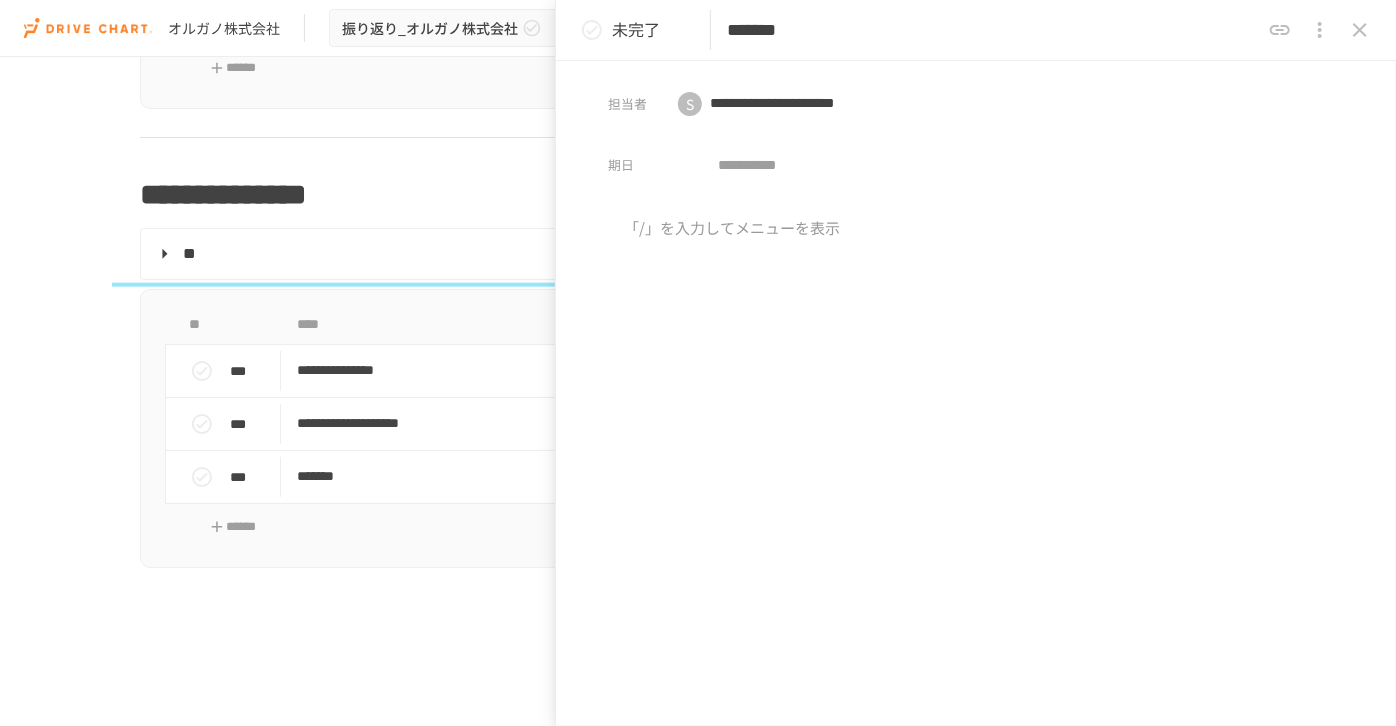 type on "**********" 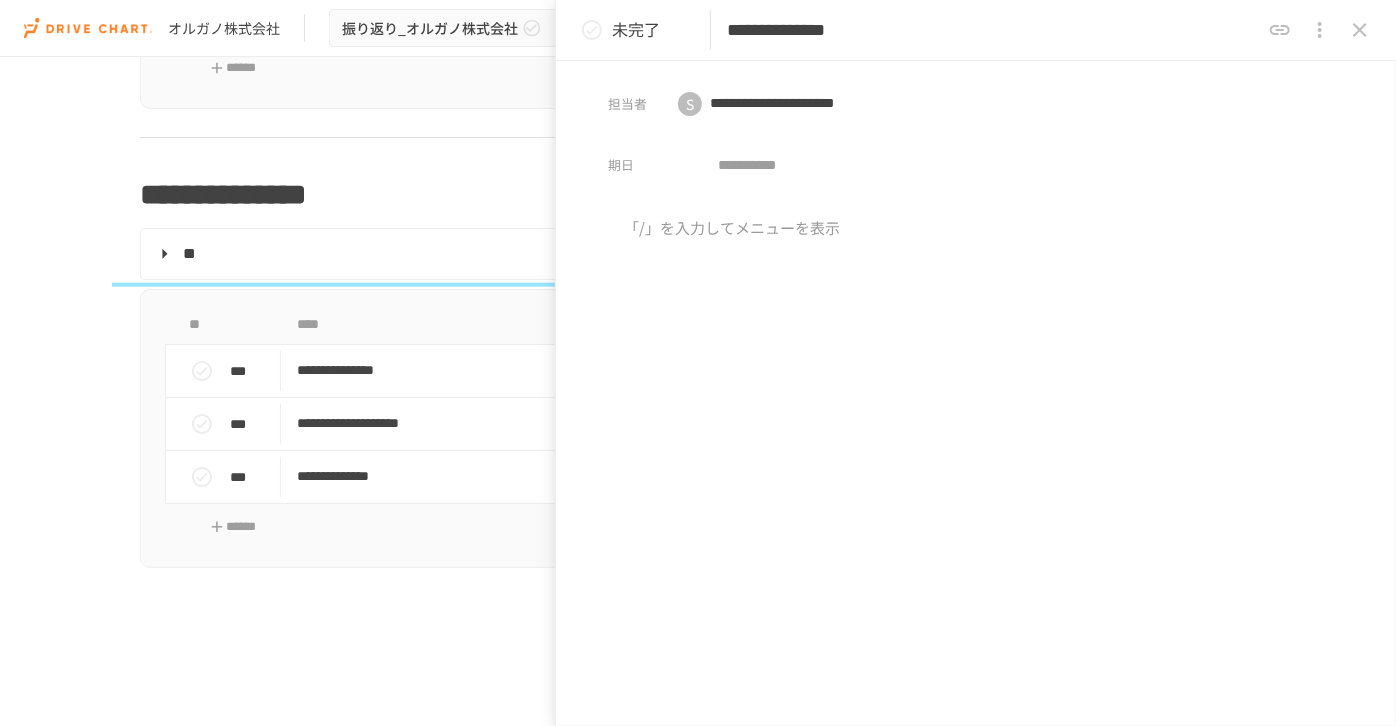 type on "**********" 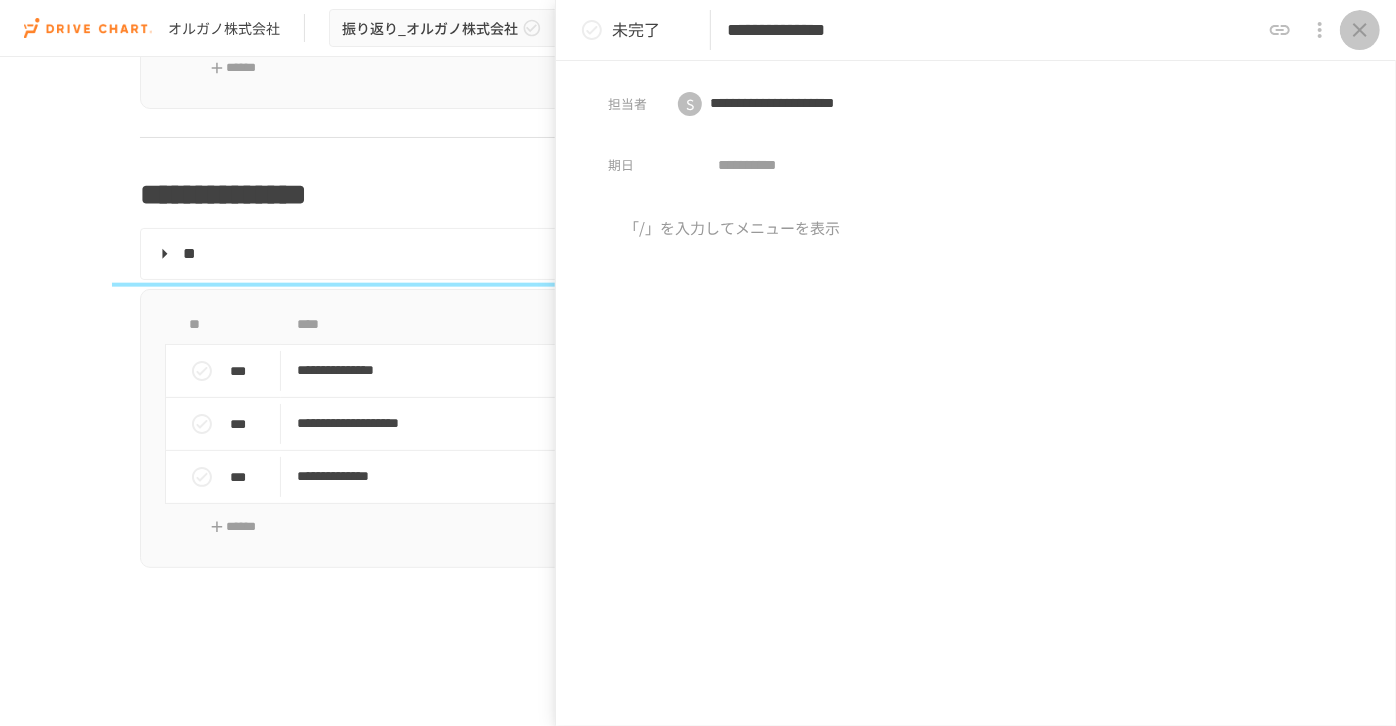 click 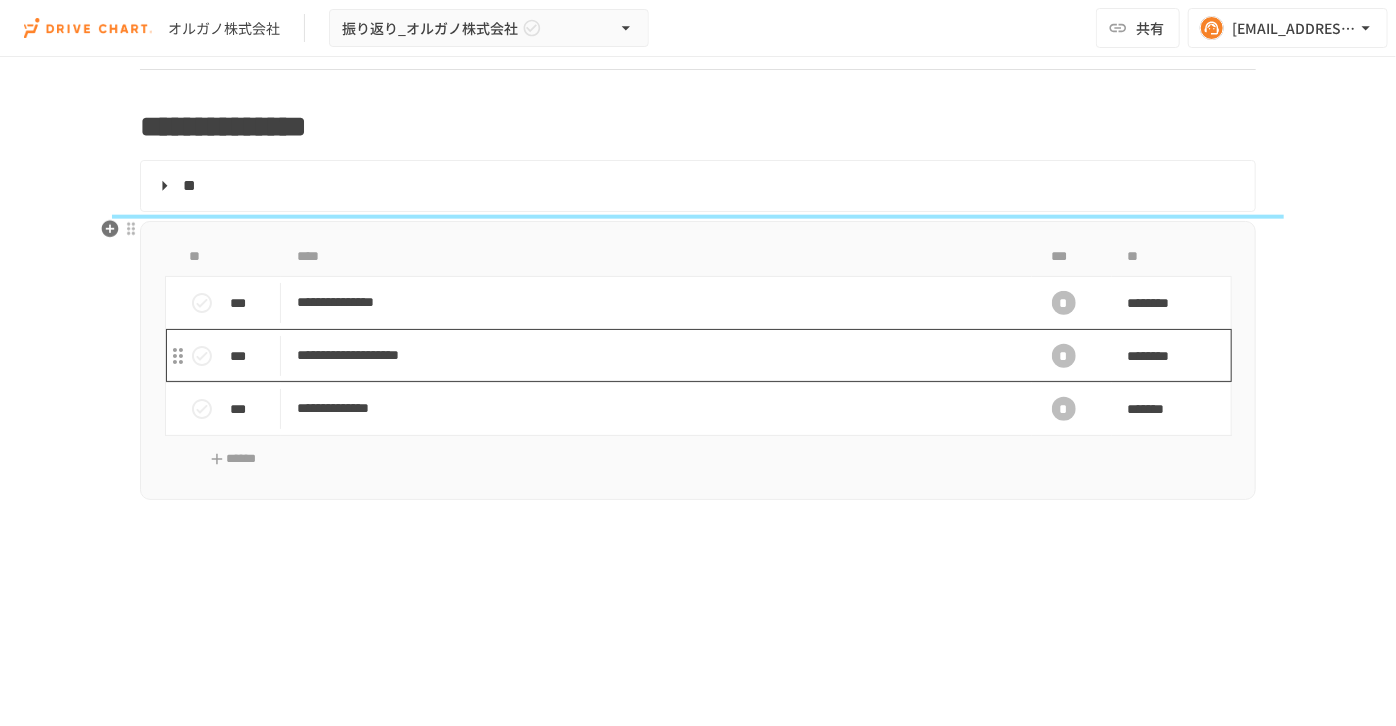 scroll, scrollTop: 454, scrollLeft: 0, axis: vertical 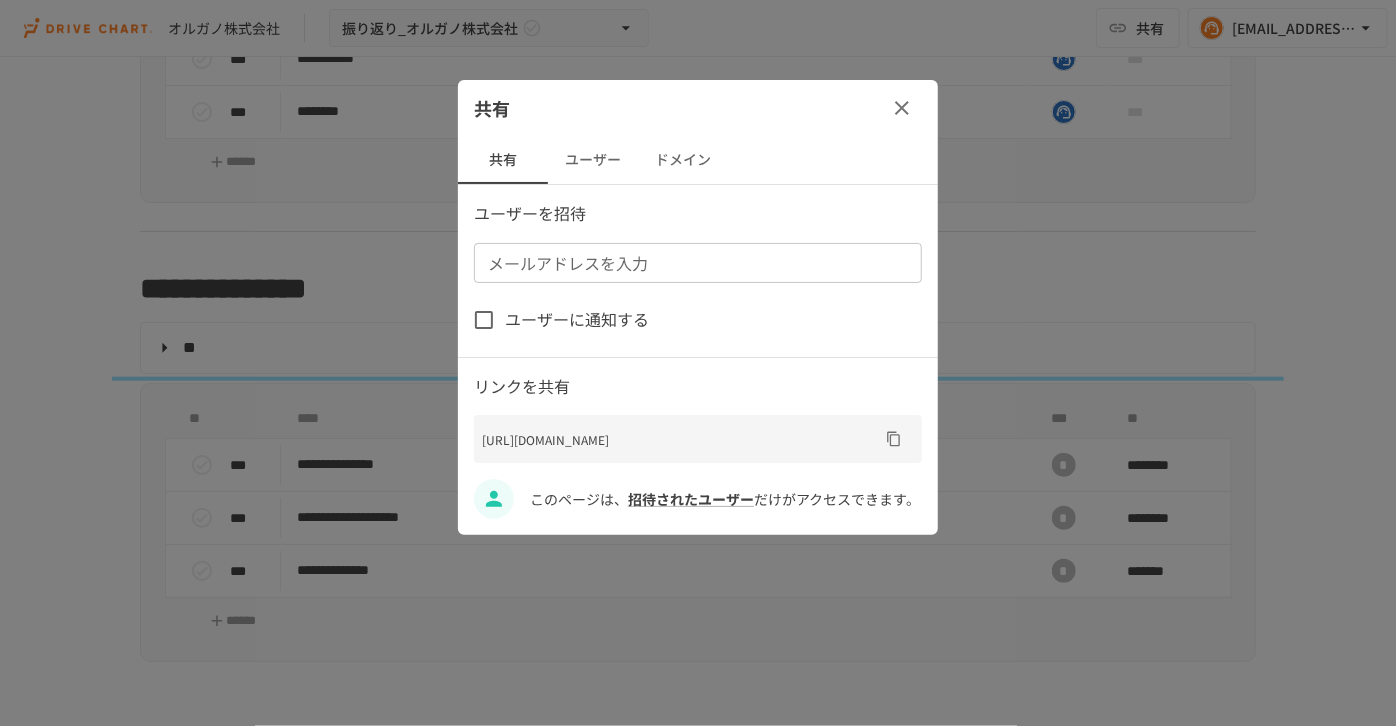 click on "ユーザー" at bounding box center [593, 160] 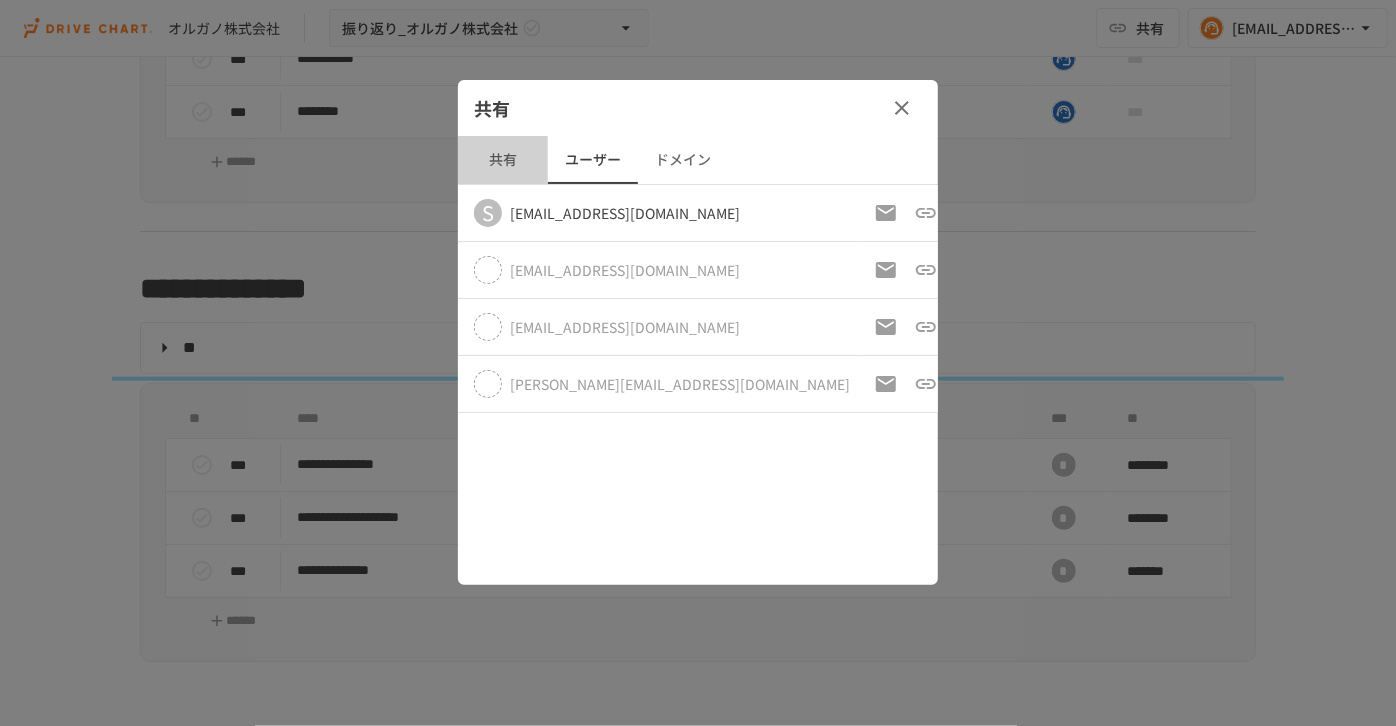click on "共有" at bounding box center (503, 160) 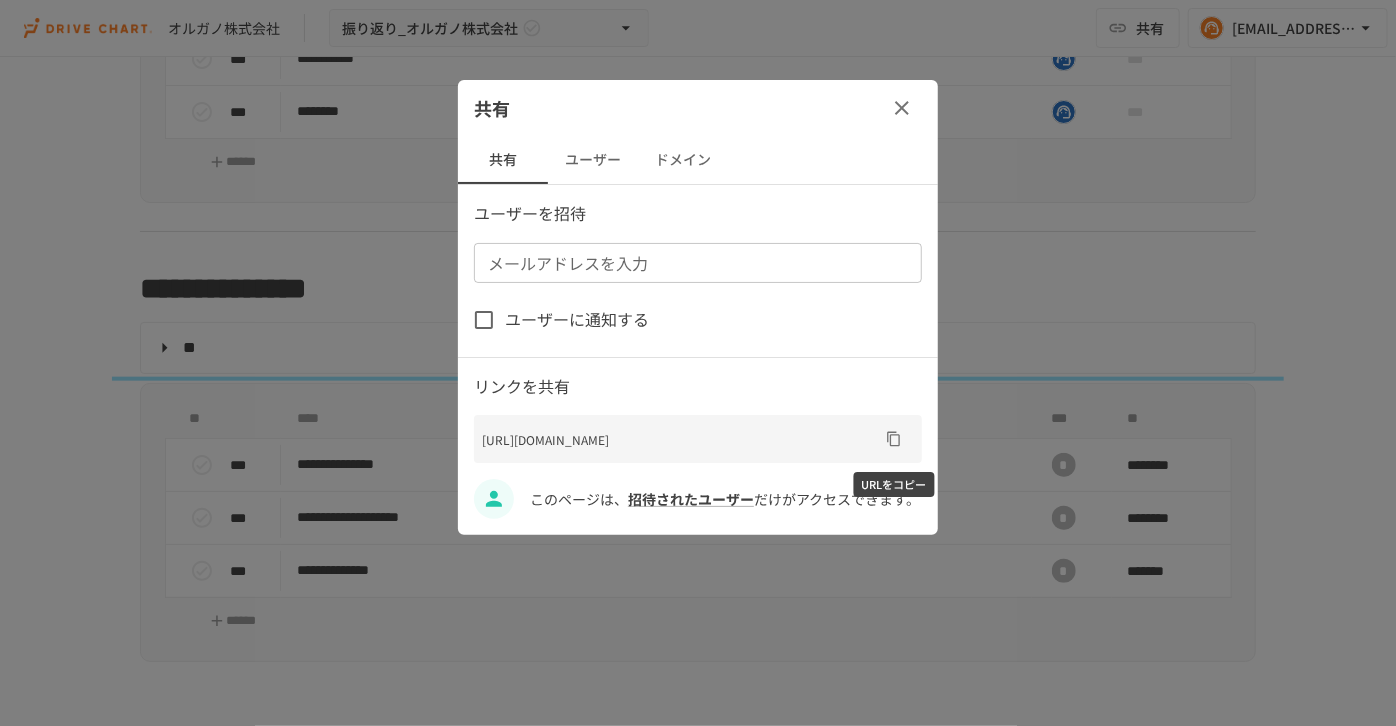 click 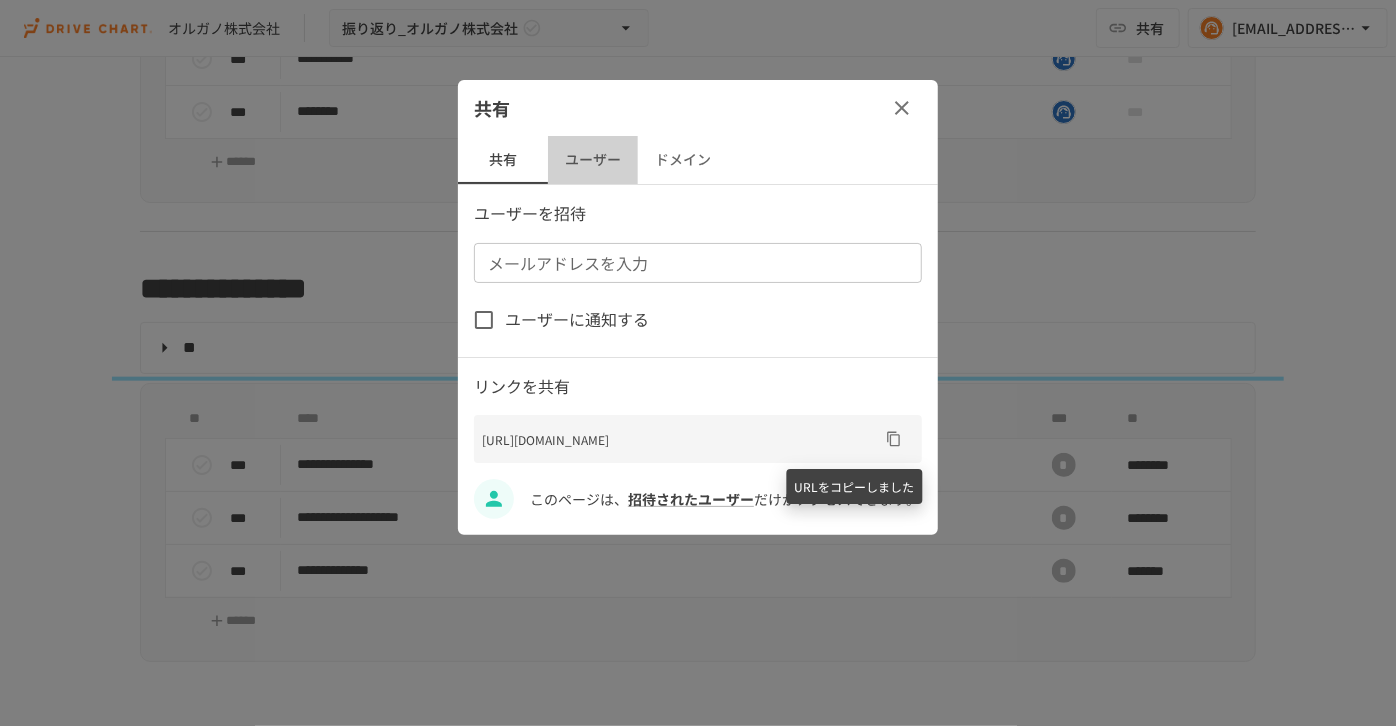 click on "ユーザー" at bounding box center (593, 160) 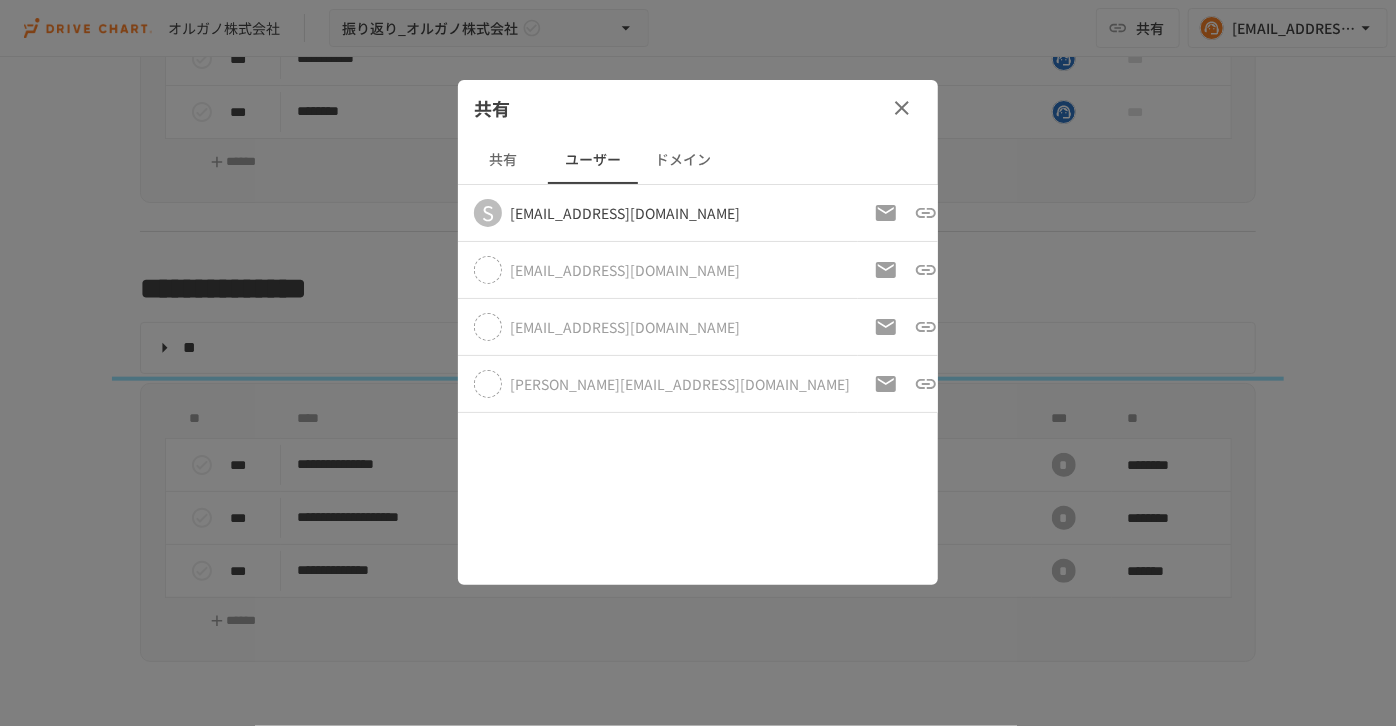 click at bounding box center (698, 363) 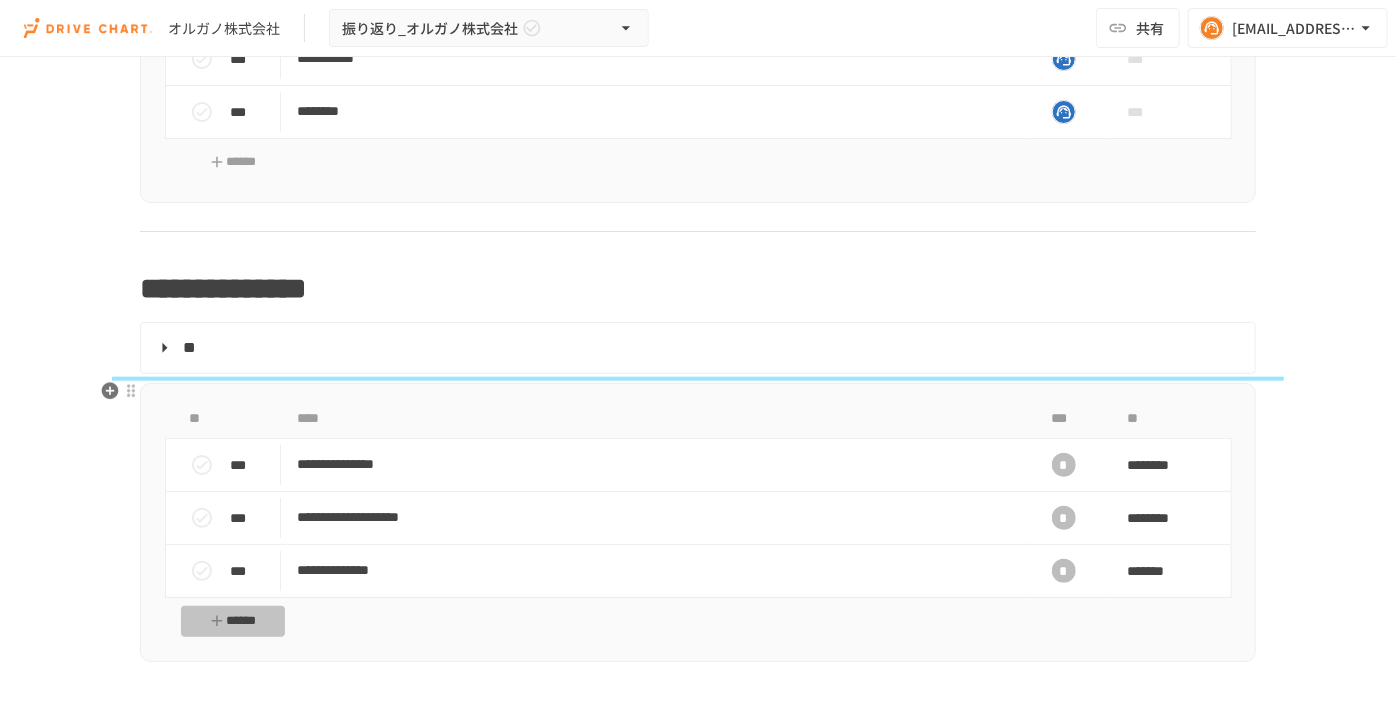 click on "******" at bounding box center [233, 621] 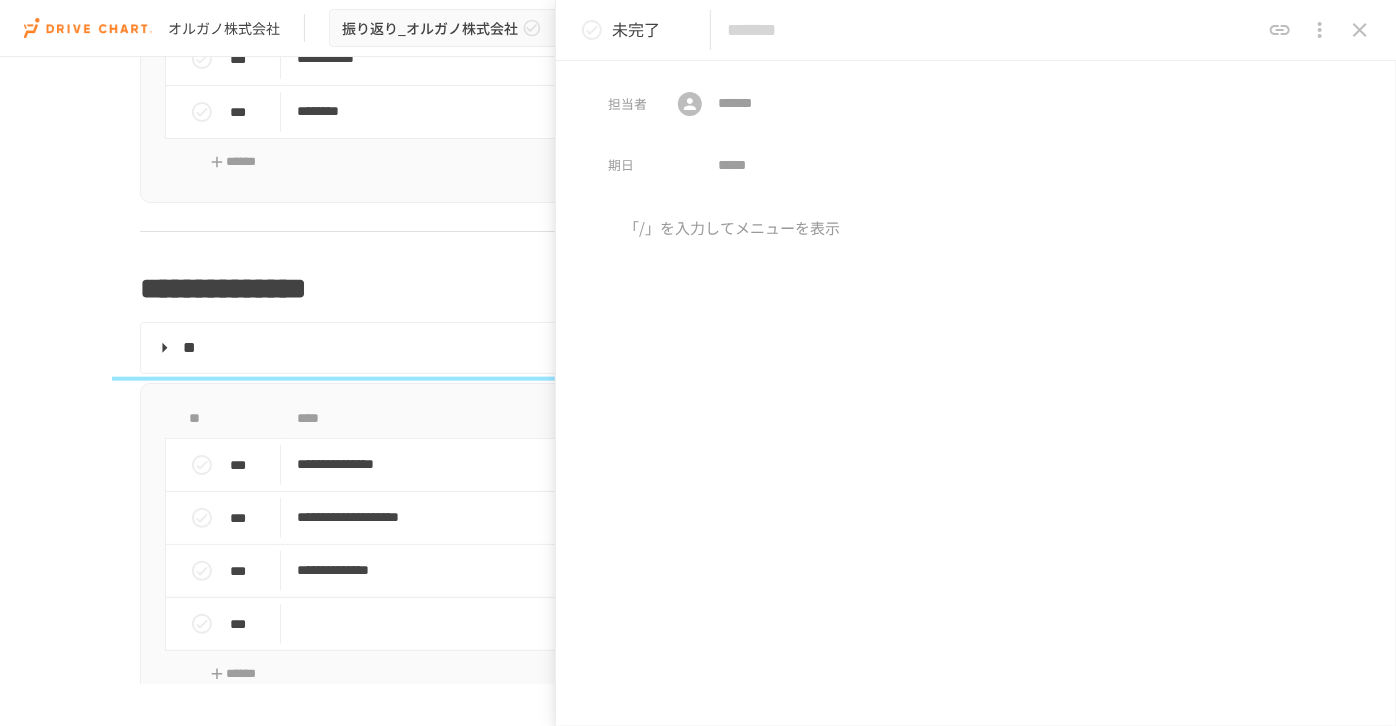 click at bounding box center [993, 30] 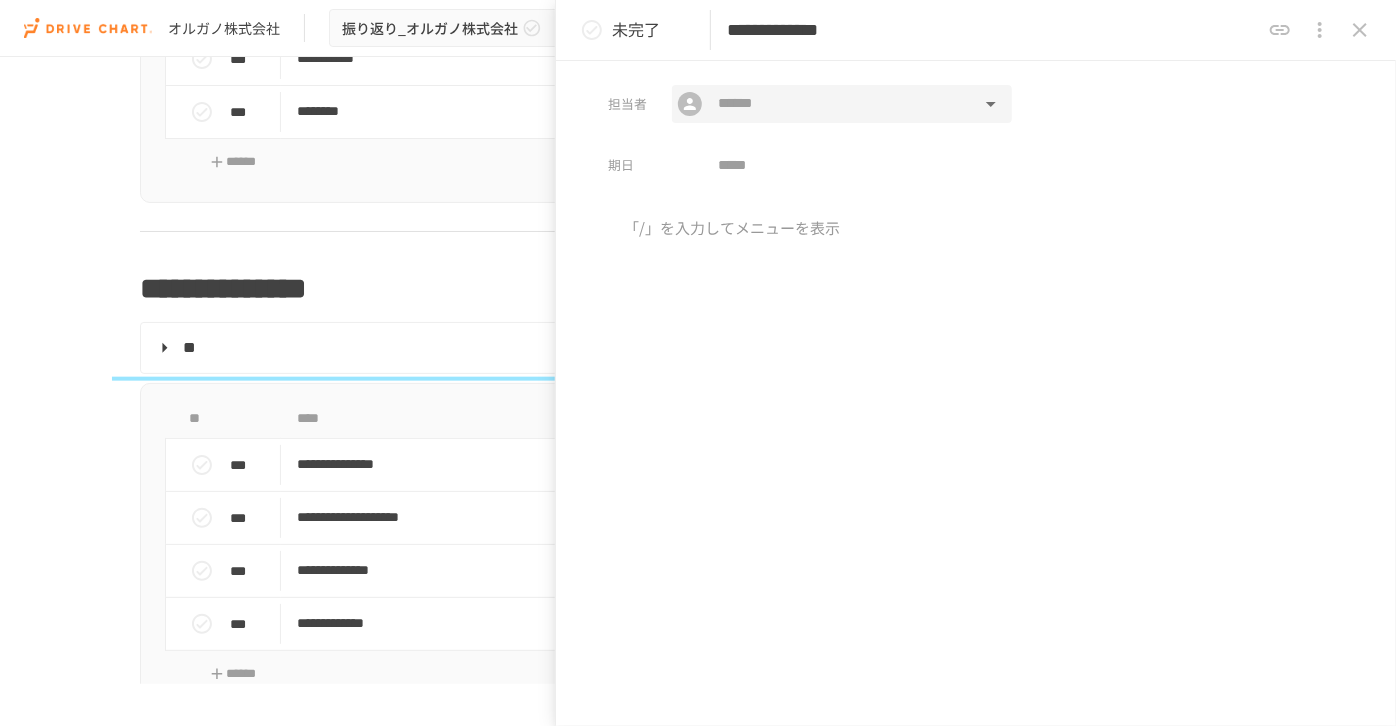 type on "**********" 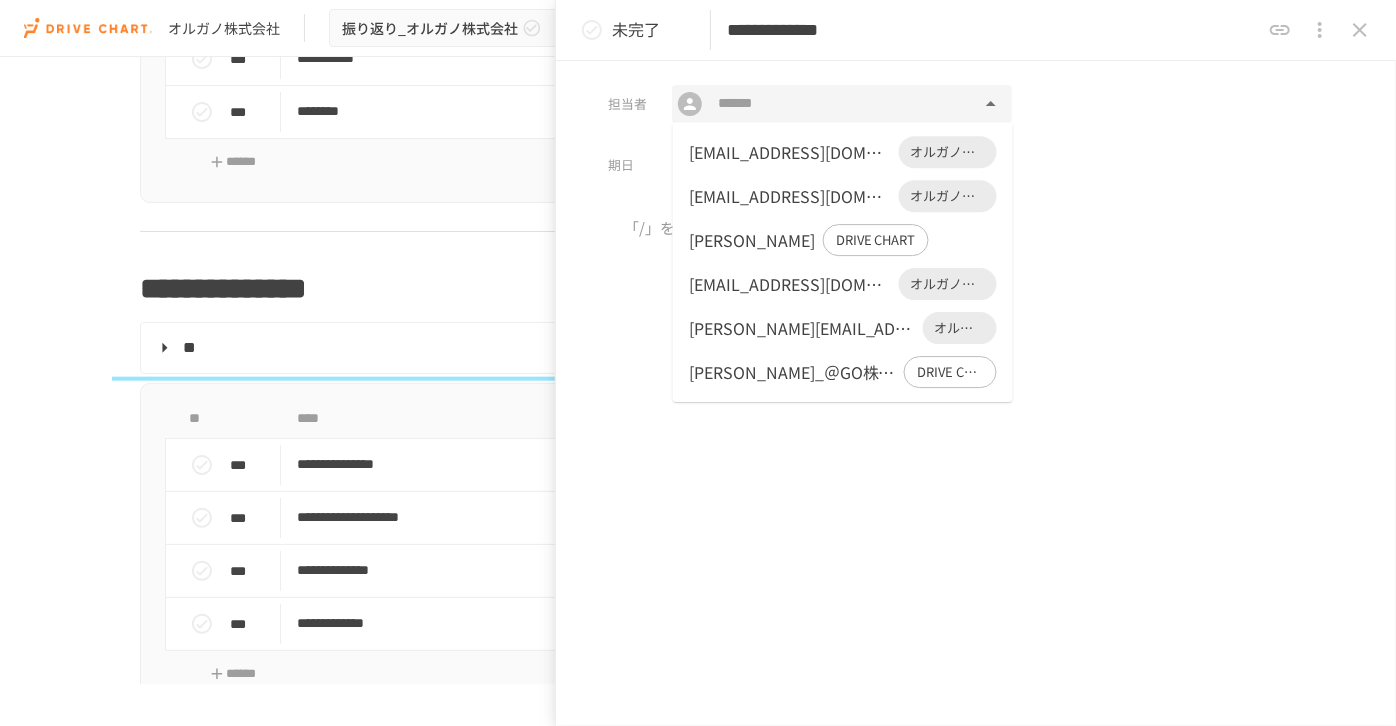 click on "s-matumo@organo.co.jp" at bounding box center (790, 152) 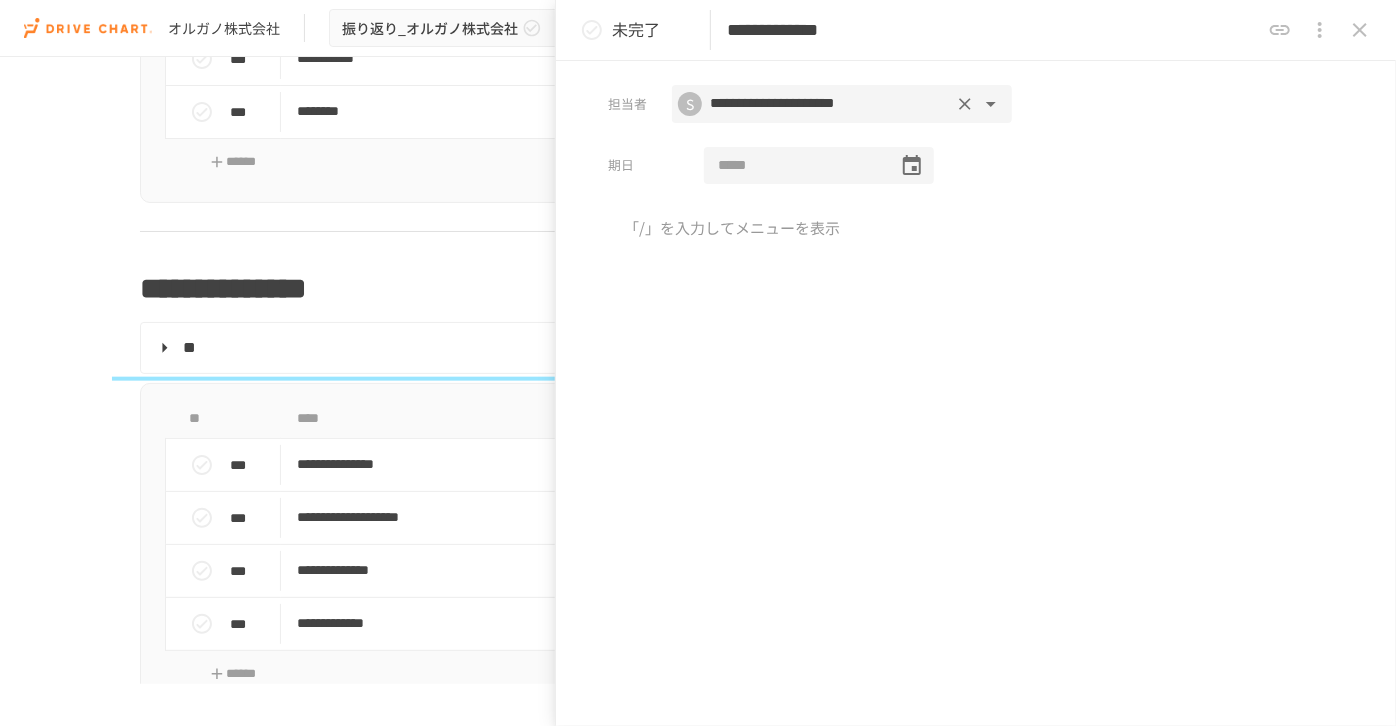 click 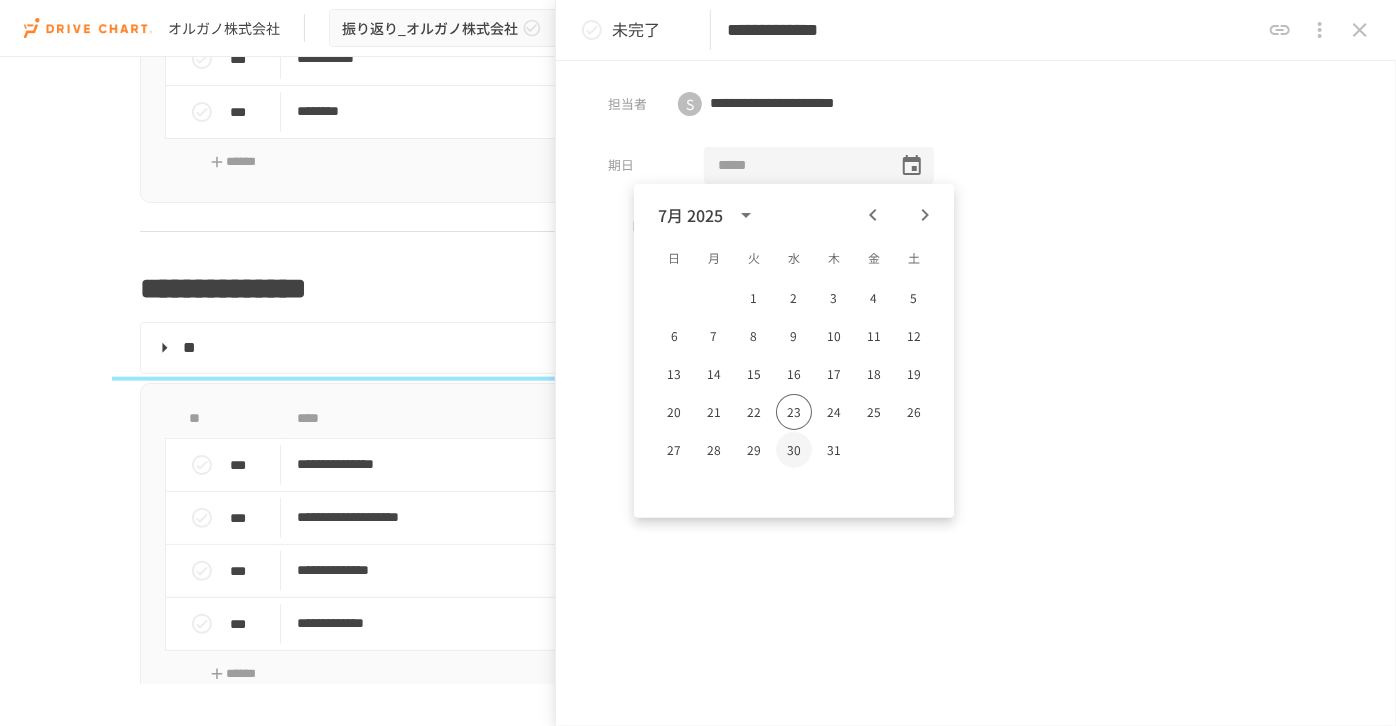 drag, startPoint x: 799, startPoint y: 448, endPoint x: 870, endPoint y: 437, distance: 71.84706 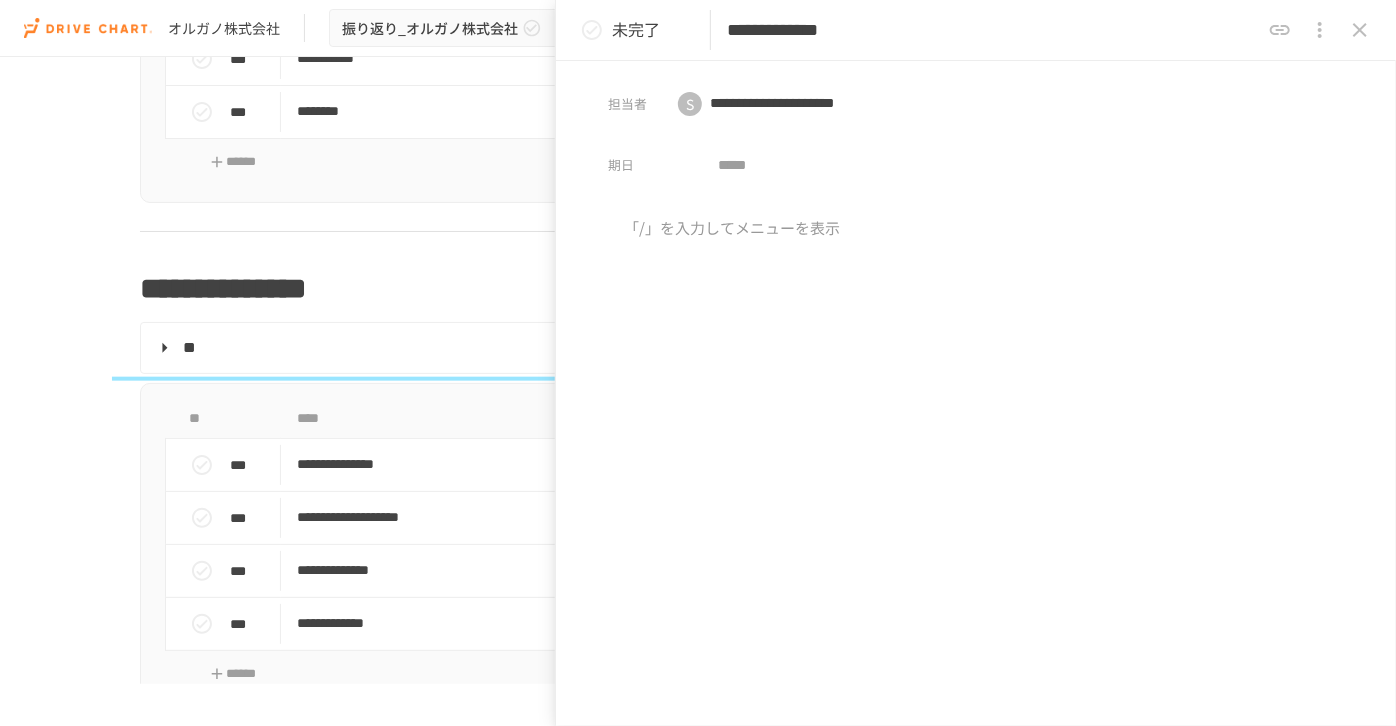 type on "**********" 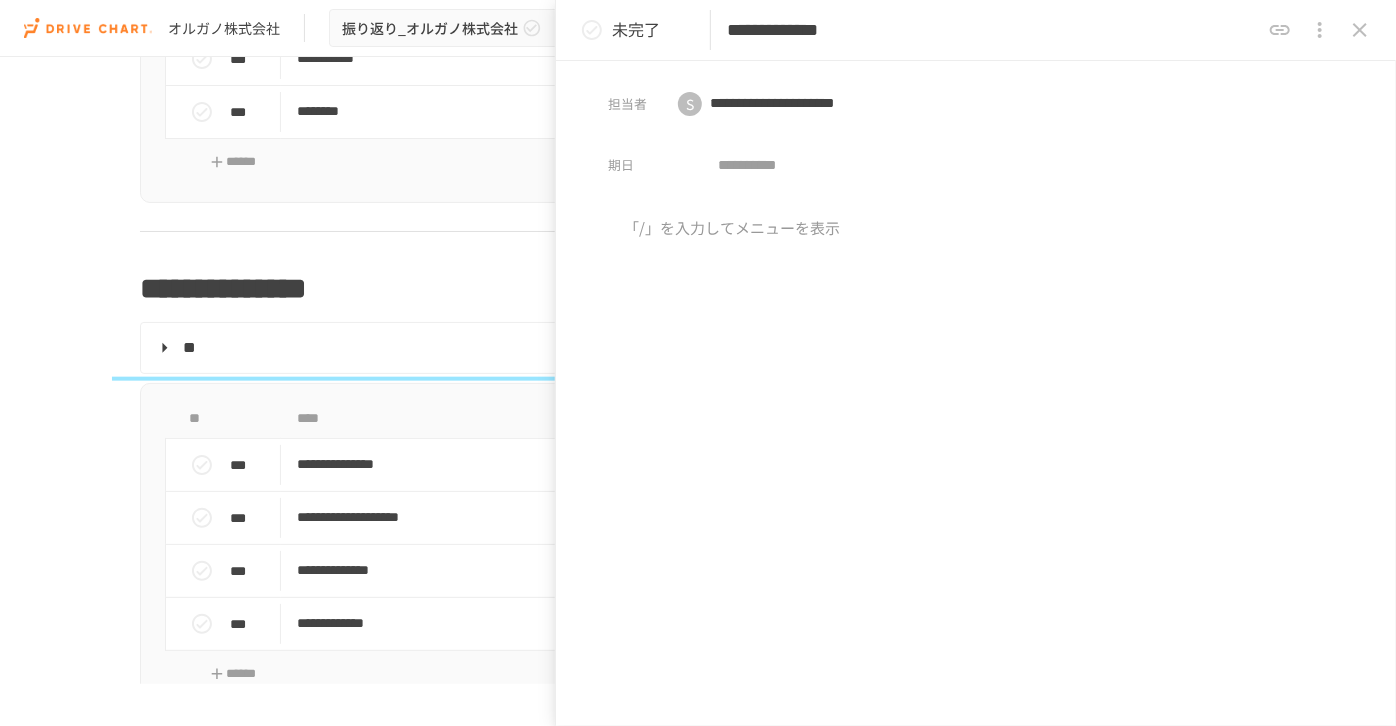 click at bounding box center [976, 383] 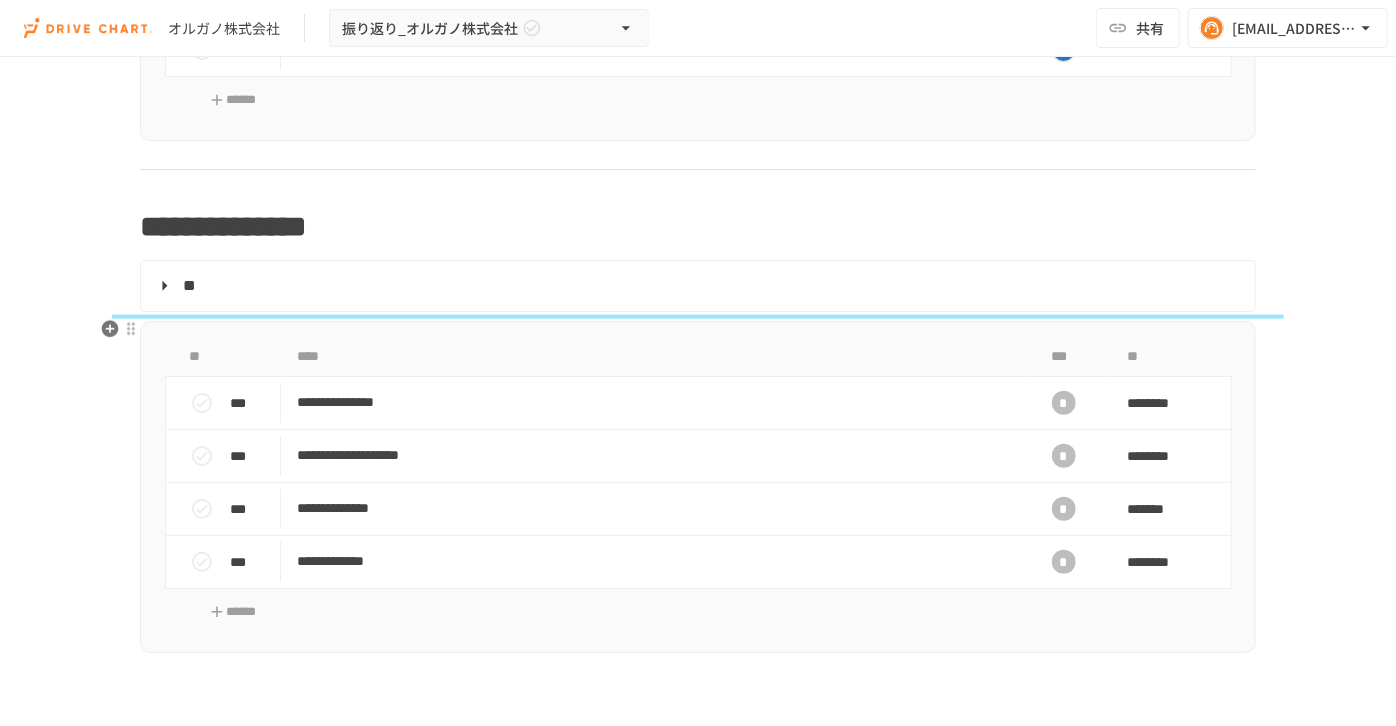 scroll, scrollTop: 545, scrollLeft: 0, axis: vertical 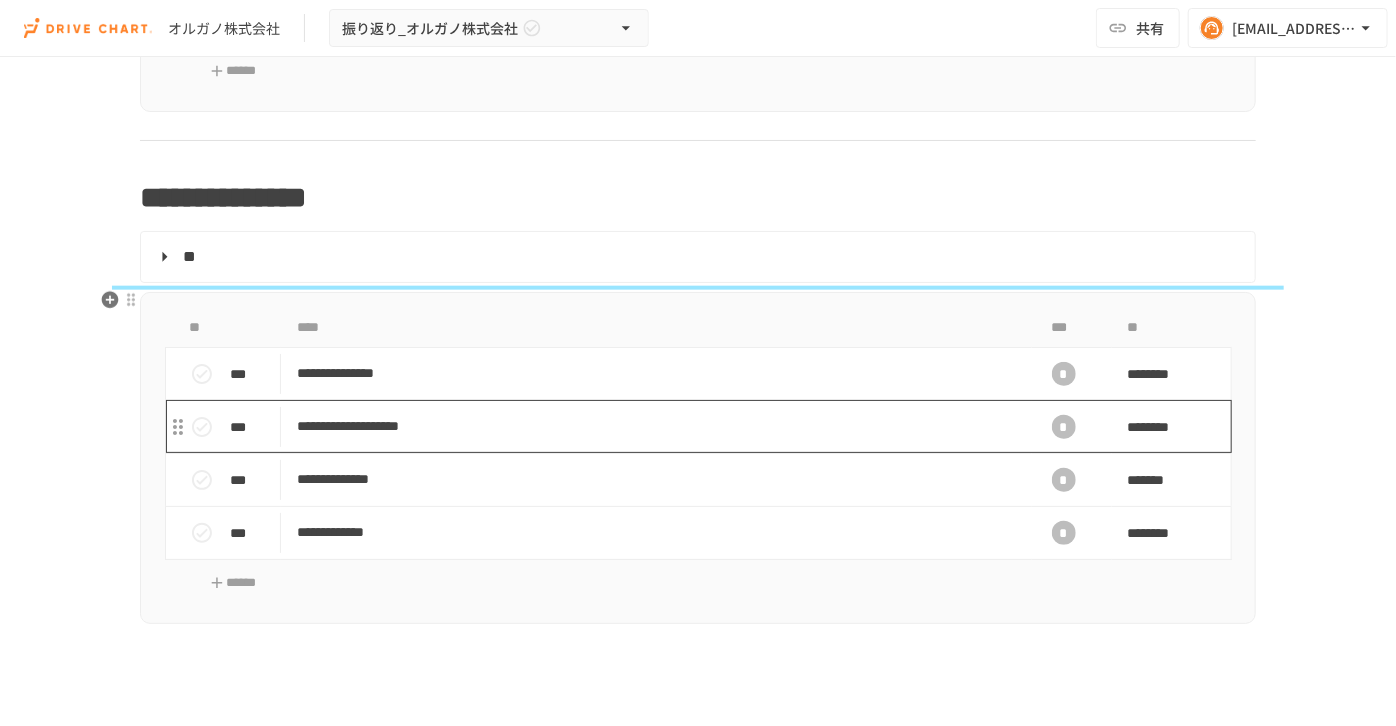click on "**********" at bounding box center [656, 426] 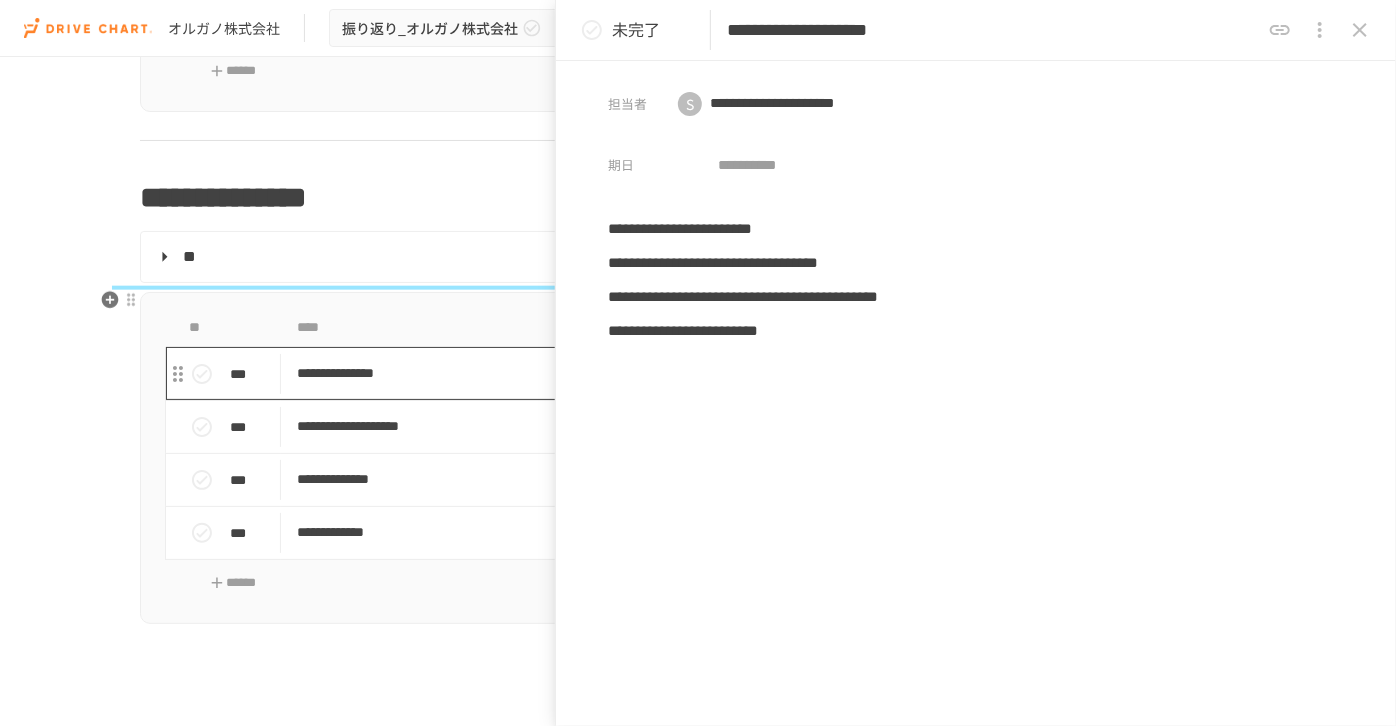 click on "**********" at bounding box center (656, 373) 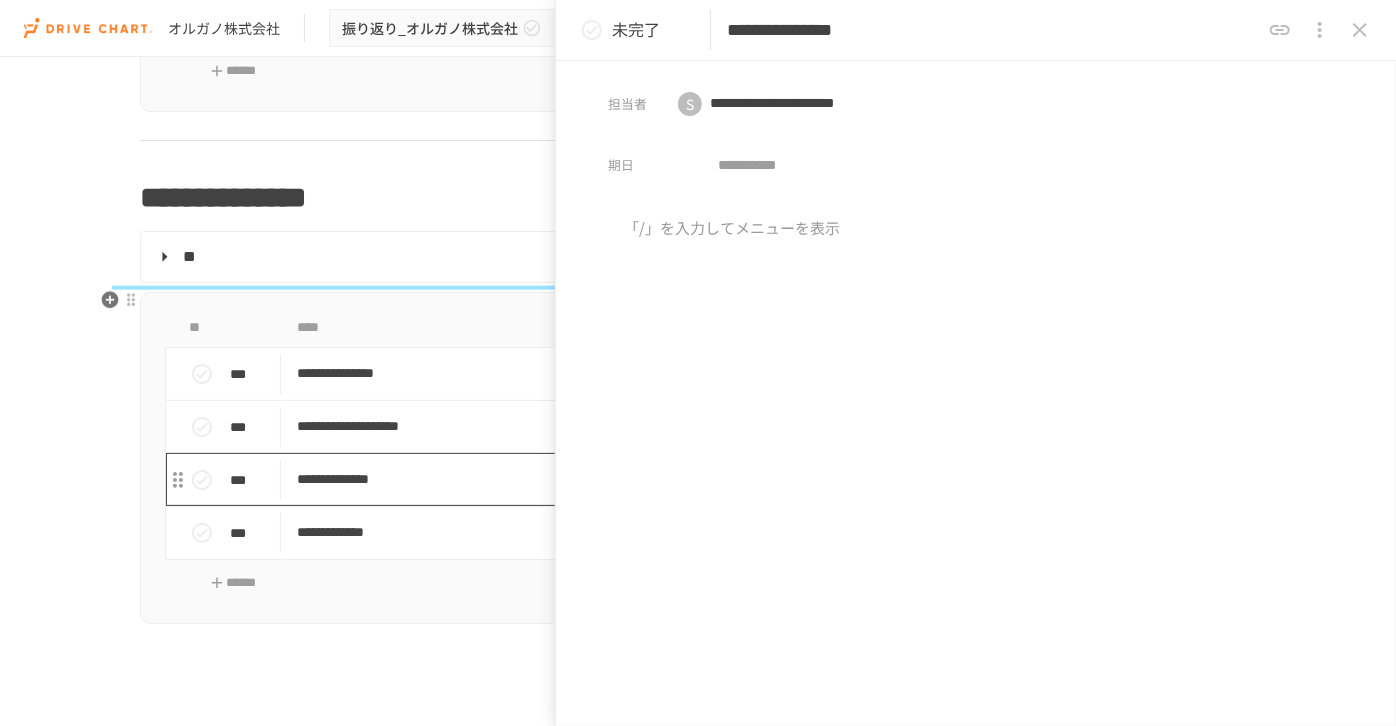 click on "**********" at bounding box center (656, 479) 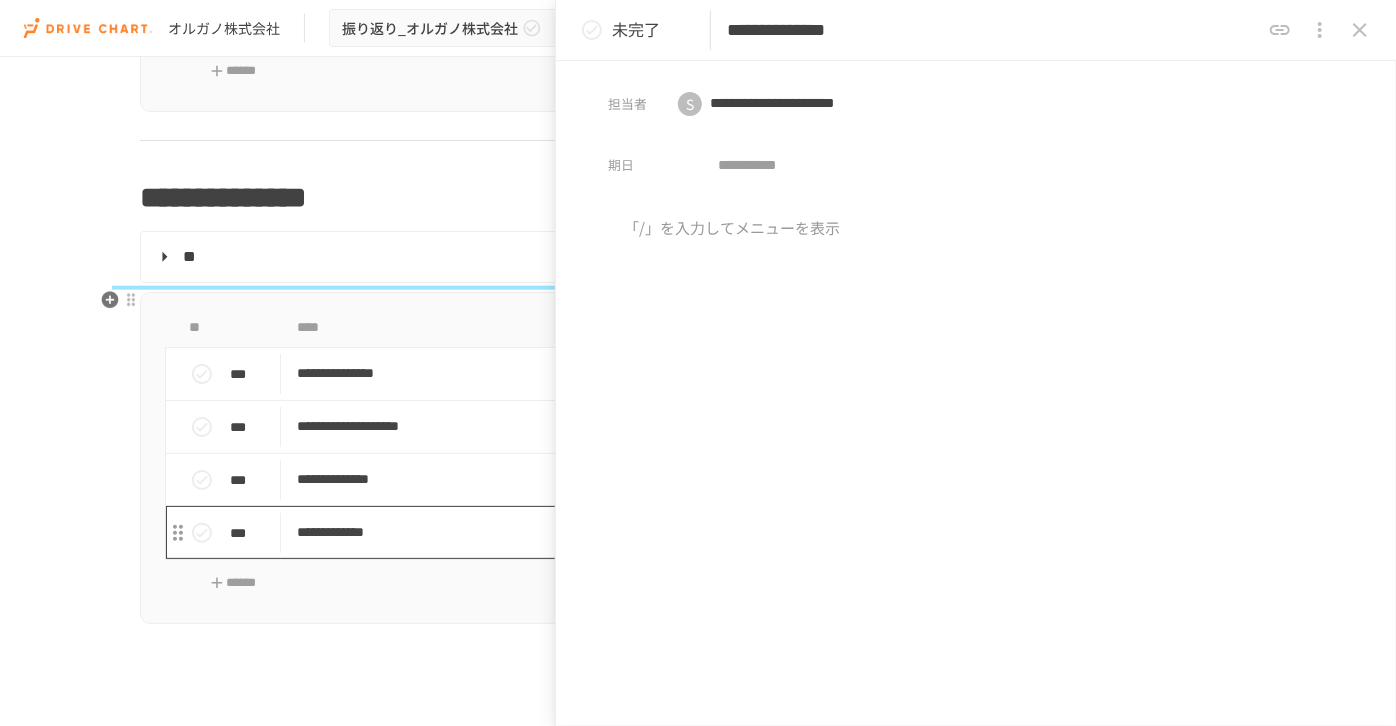 click on "**********" at bounding box center [656, 532] 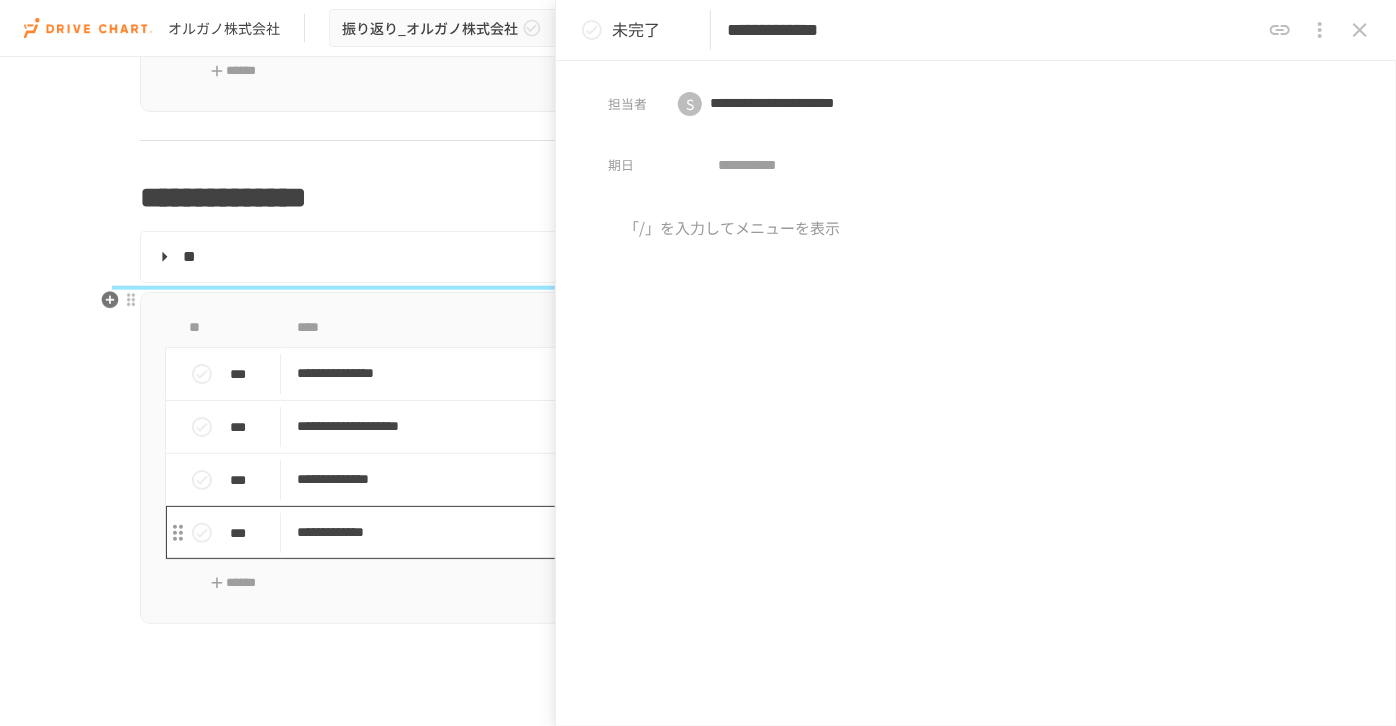 click on "**********" at bounding box center (656, 532) 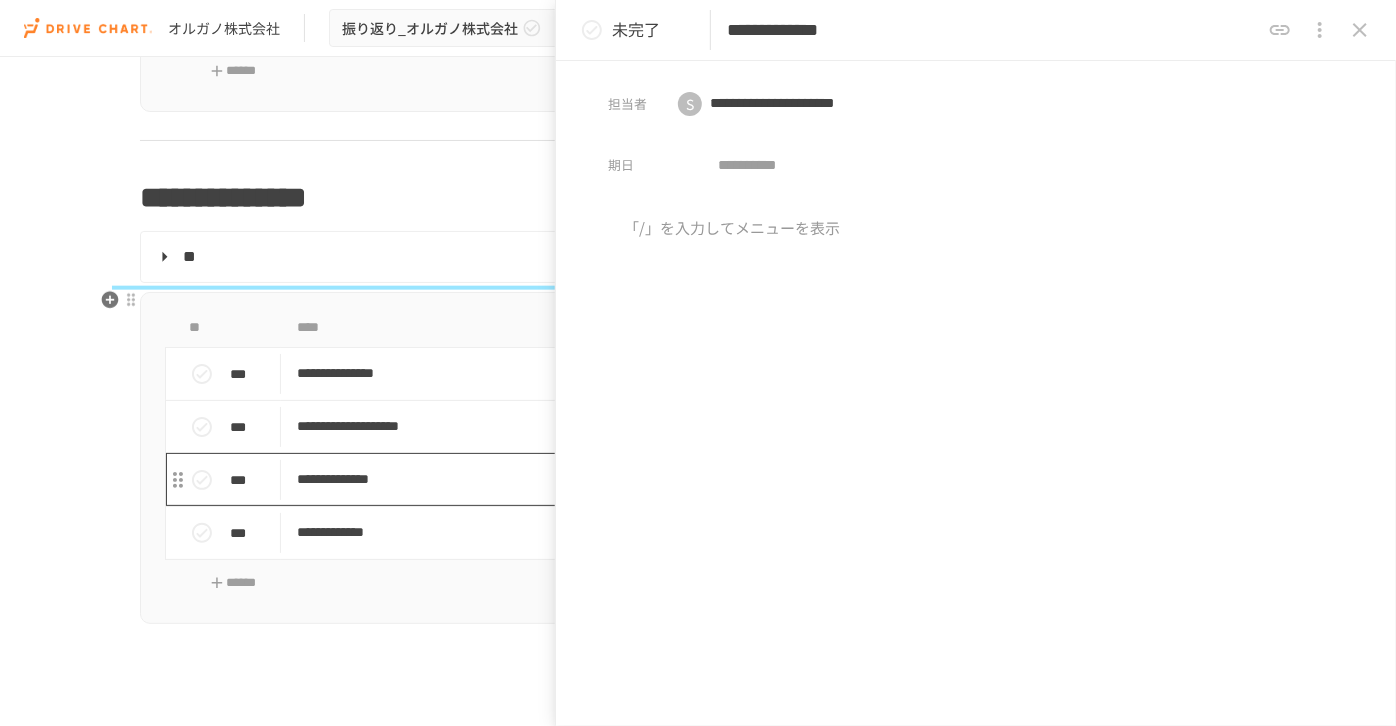 click on "**********" at bounding box center (656, 479) 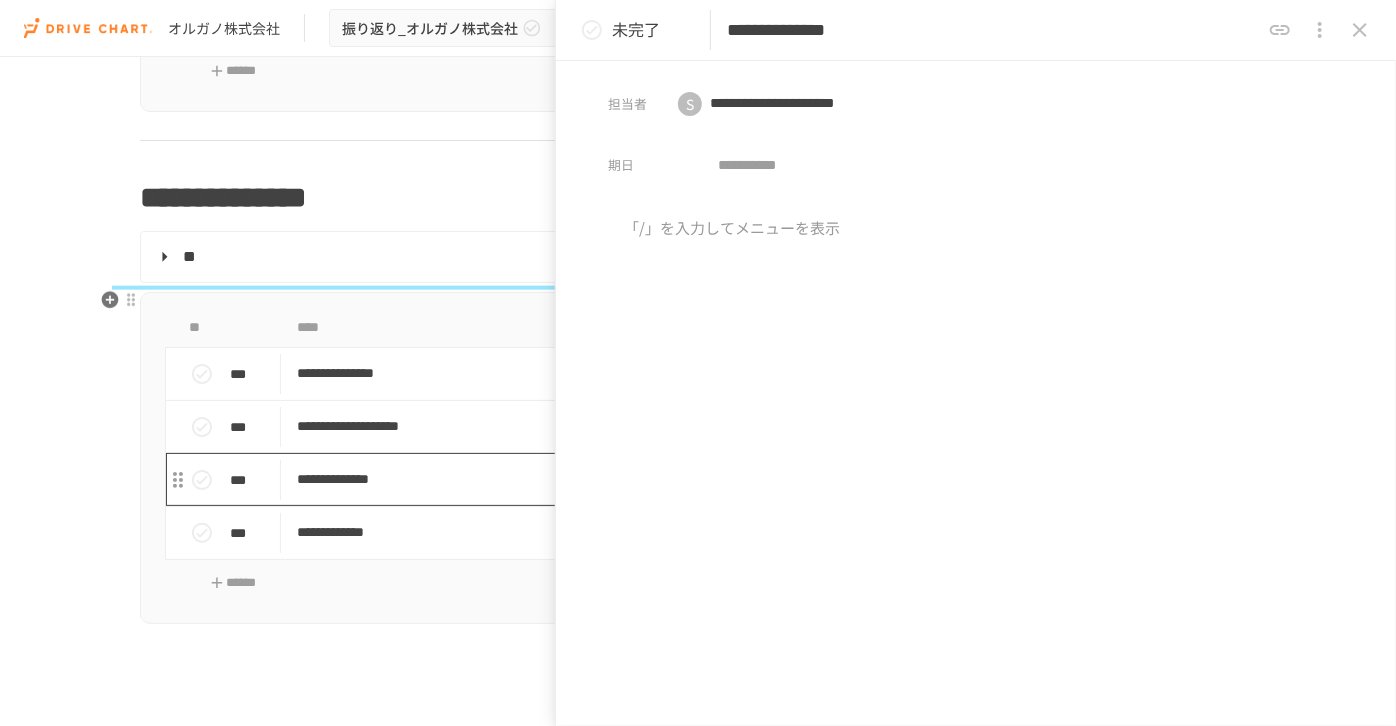 click on "**********" at bounding box center [656, 426] 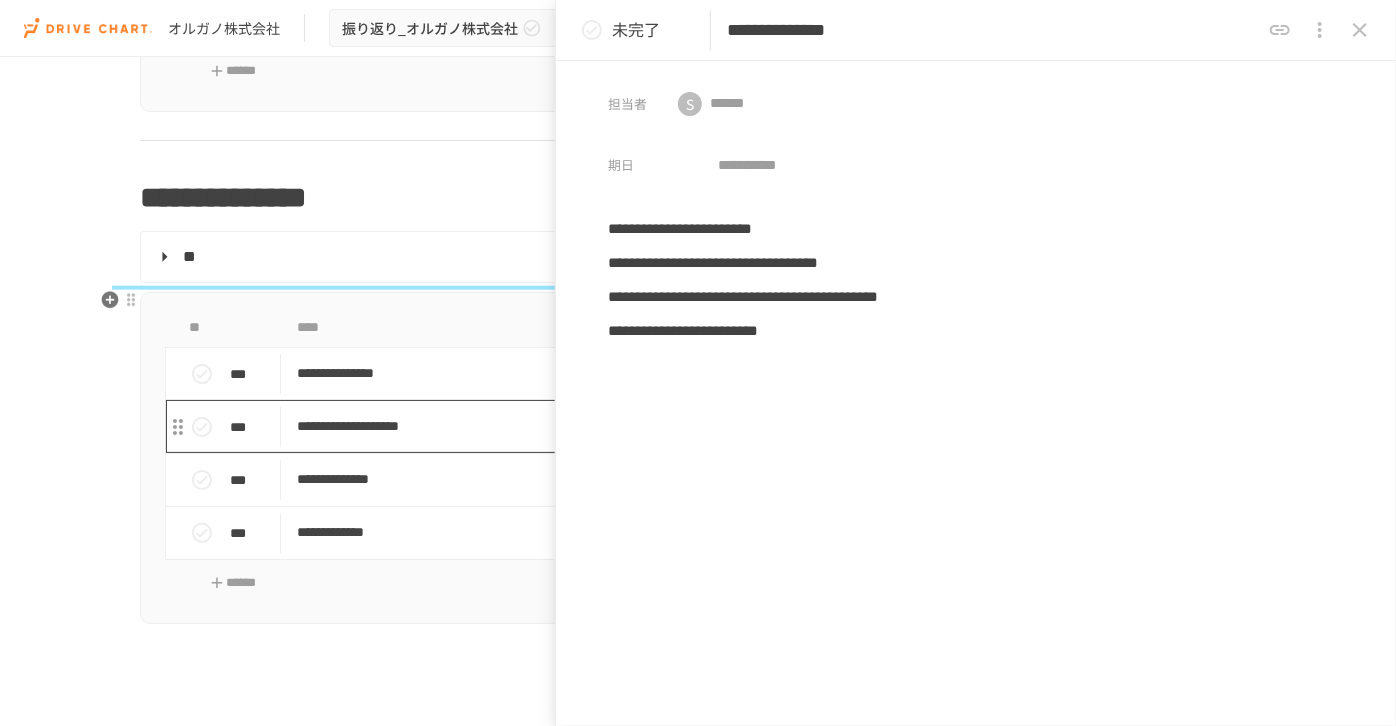 type on "**********" 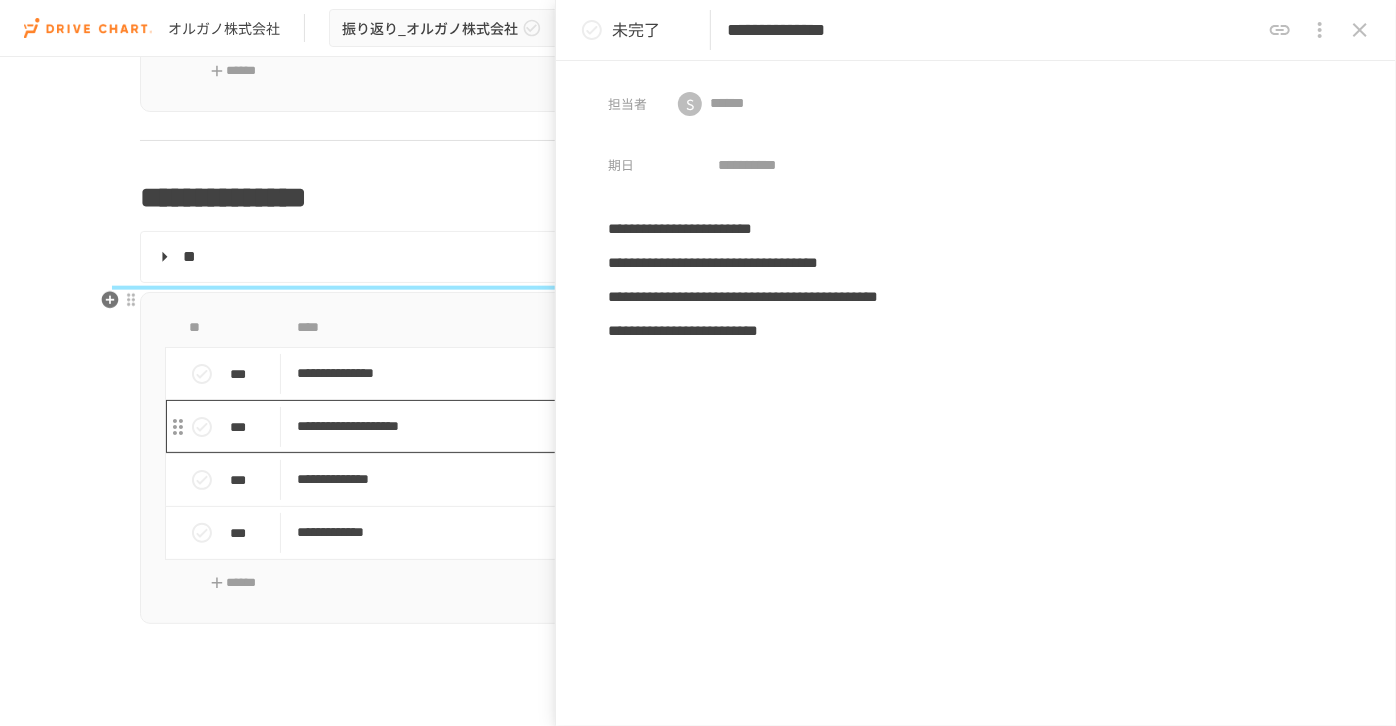 type on "**********" 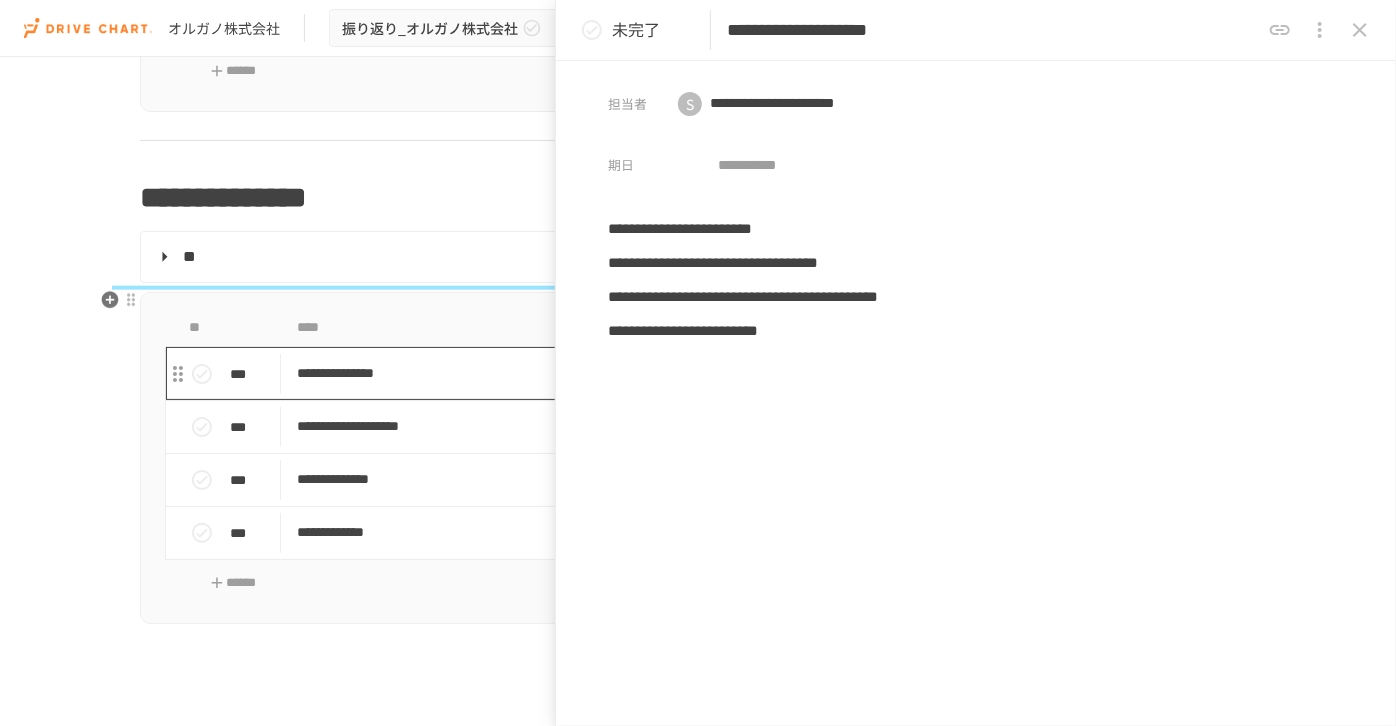 click on "**********" at bounding box center [656, 373] 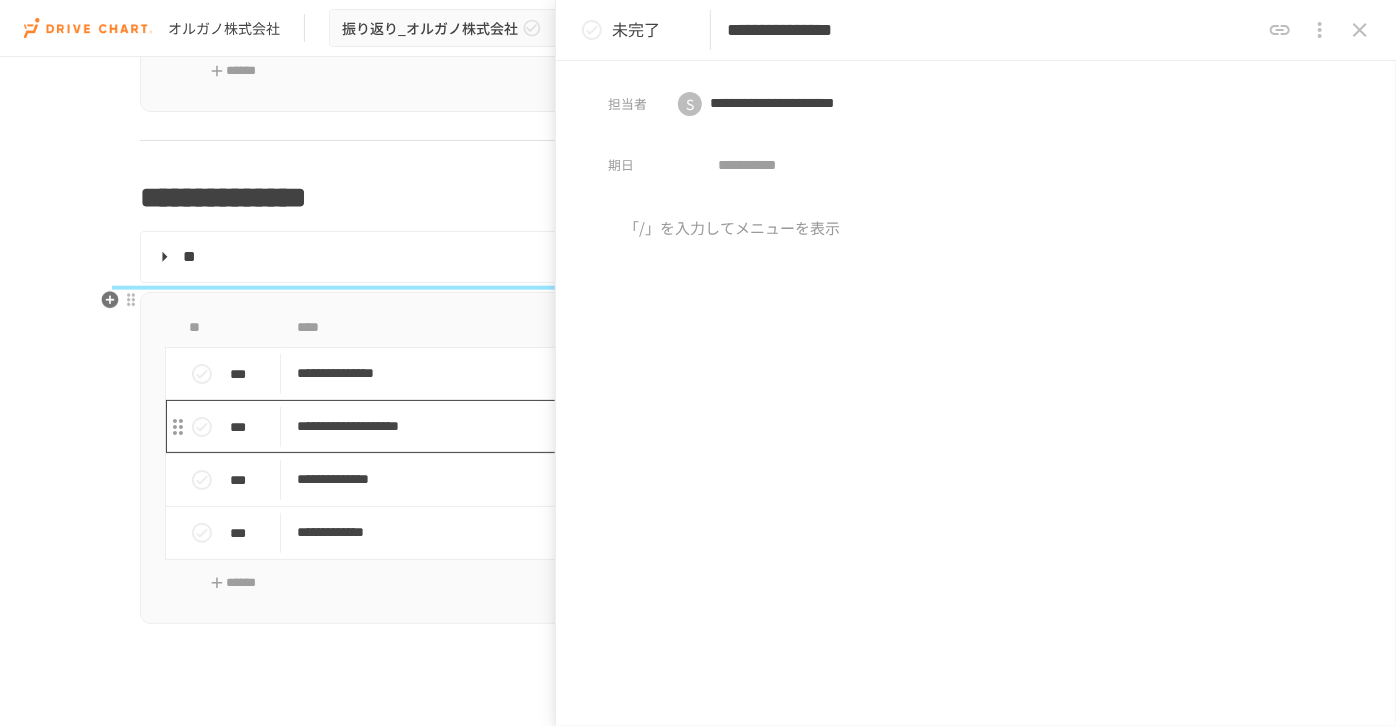 click on "**********" at bounding box center (656, 426) 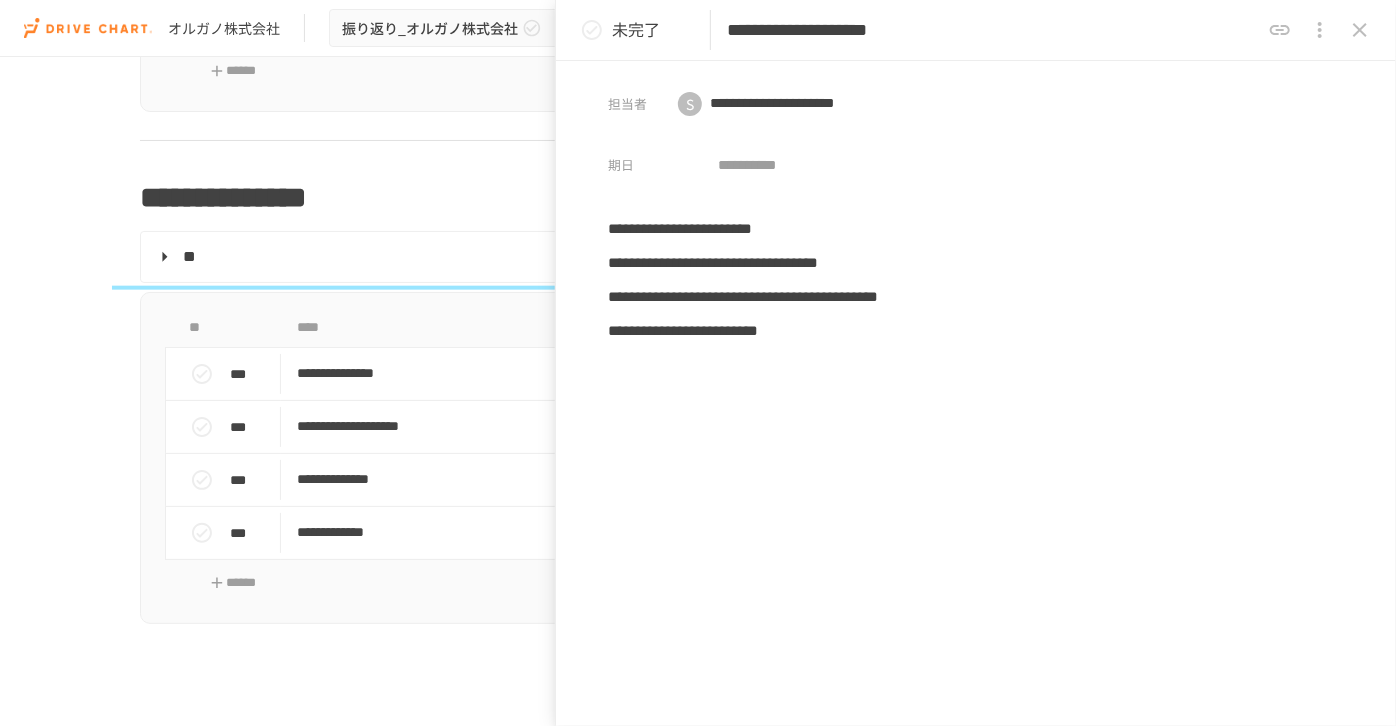 click 